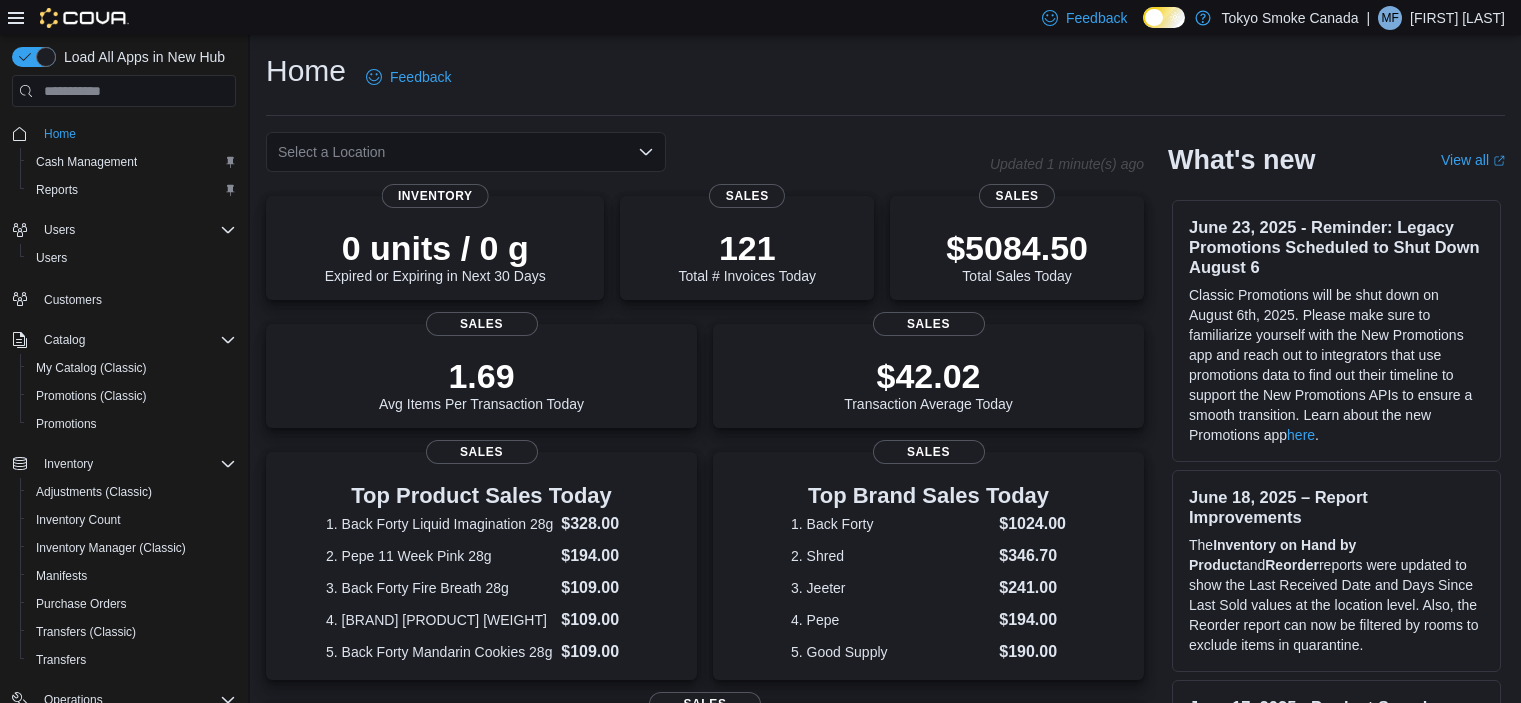 scroll, scrollTop: 0, scrollLeft: 0, axis: both 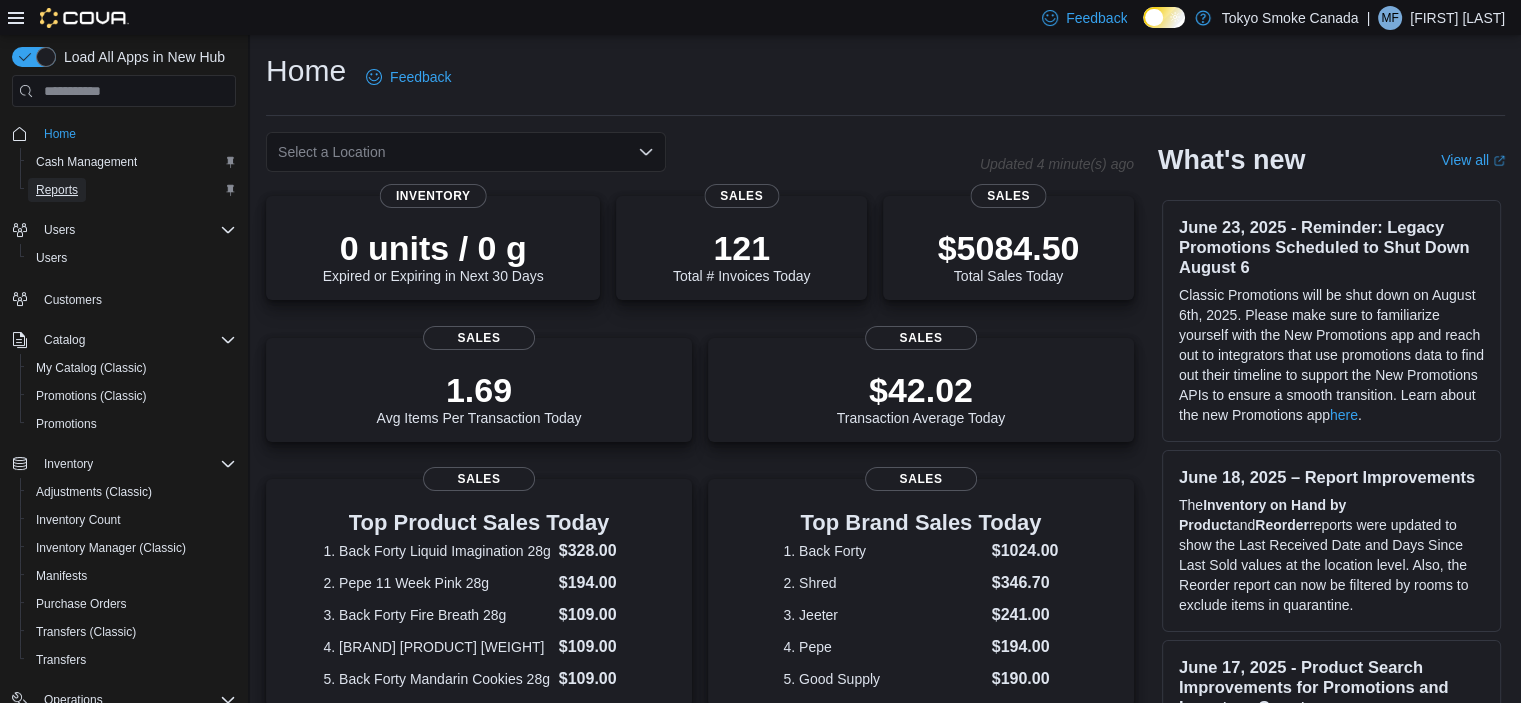 click on "Reports" at bounding box center (57, 190) 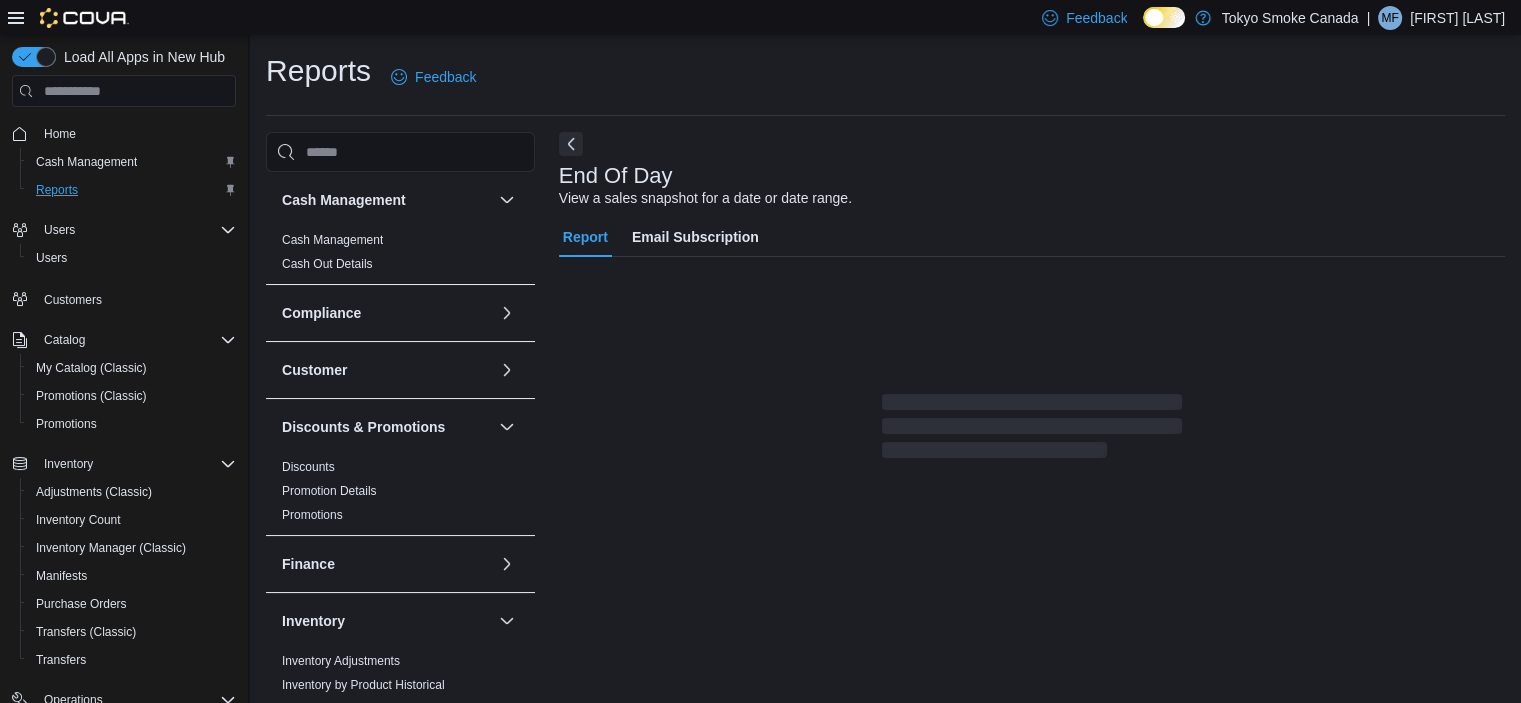 scroll, scrollTop: 12, scrollLeft: 0, axis: vertical 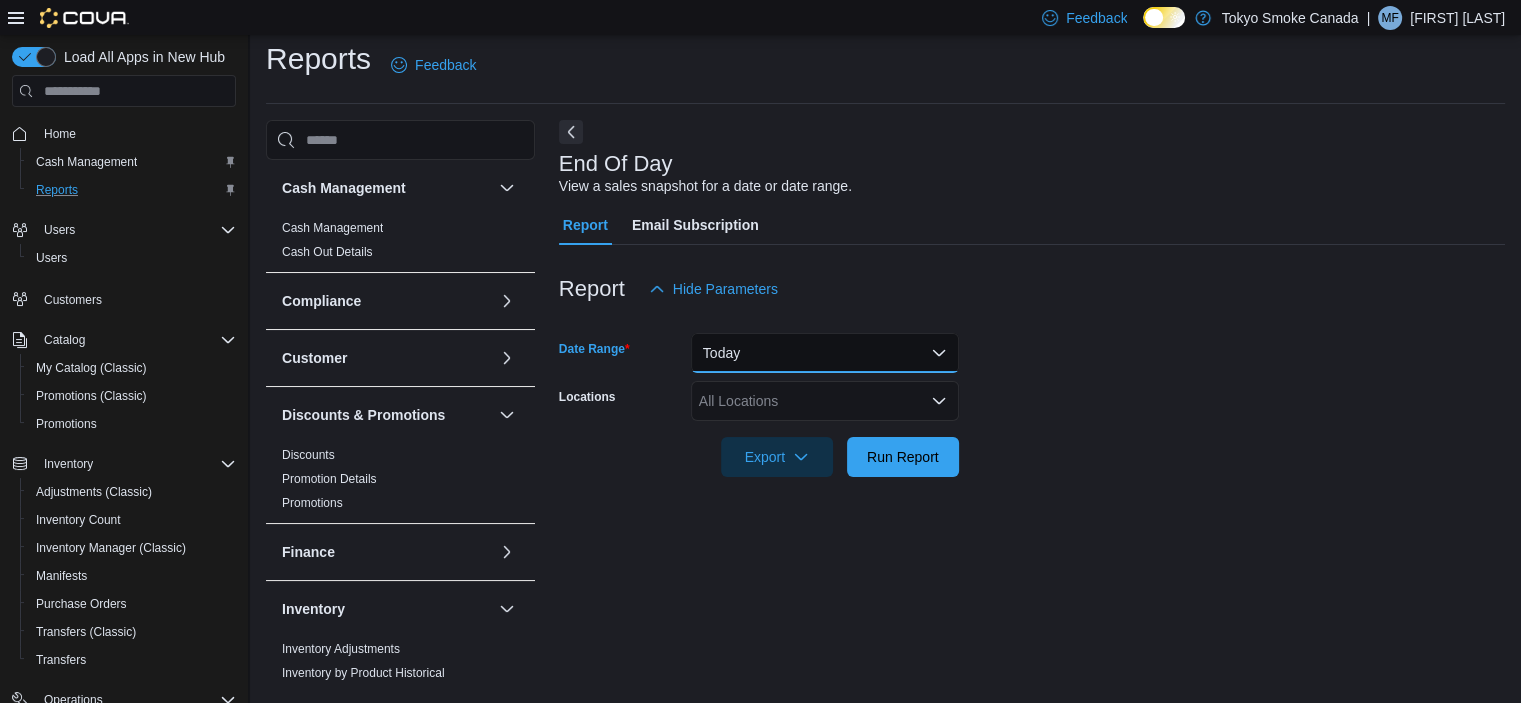 click on "Today" at bounding box center [825, 353] 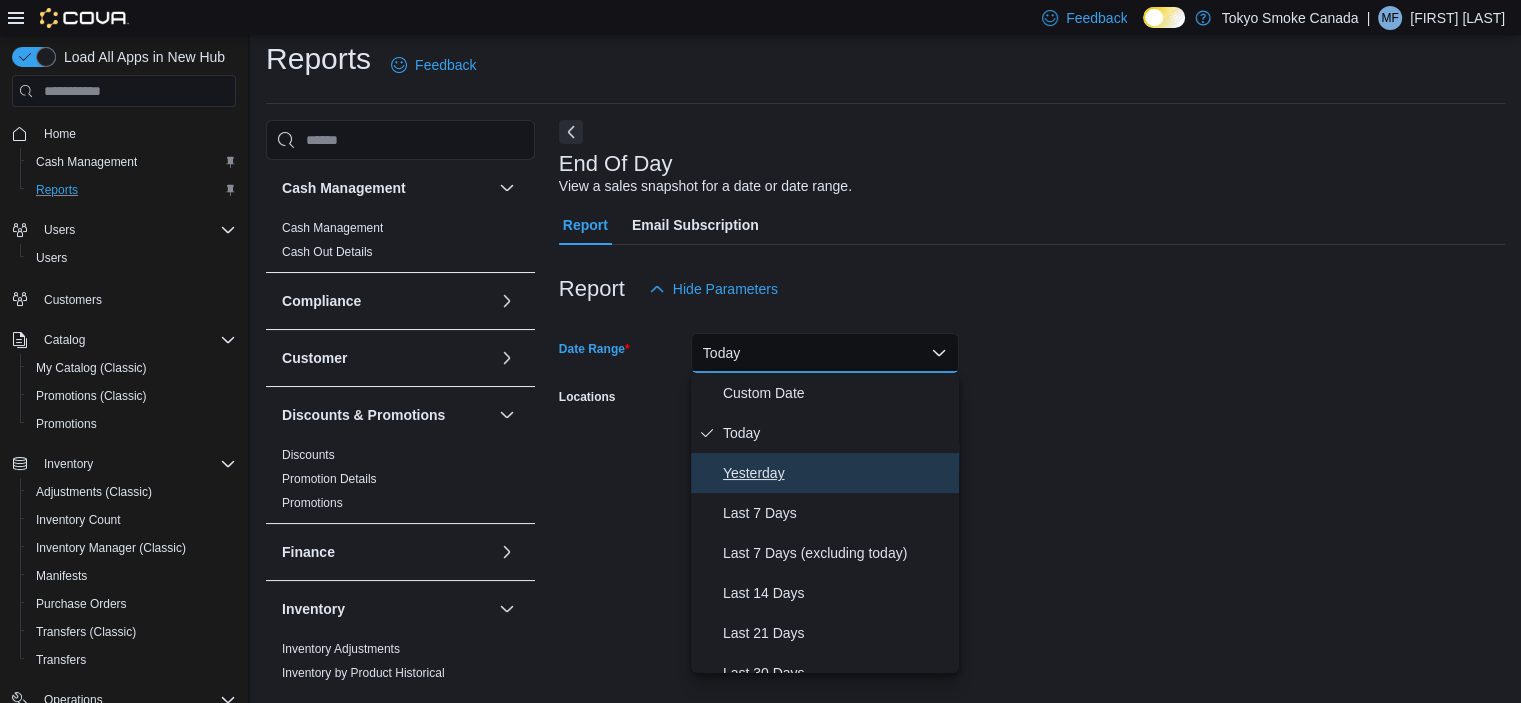 drag, startPoint x: 740, startPoint y: 472, endPoint x: 739, endPoint y: 459, distance: 13.038404 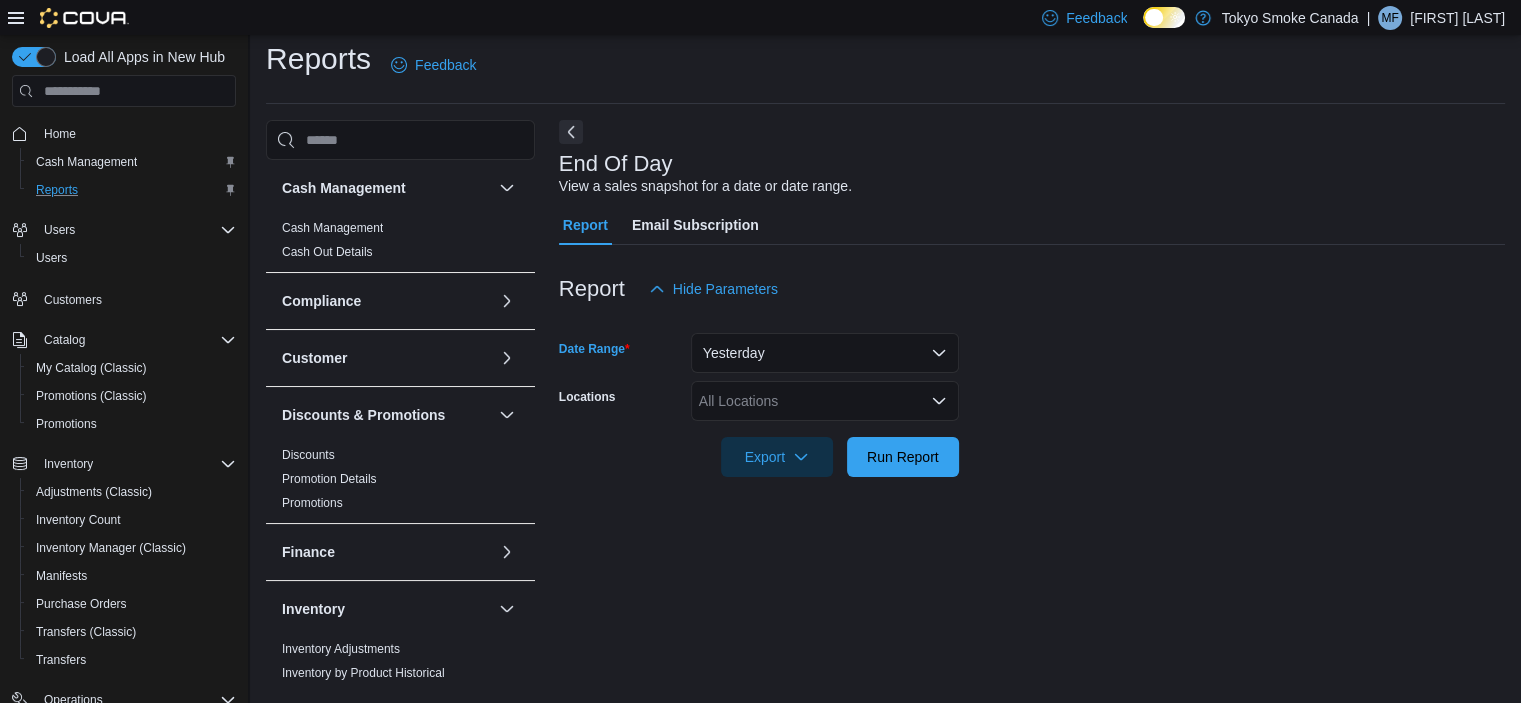 click on "All Locations" at bounding box center [825, 401] 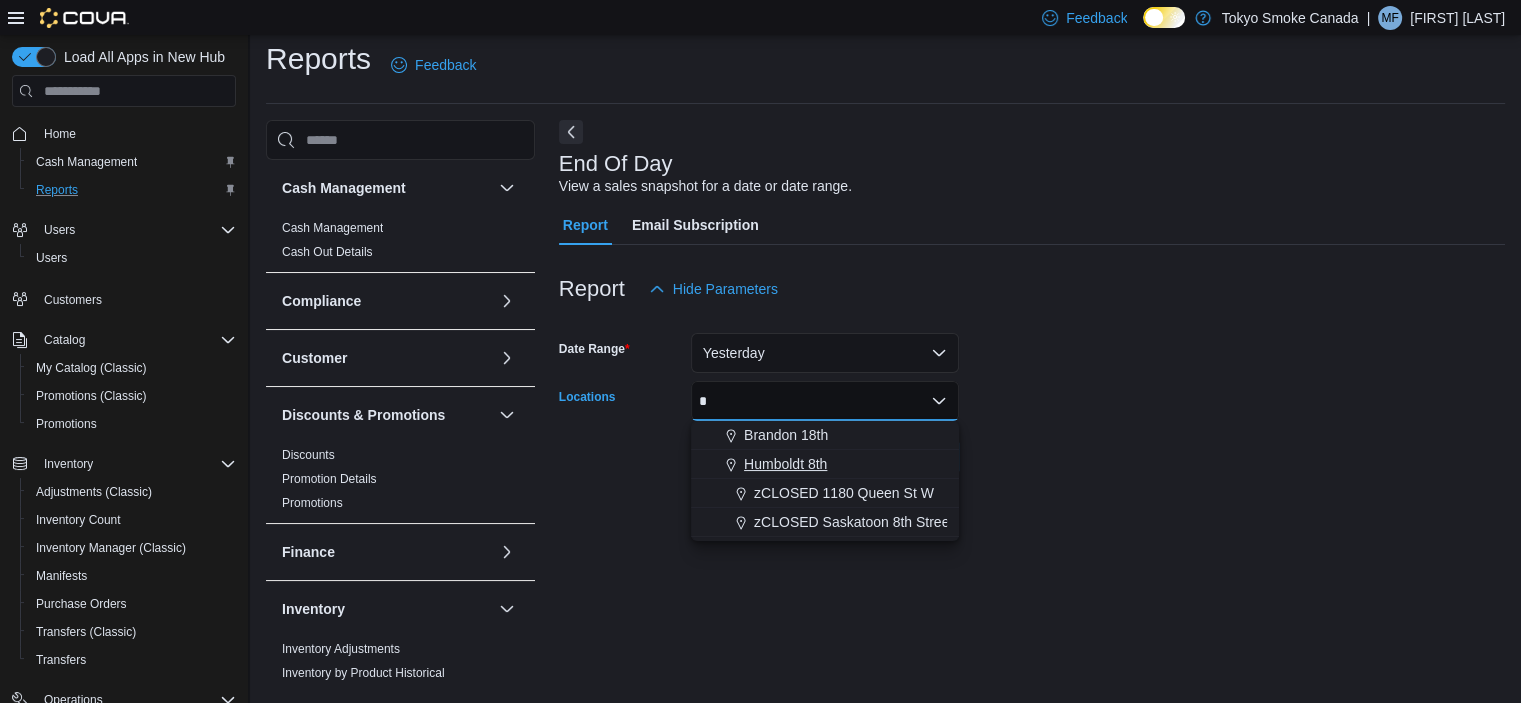 type on "*" 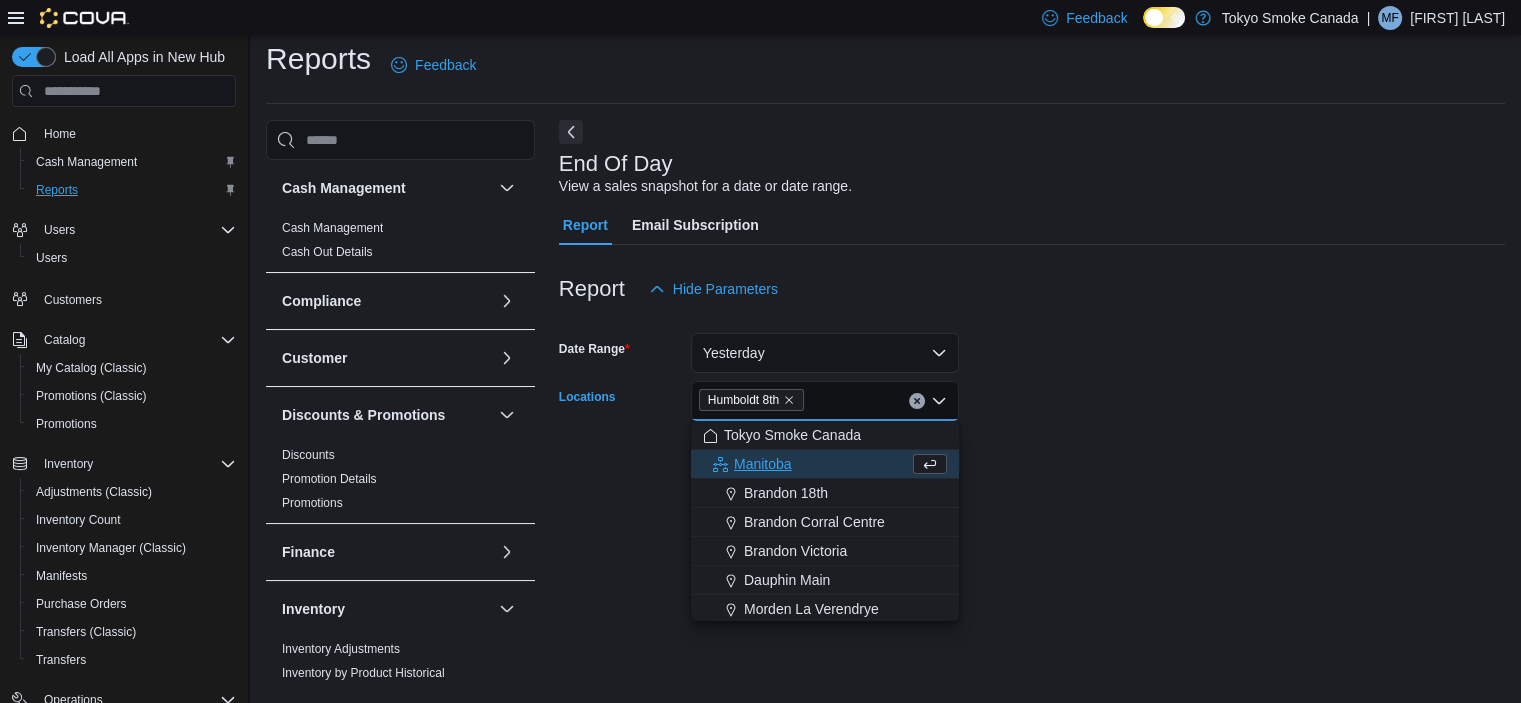 click on "Date Range Yesterday Locations Humboldt 8th Combo box. Selected. Humboldt 8th. Press Backspace to delete Humboldt 8th. Combo box input. All Locations. Type some text or, to display a list of choices, press Down Arrow. To exit the list of choices, press Escape. Export  Run Report" at bounding box center (1032, 393) 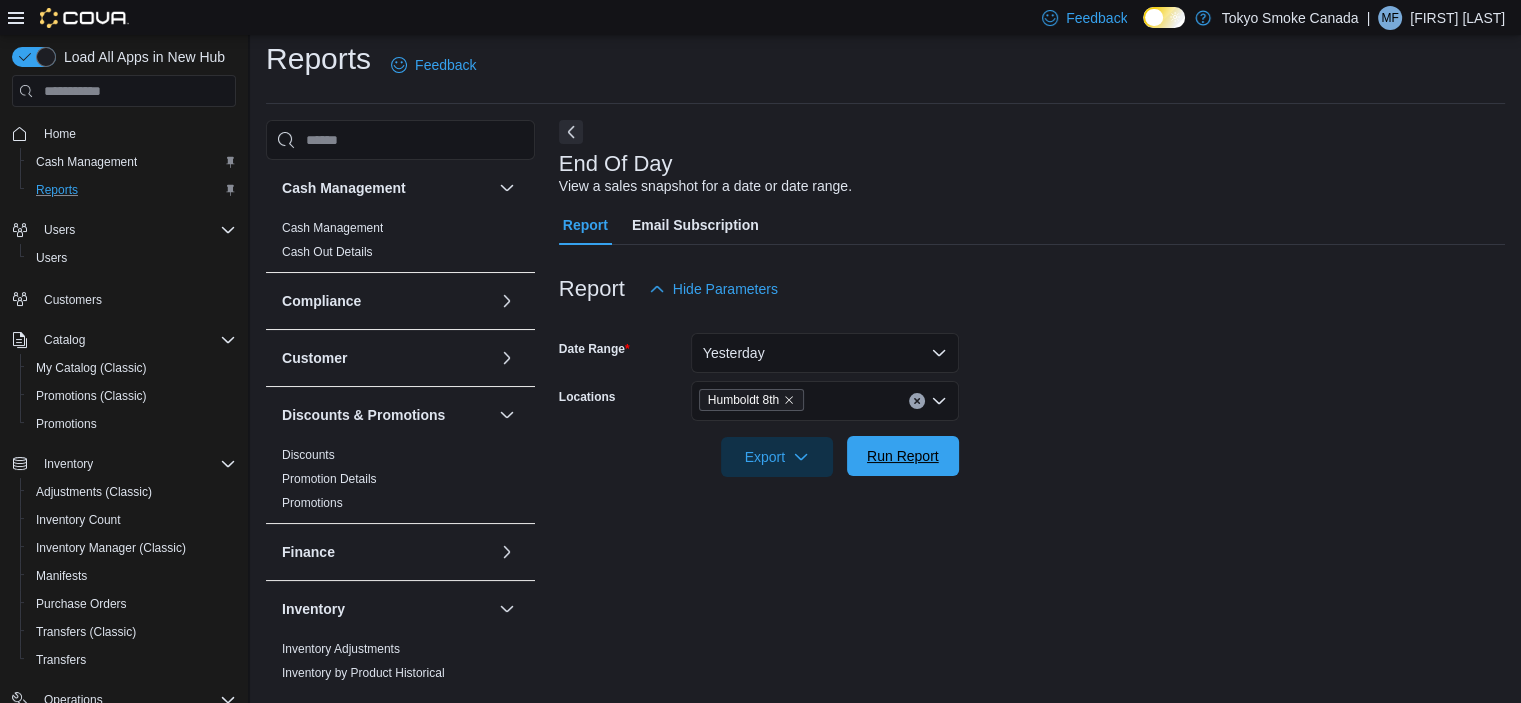 click on "Run Report" at bounding box center (903, 456) 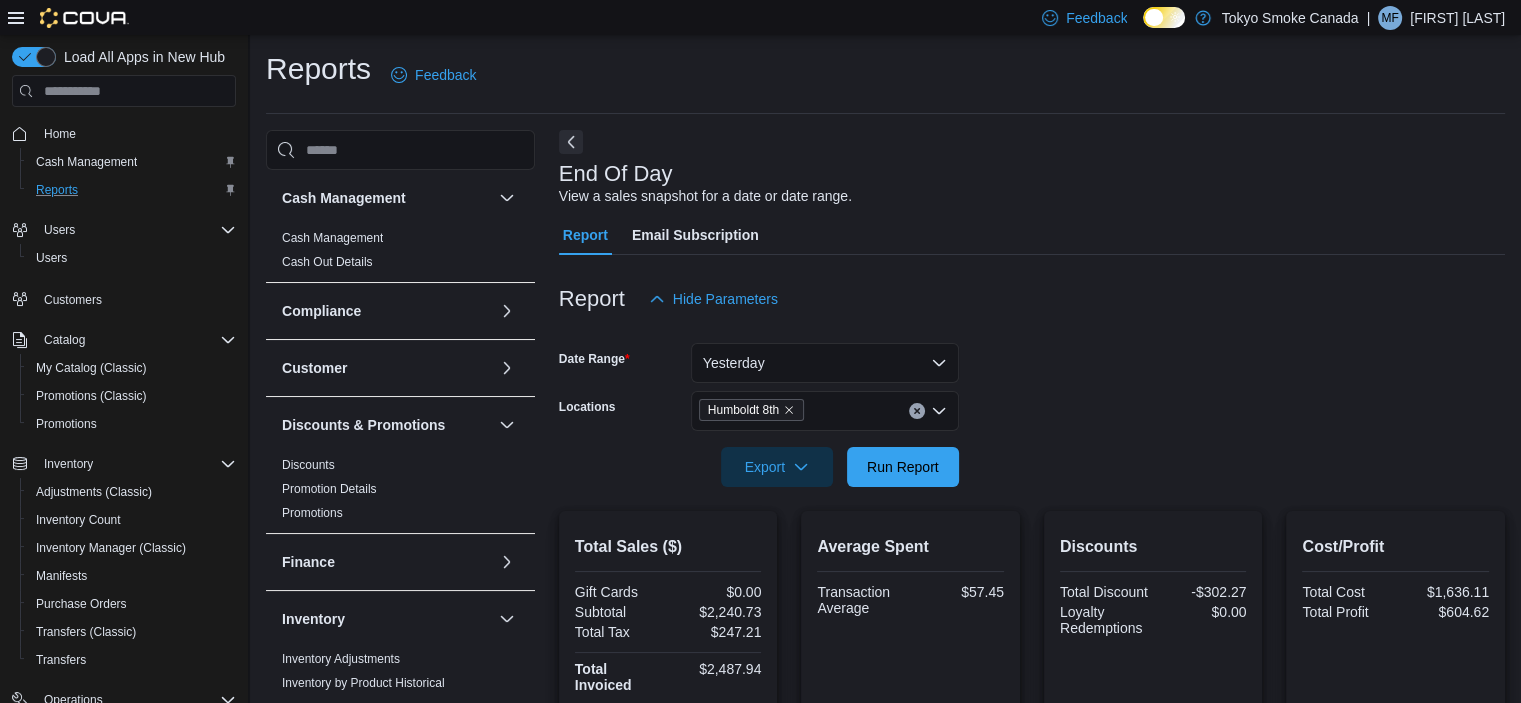 scroll, scrollTop: 0, scrollLeft: 0, axis: both 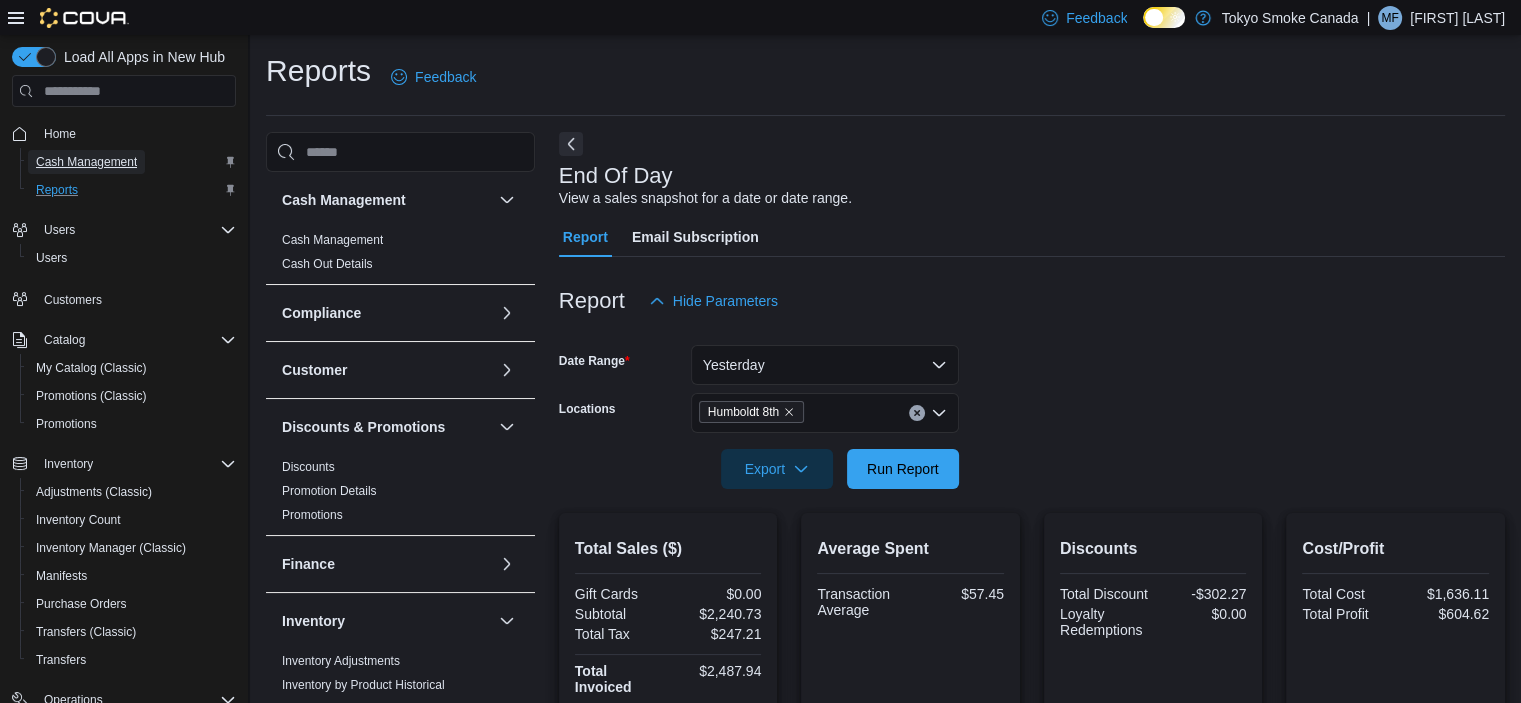 click on "Cash Management" at bounding box center [86, 162] 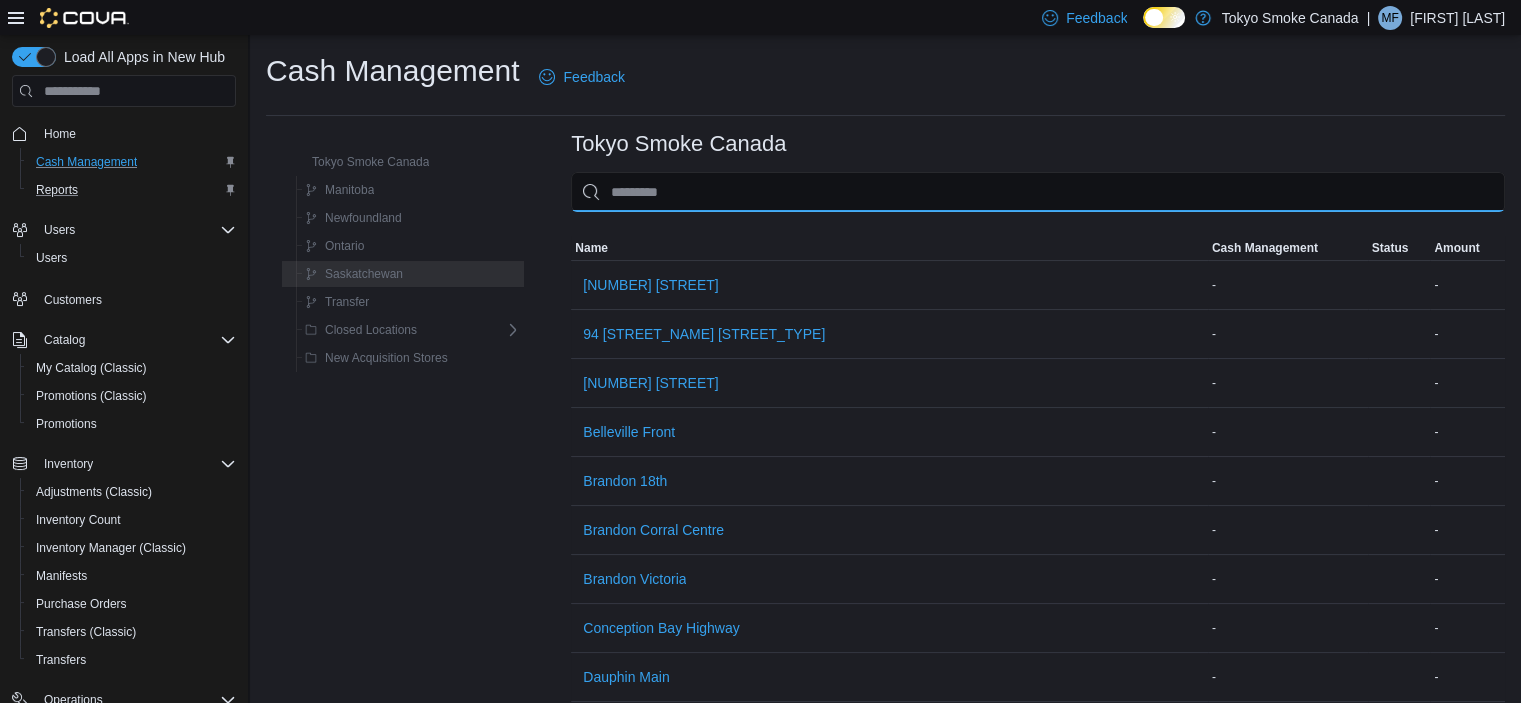 click at bounding box center [1038, 192] 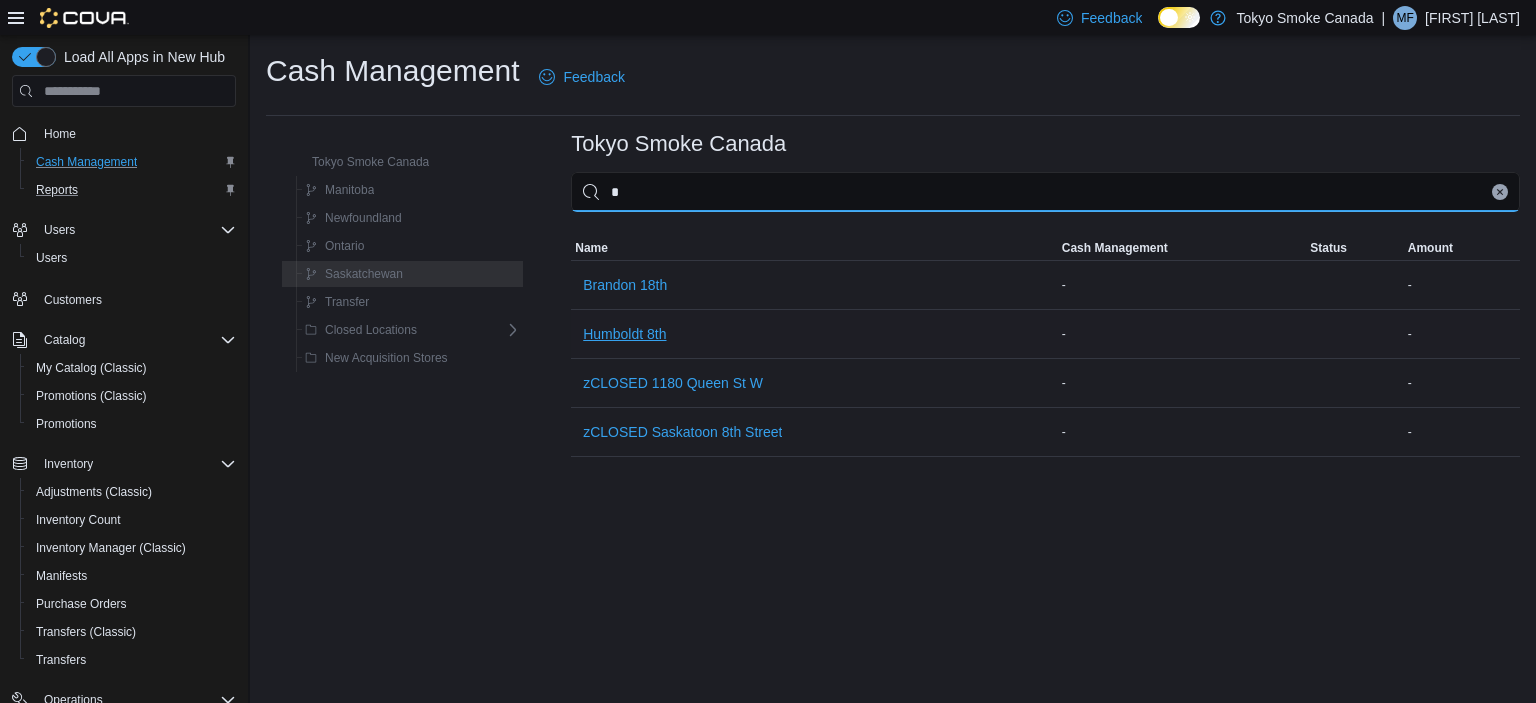 type on "*" 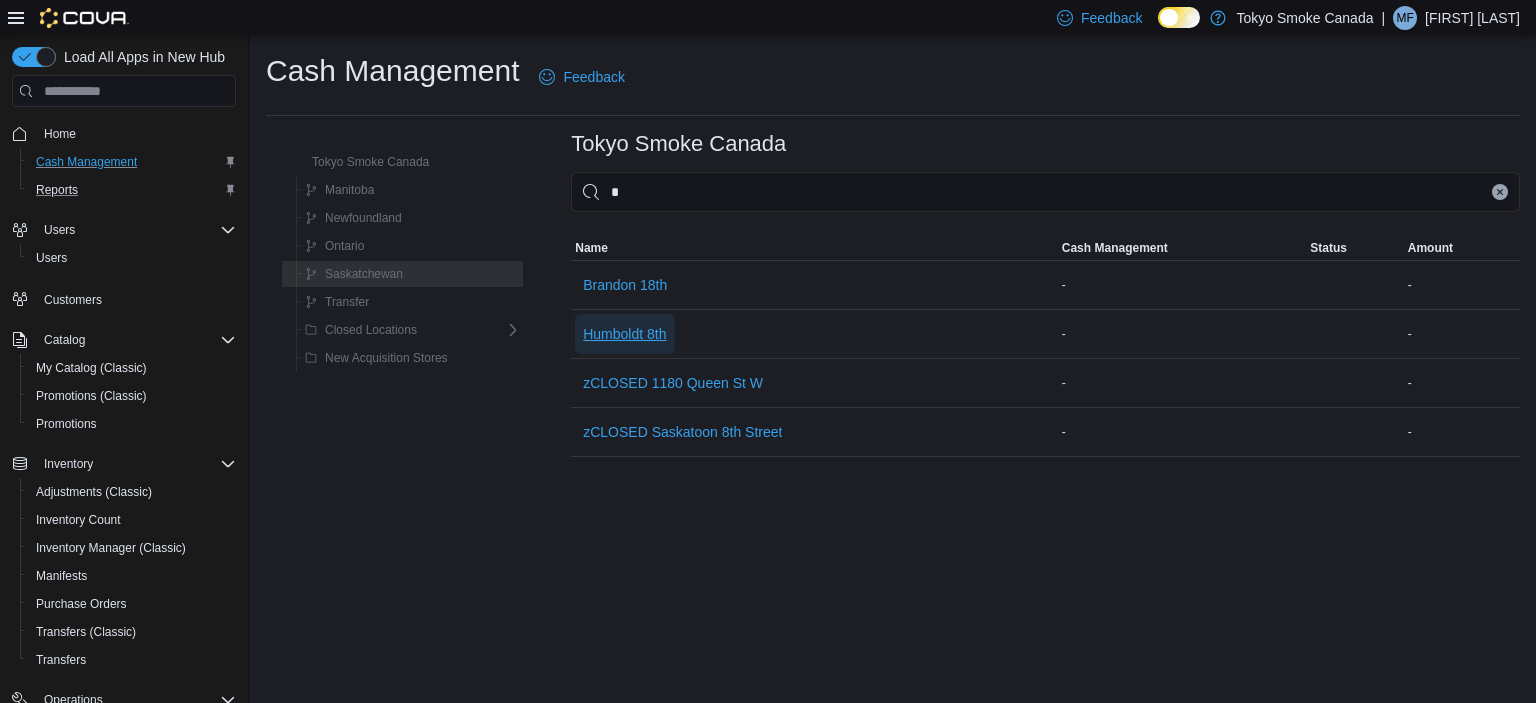 click on "Humboldt 8th" at bounding box center (624, 334) 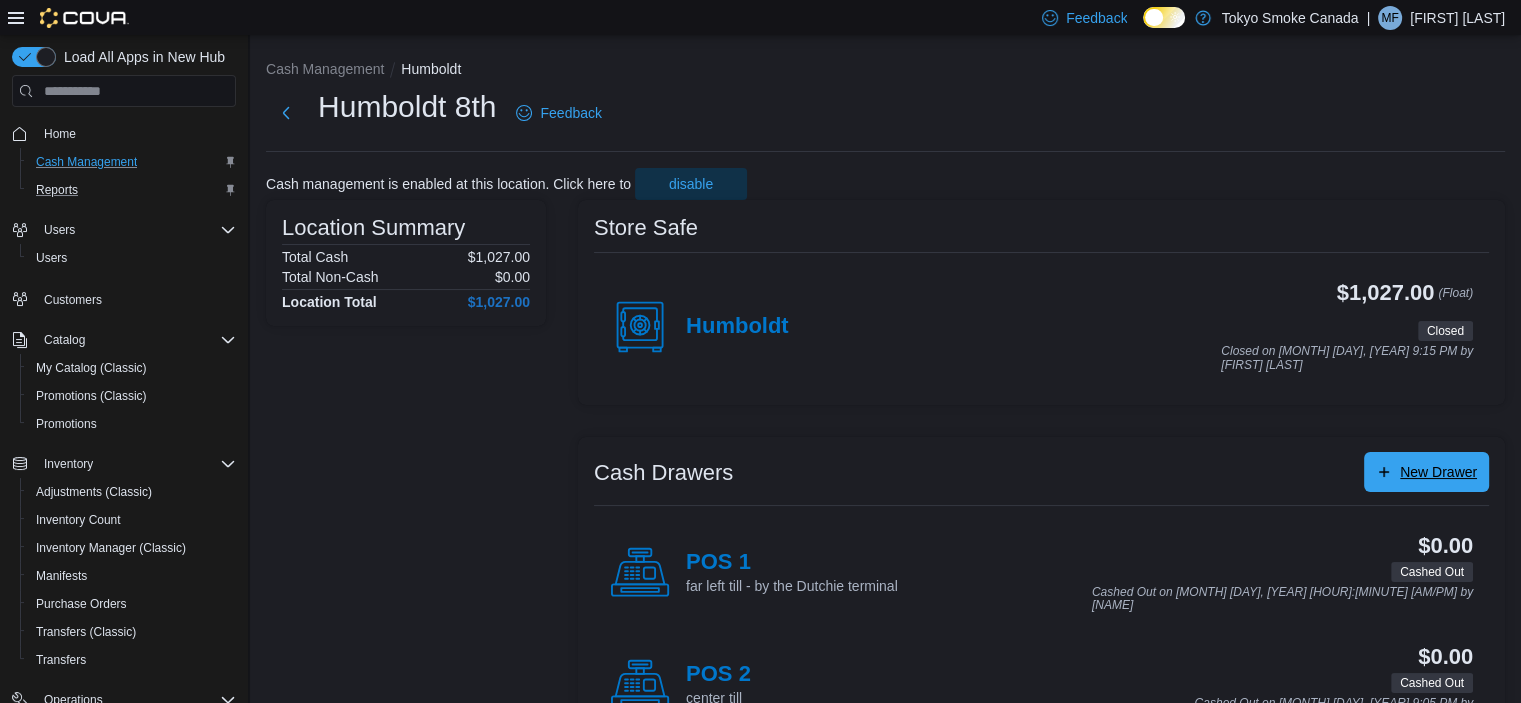 click on "New Drawer" at bounding box center [1438, 472] 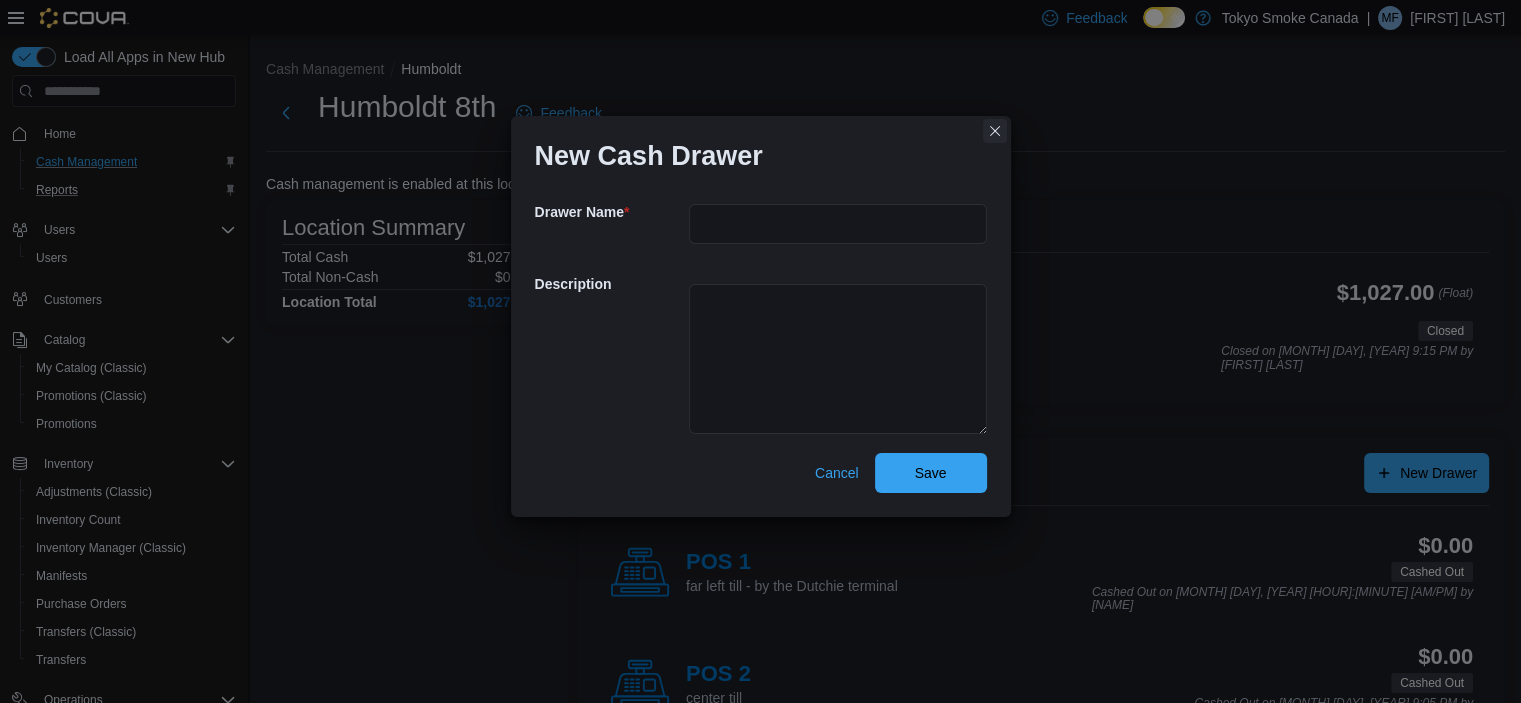 click at bounding box center [995, 131] 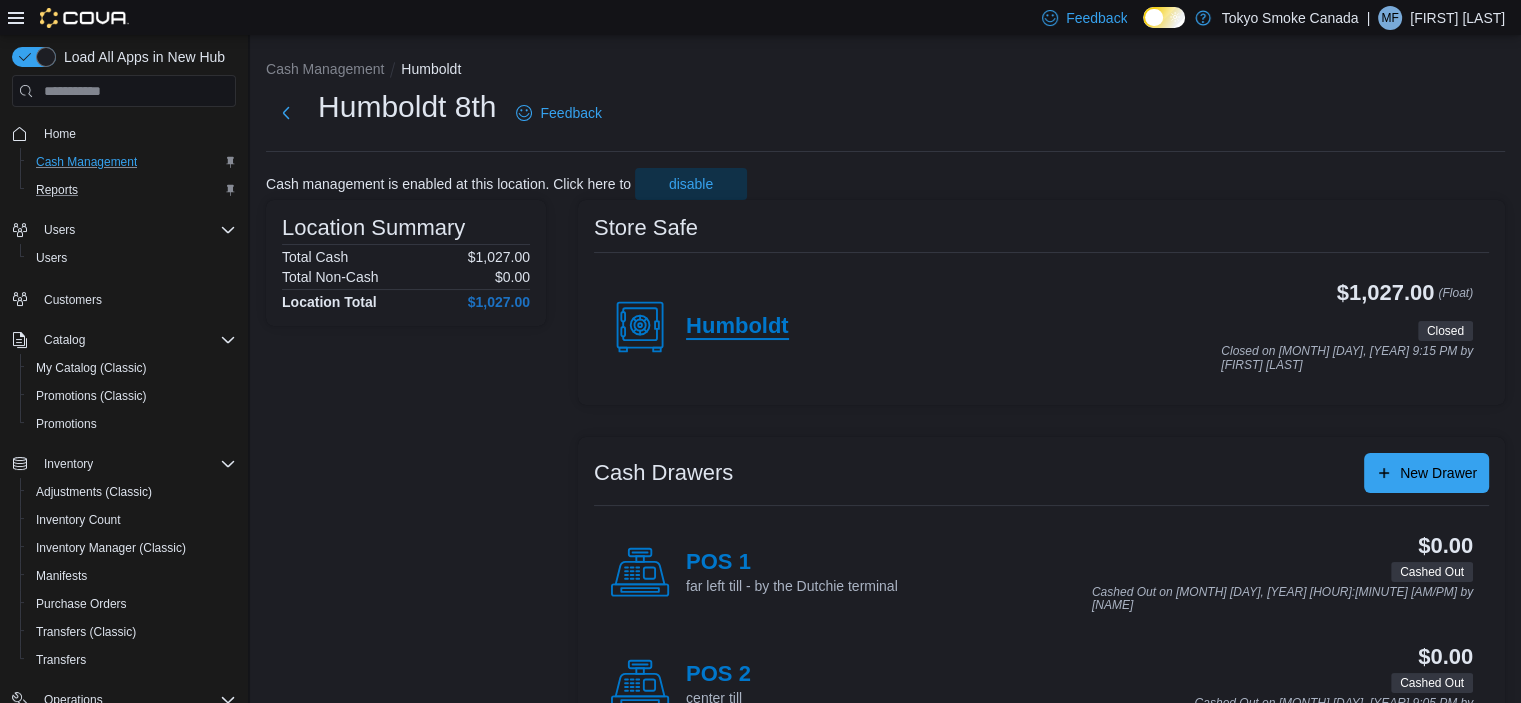 click on "Humboldt" at bounding box center (737, 327) 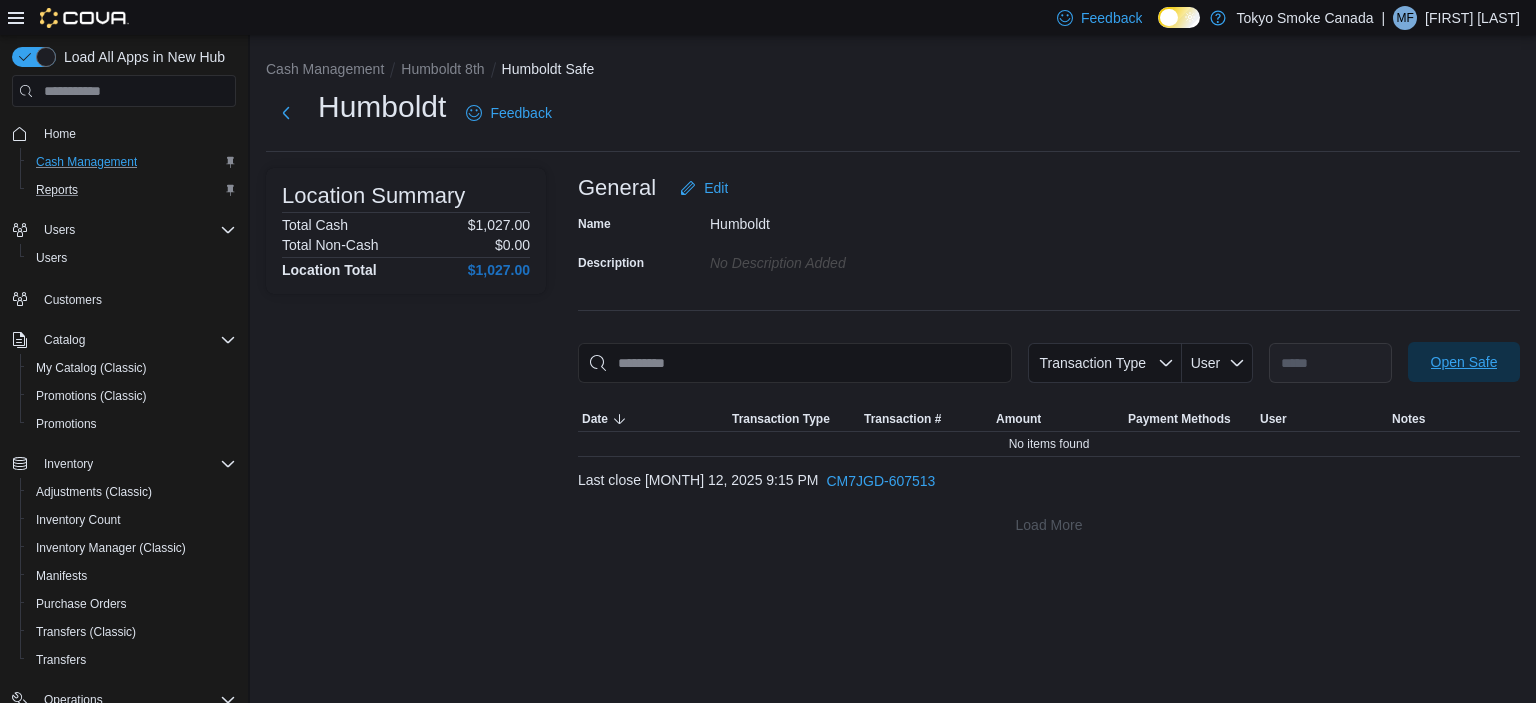 click on "Open Safe" at bounding box center [1464, 362] 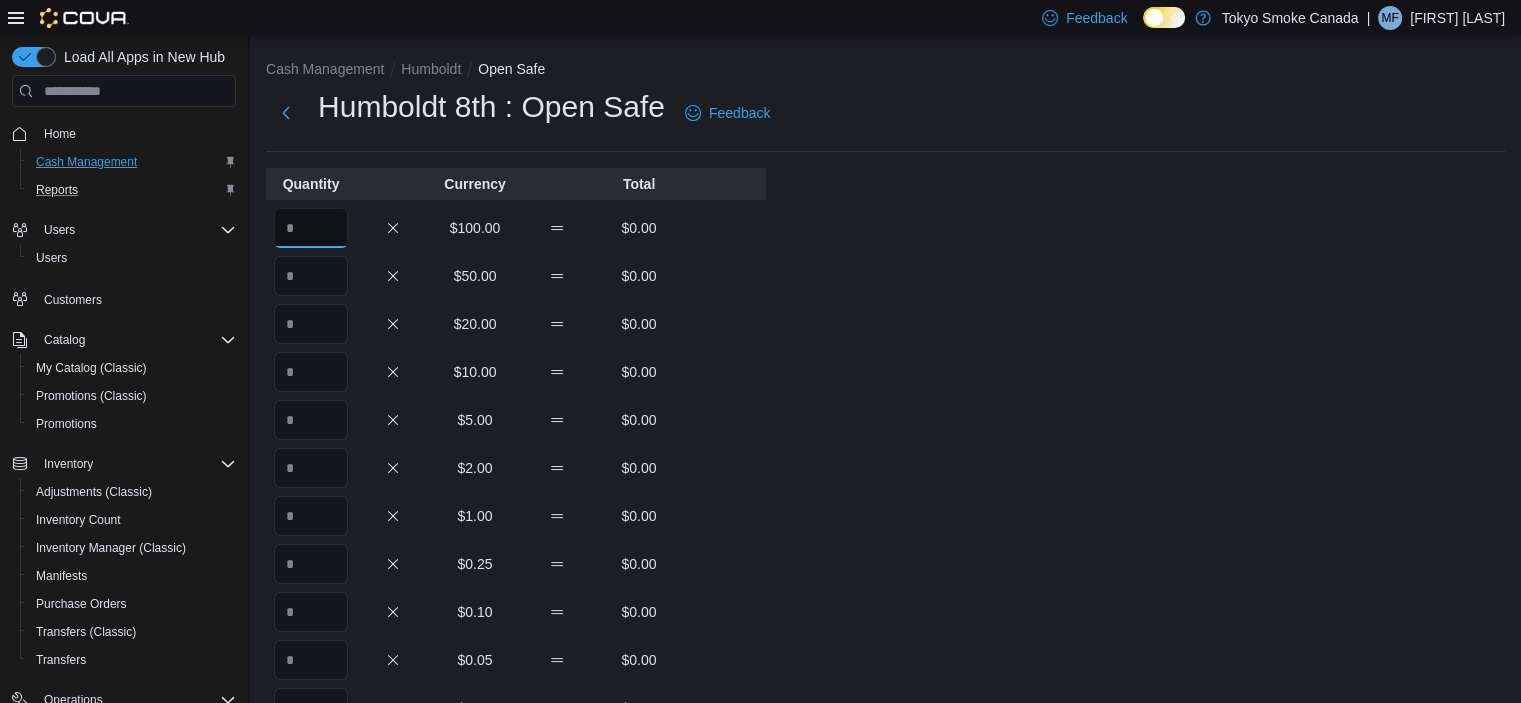 click at bounding box center [311, 228] 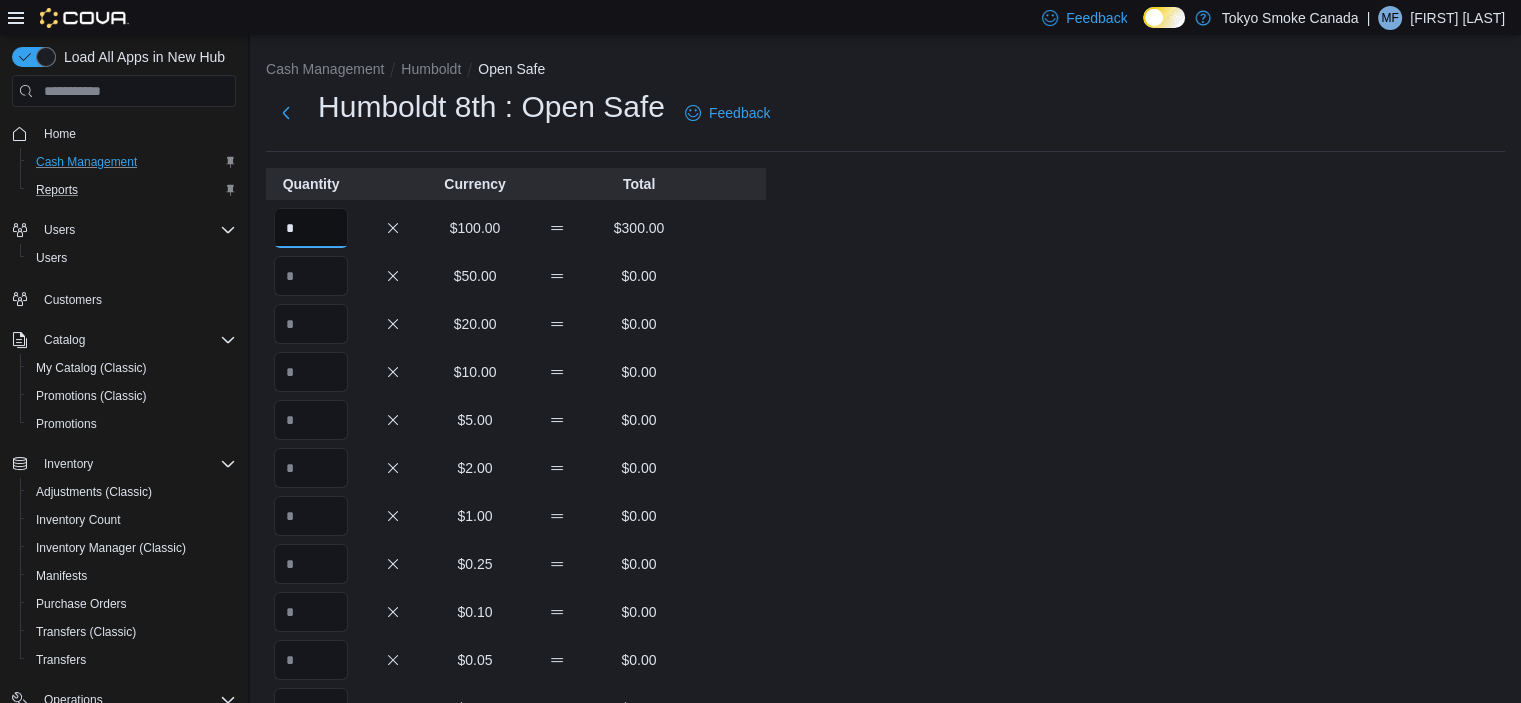 type on "*" 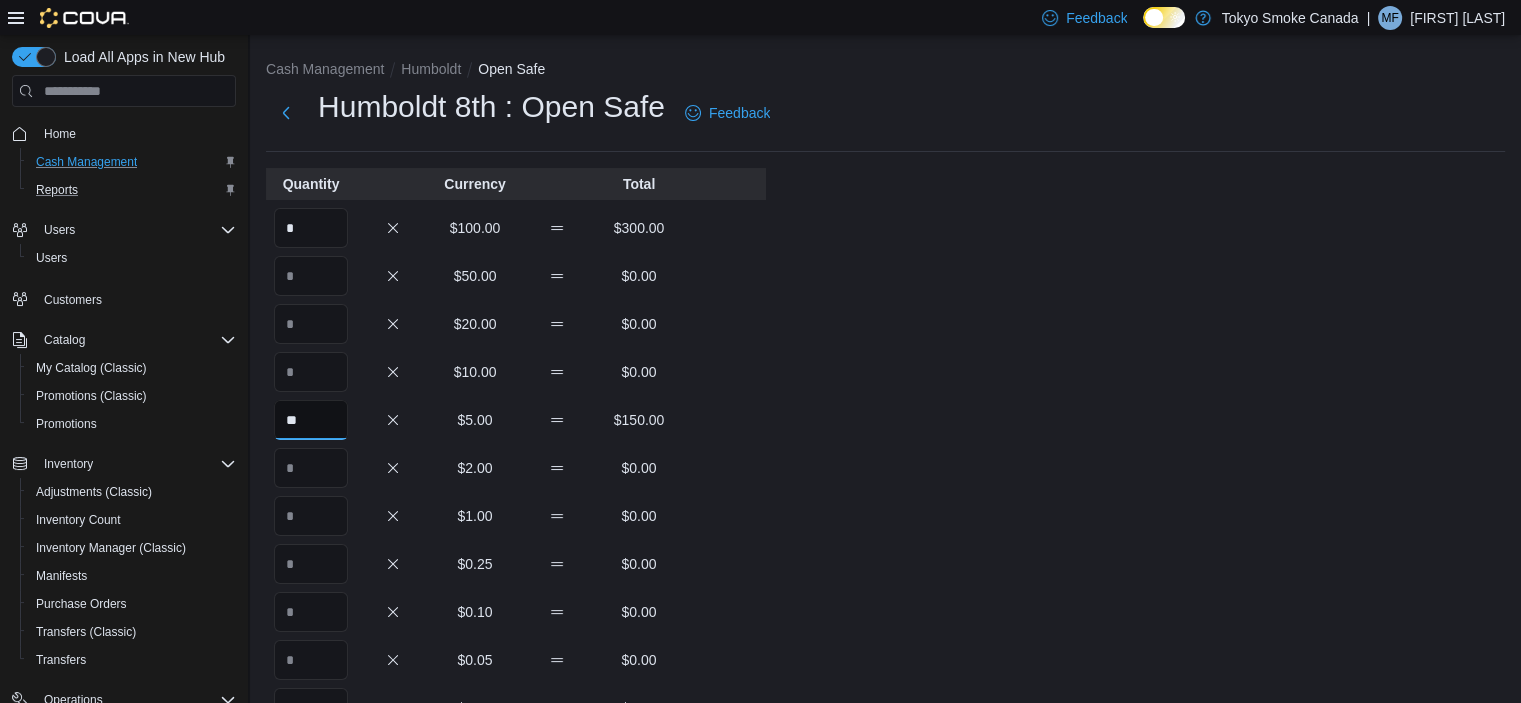 type on "**" 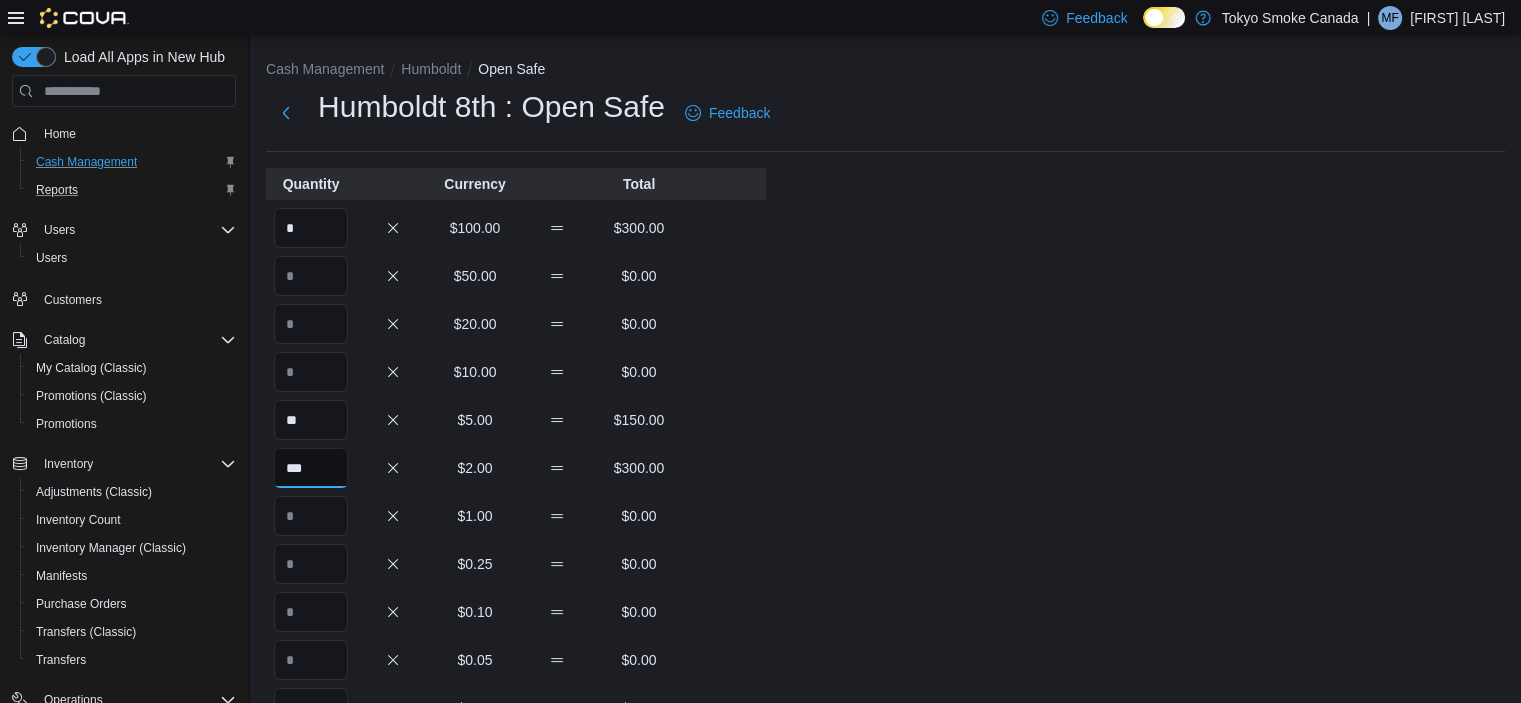 type on "***" 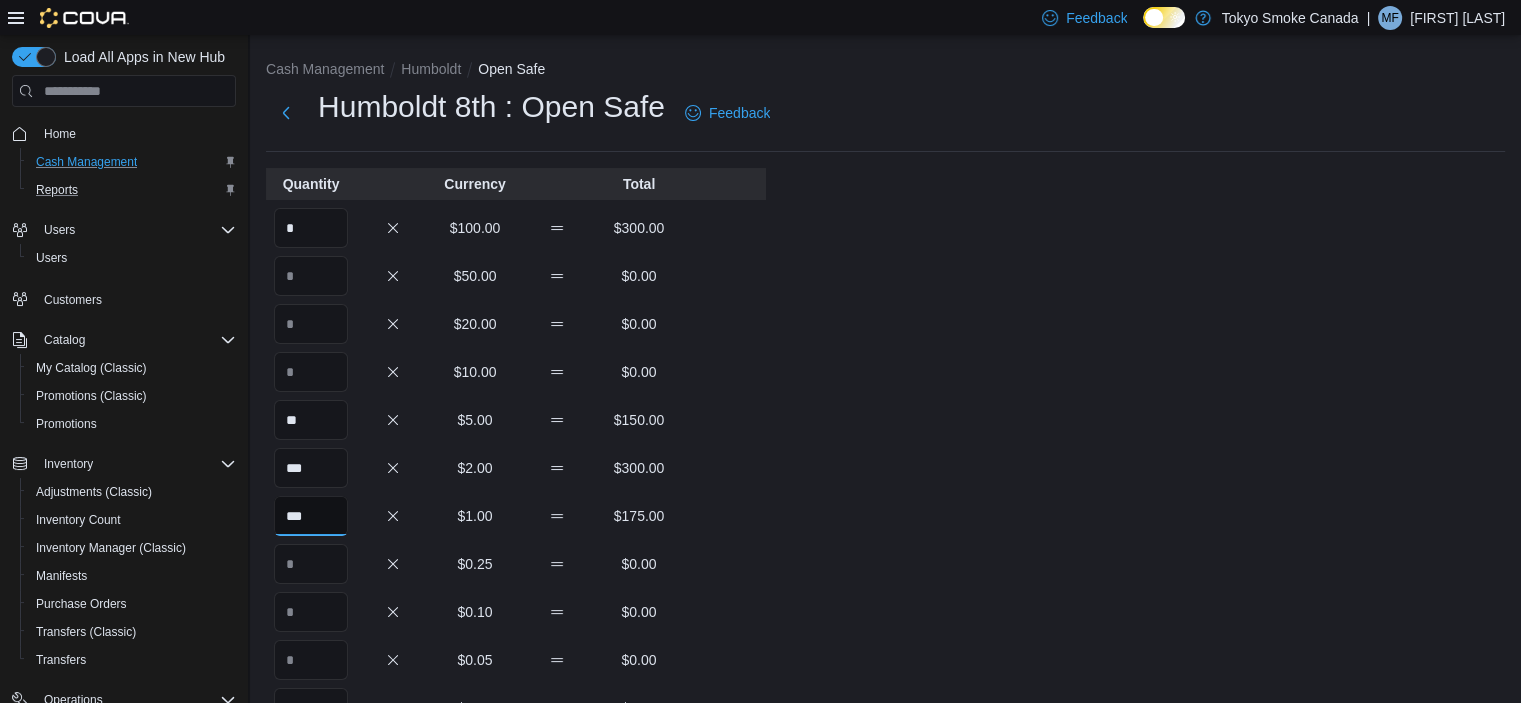 type on "***" 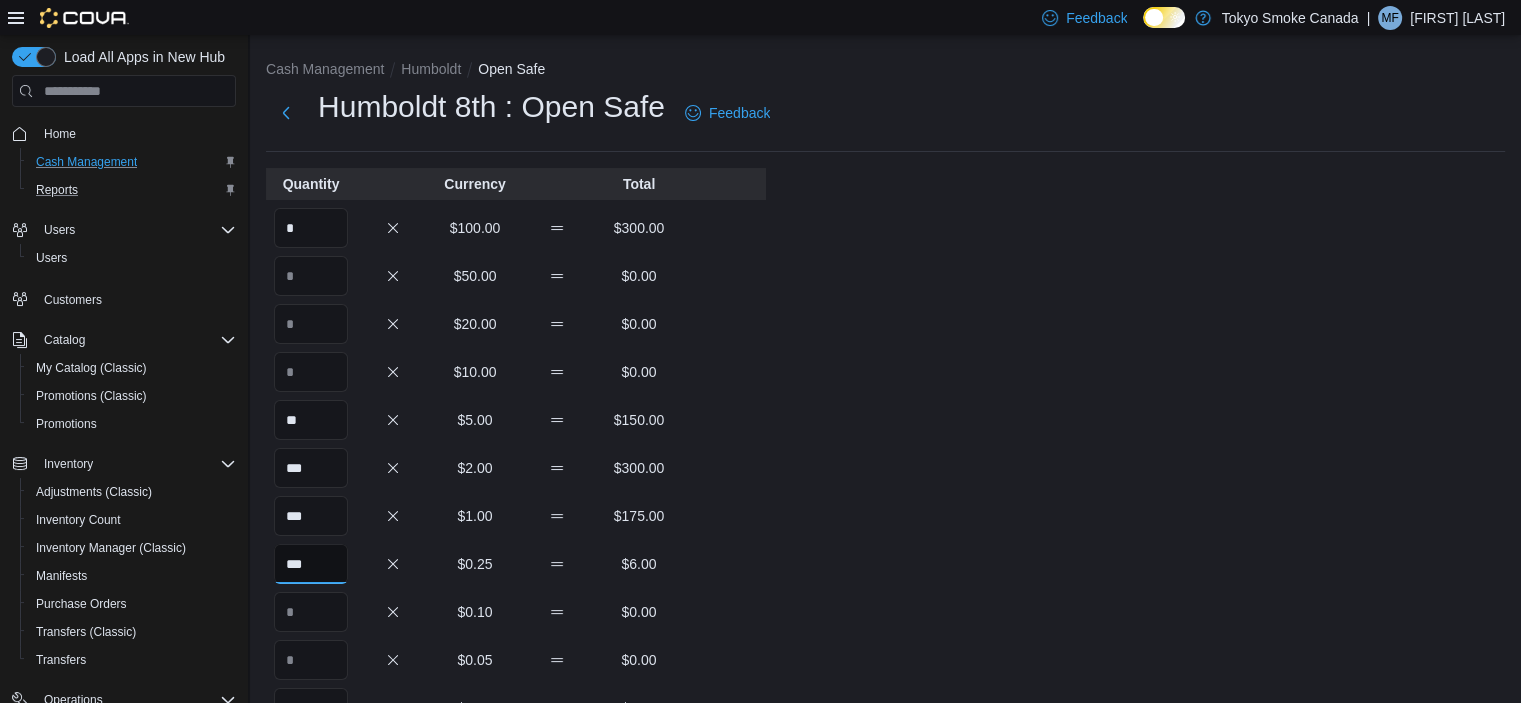 type on "***" 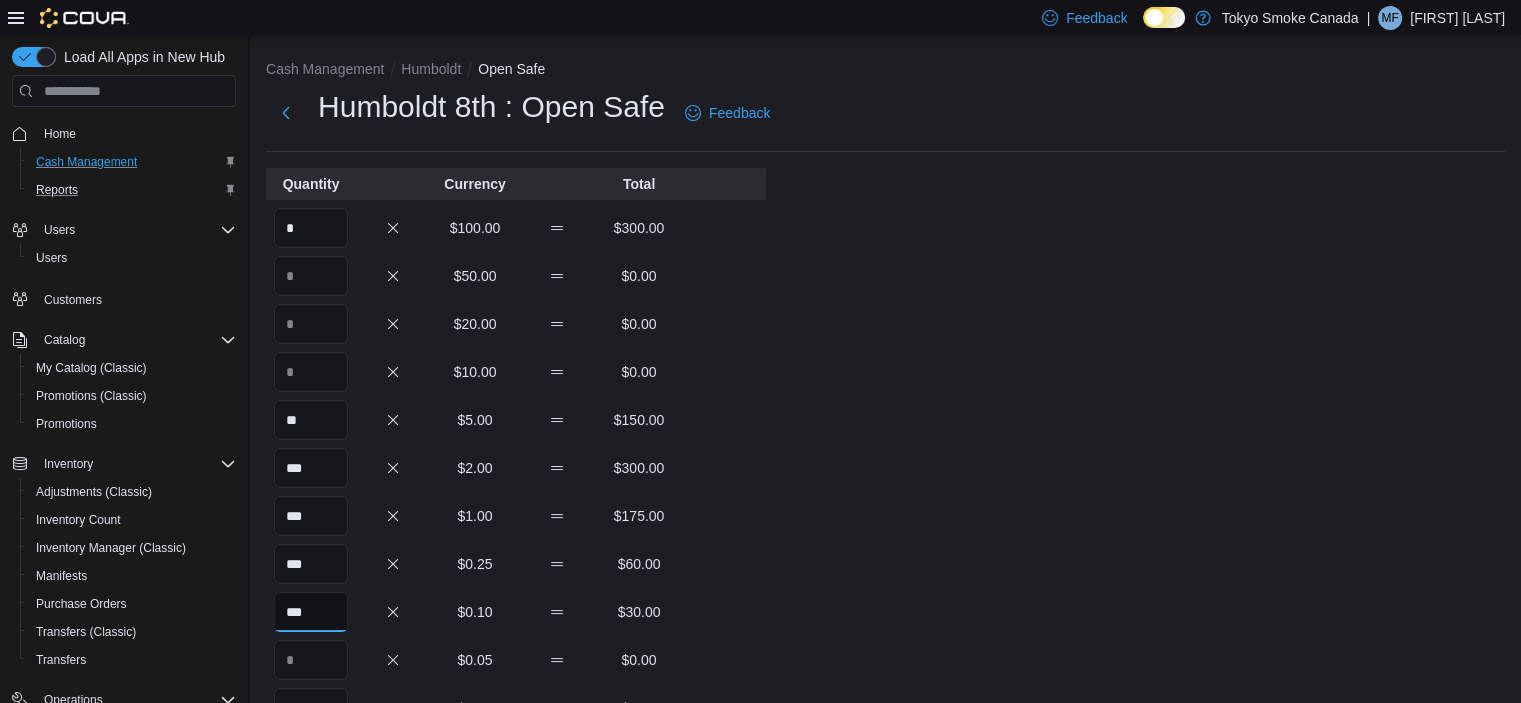 type on "***" 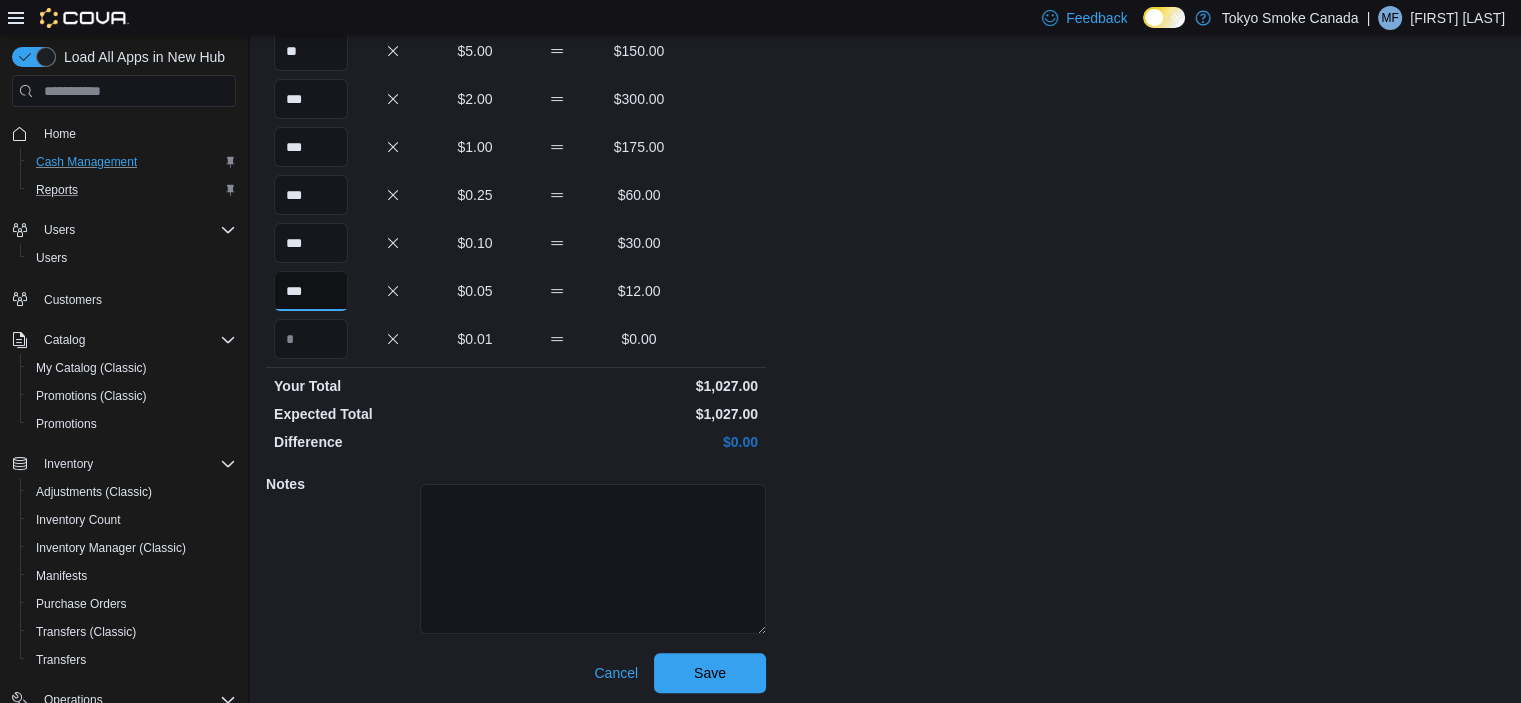 scroll, scrollTop: 375, scrollLeft: 0, axis: vertical 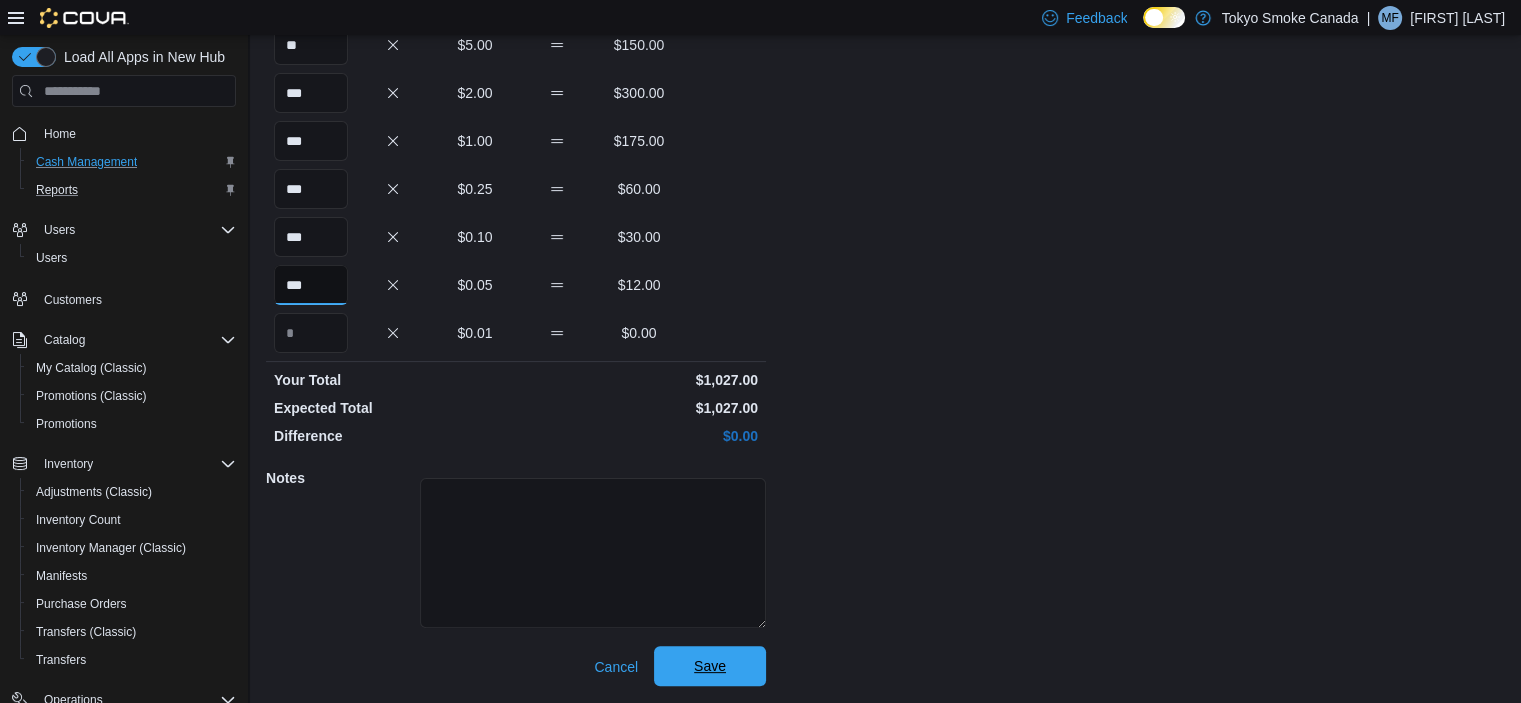 type on "***" 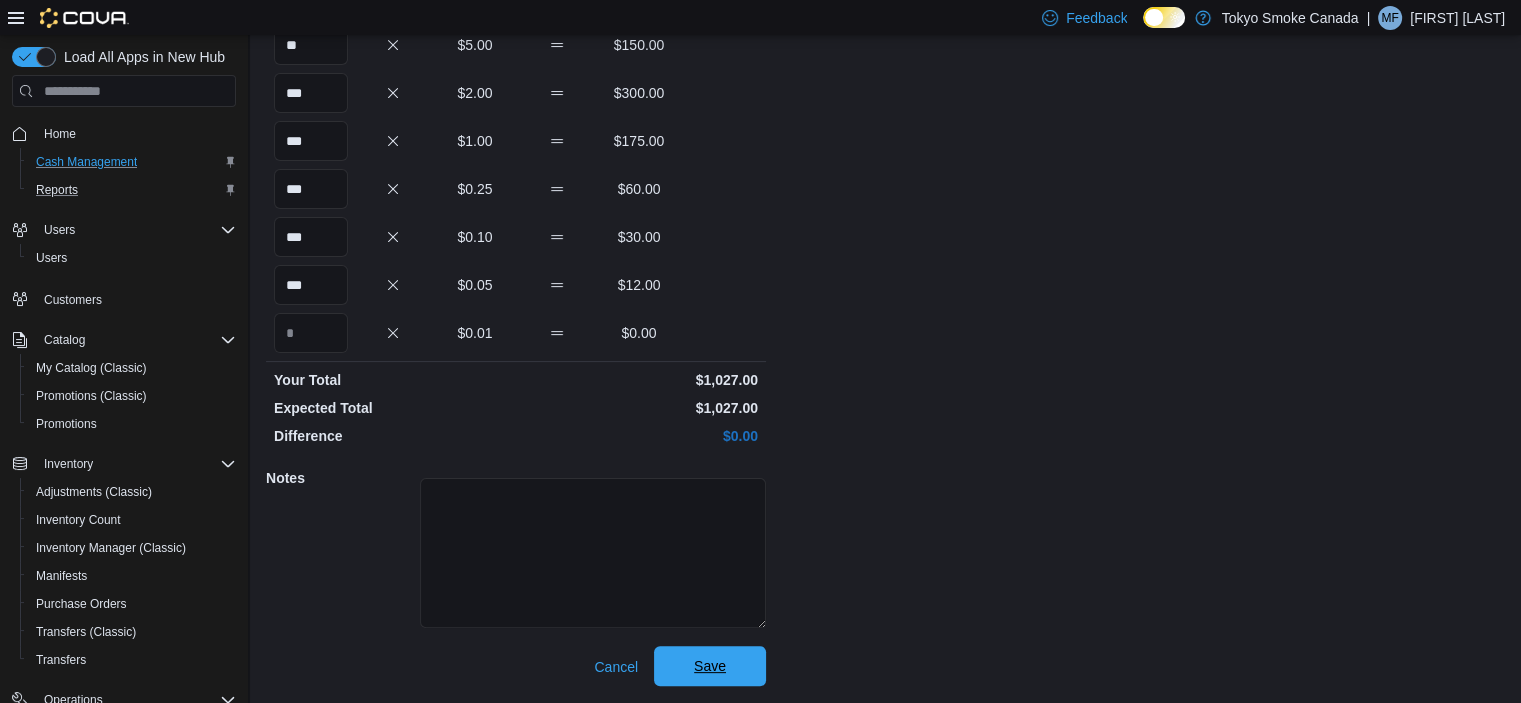 click on "Save" at bounding box center (710, 666) 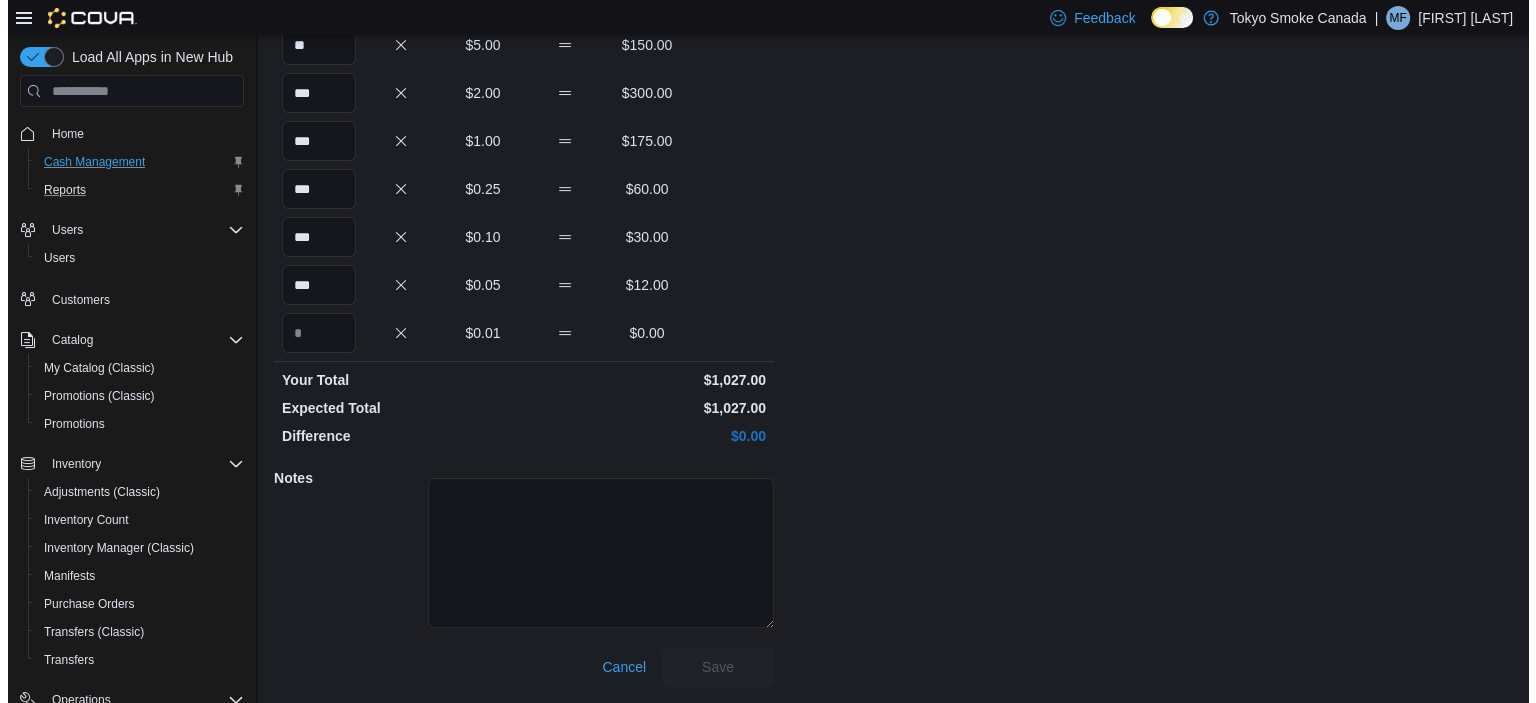 scroll, scrollTop: 0, scrollLeft: 0, axis: both 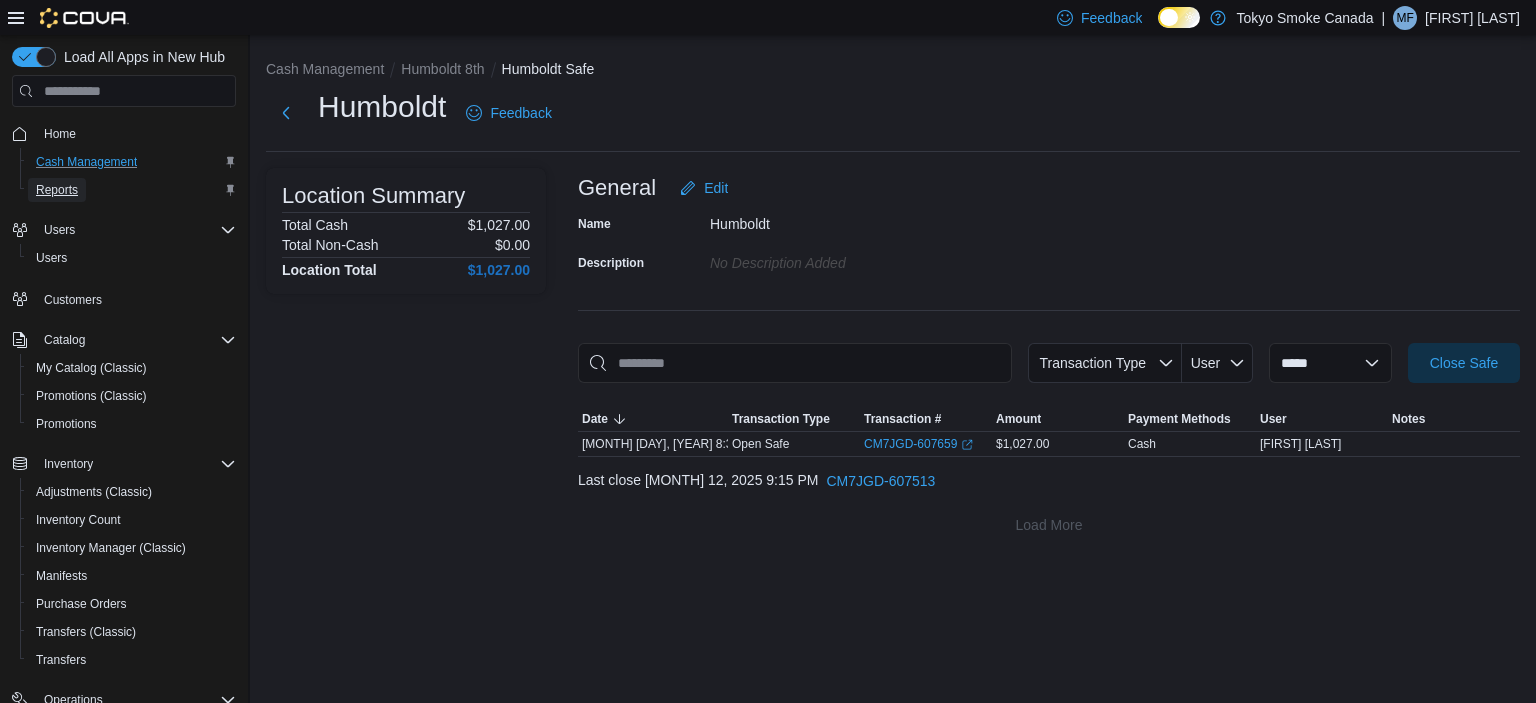 click on "Reports" at bounding box center (57, 190) 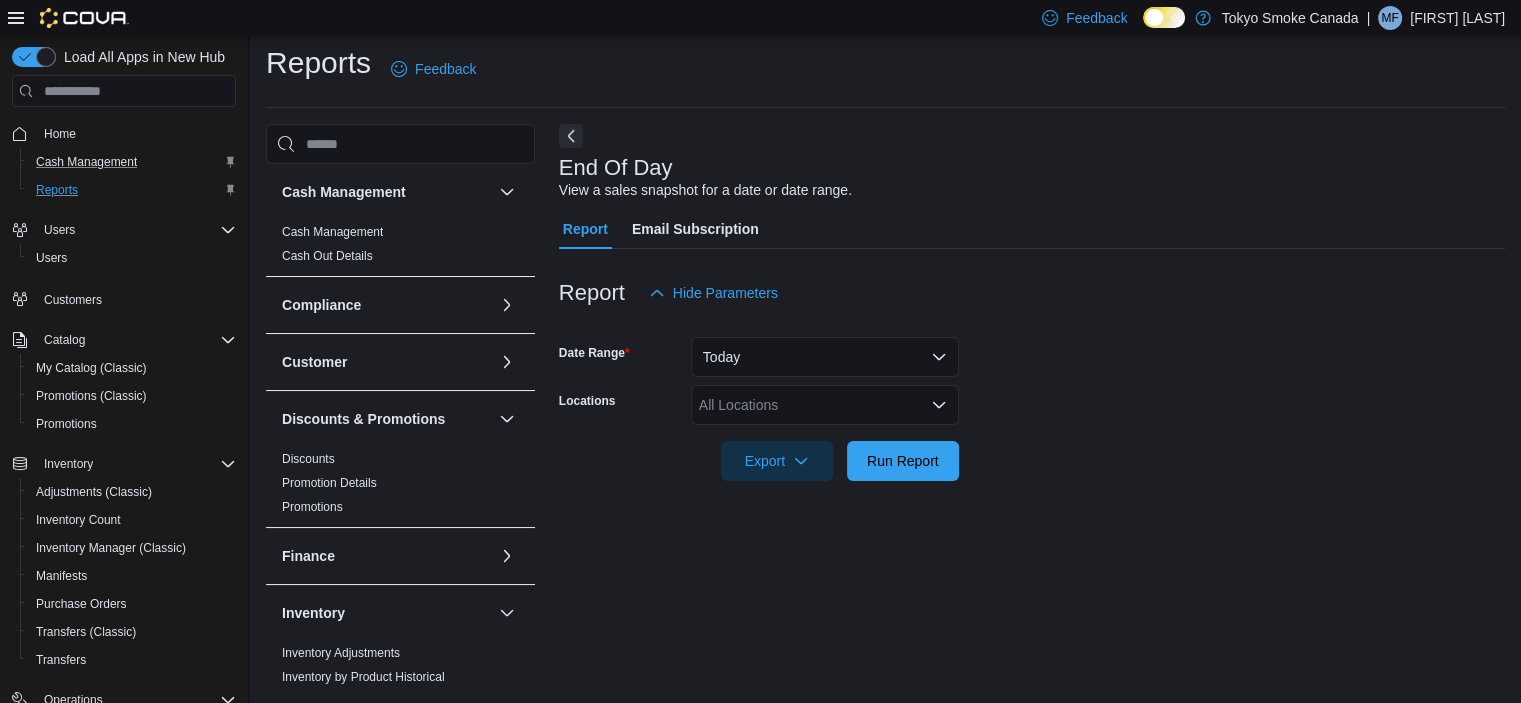 scroll, scrollTop: 12, scrollLeft: 0, axis: vertical 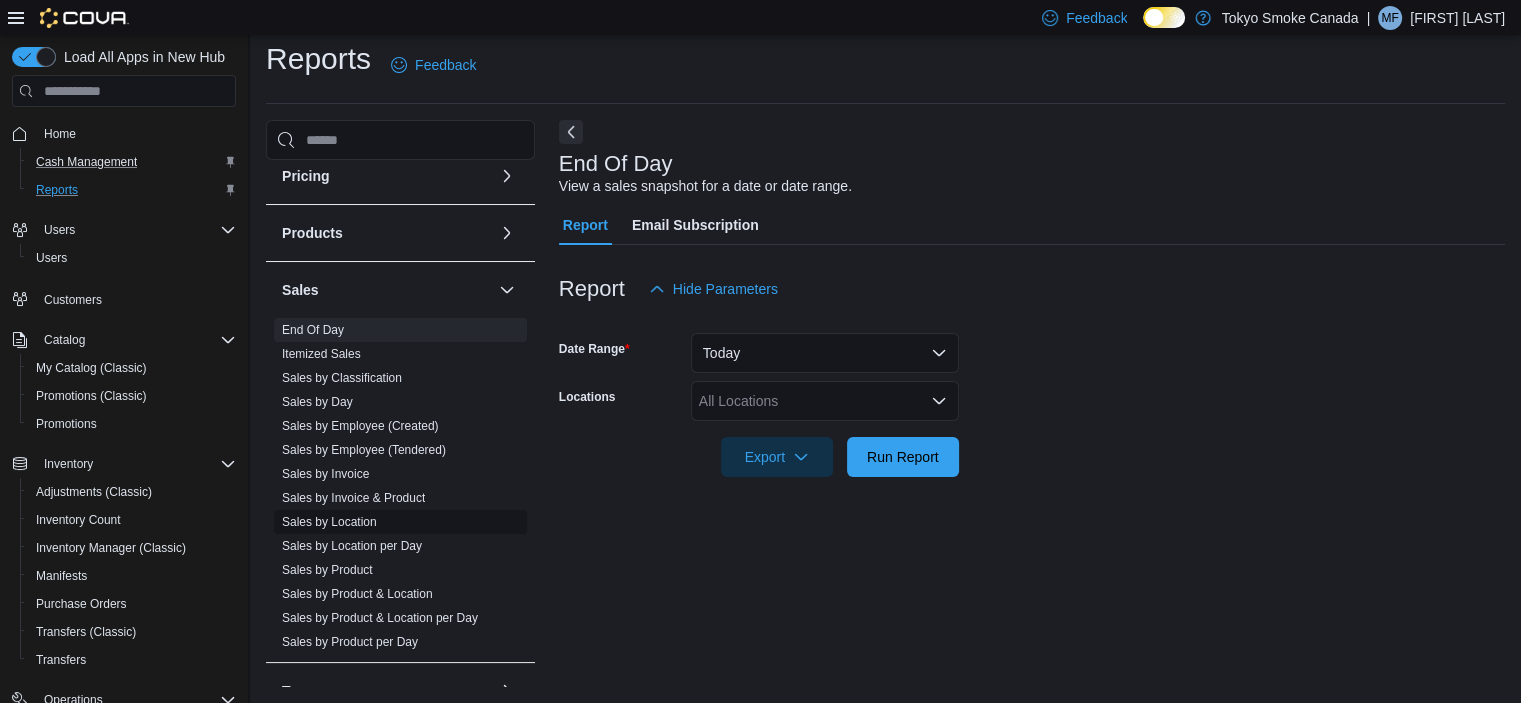 click on "Sales by Location" at bounding box center [329, 522] 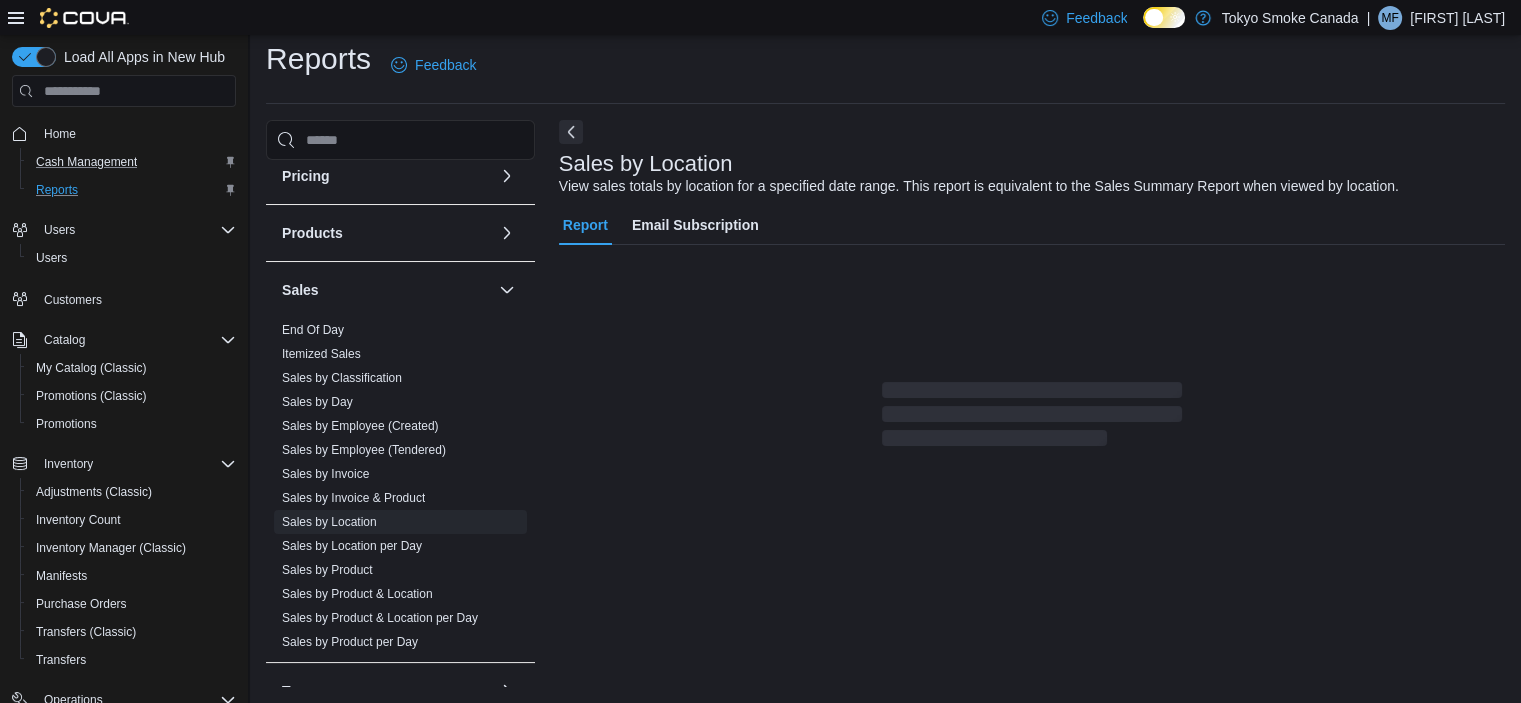 scroll, scrollTop: 46, scrollLeft: 0, axis: vertical 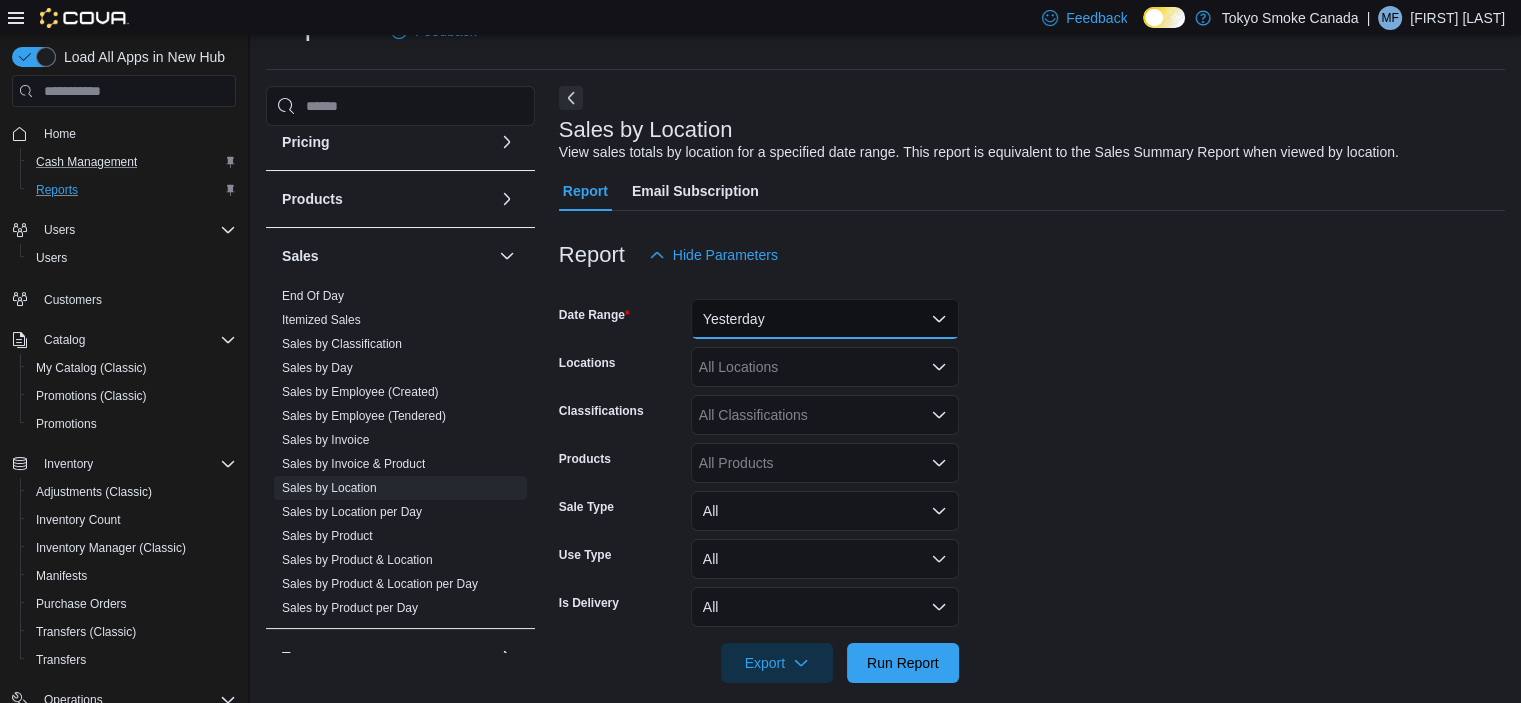 click on "Yesterday" at bounding box center [825, 319] 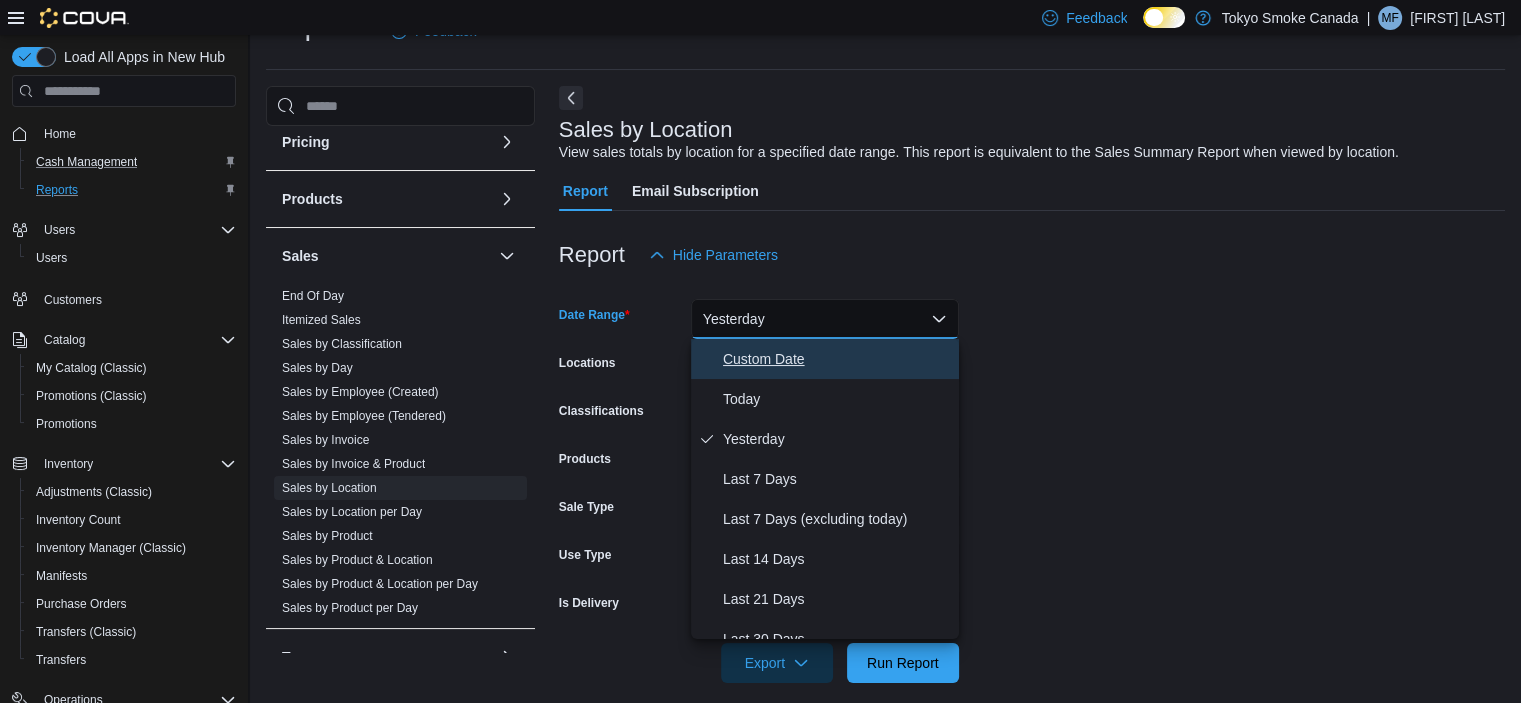 click on "Custom Date" at bounding box center [825, 359] 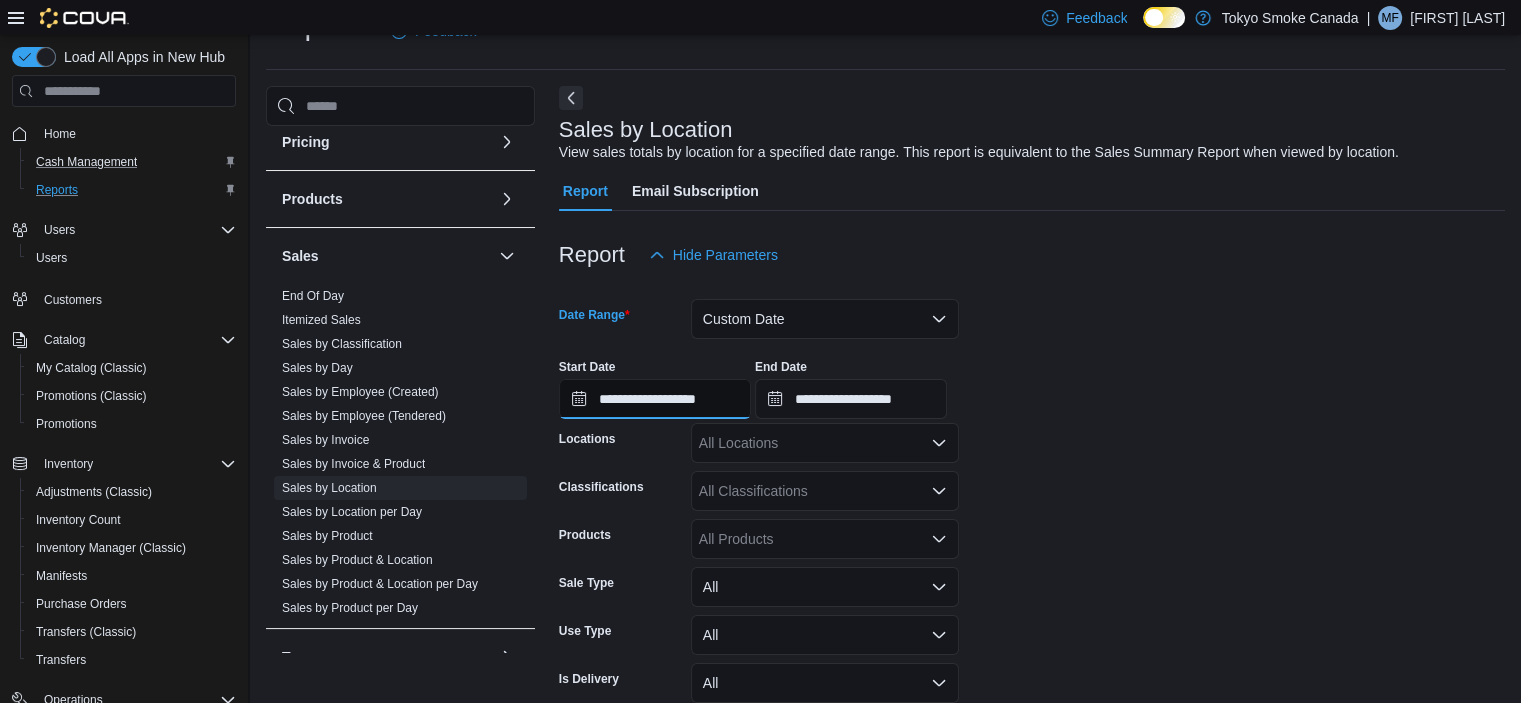 click on "**********" at bounding box center (655, 399) 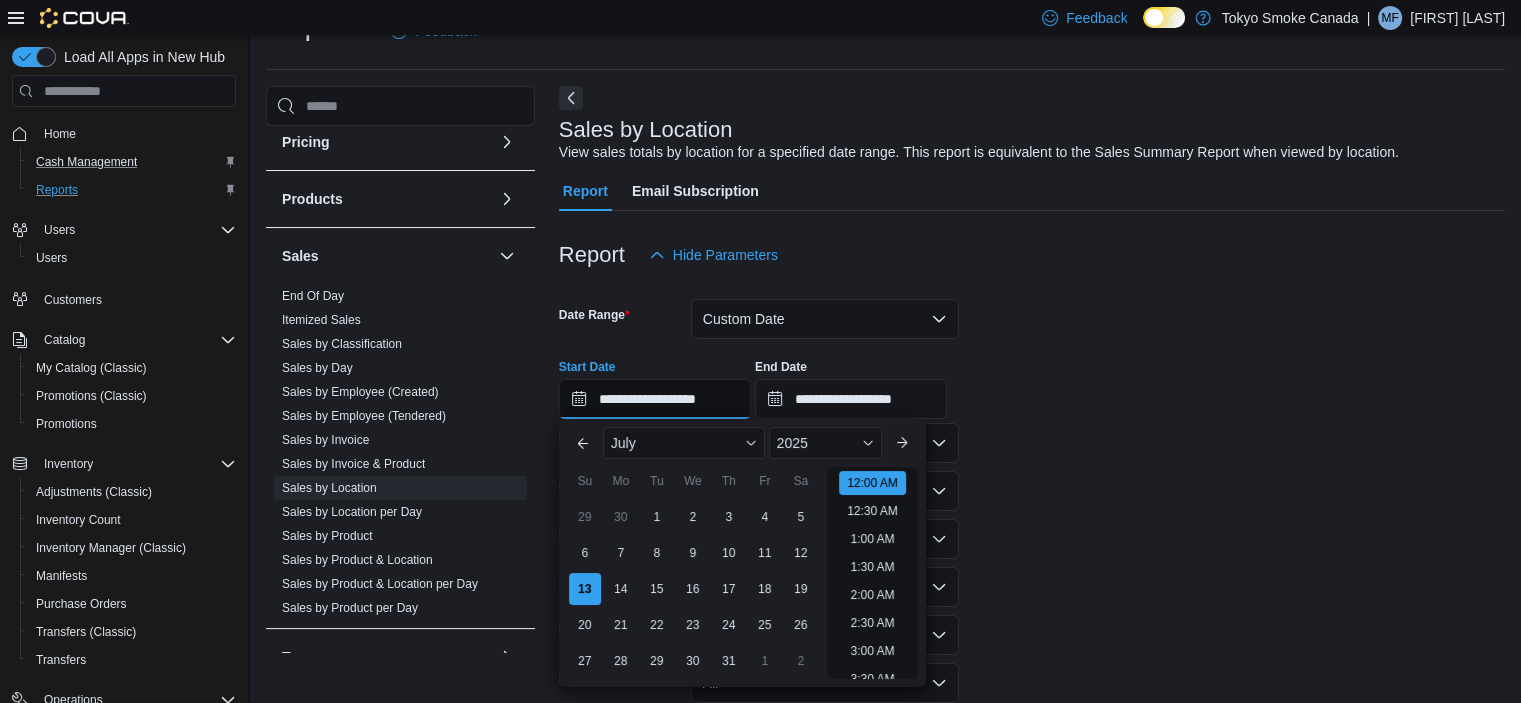 scroll, scrollTop: 62, scrollLeft: 0, axis: vertical 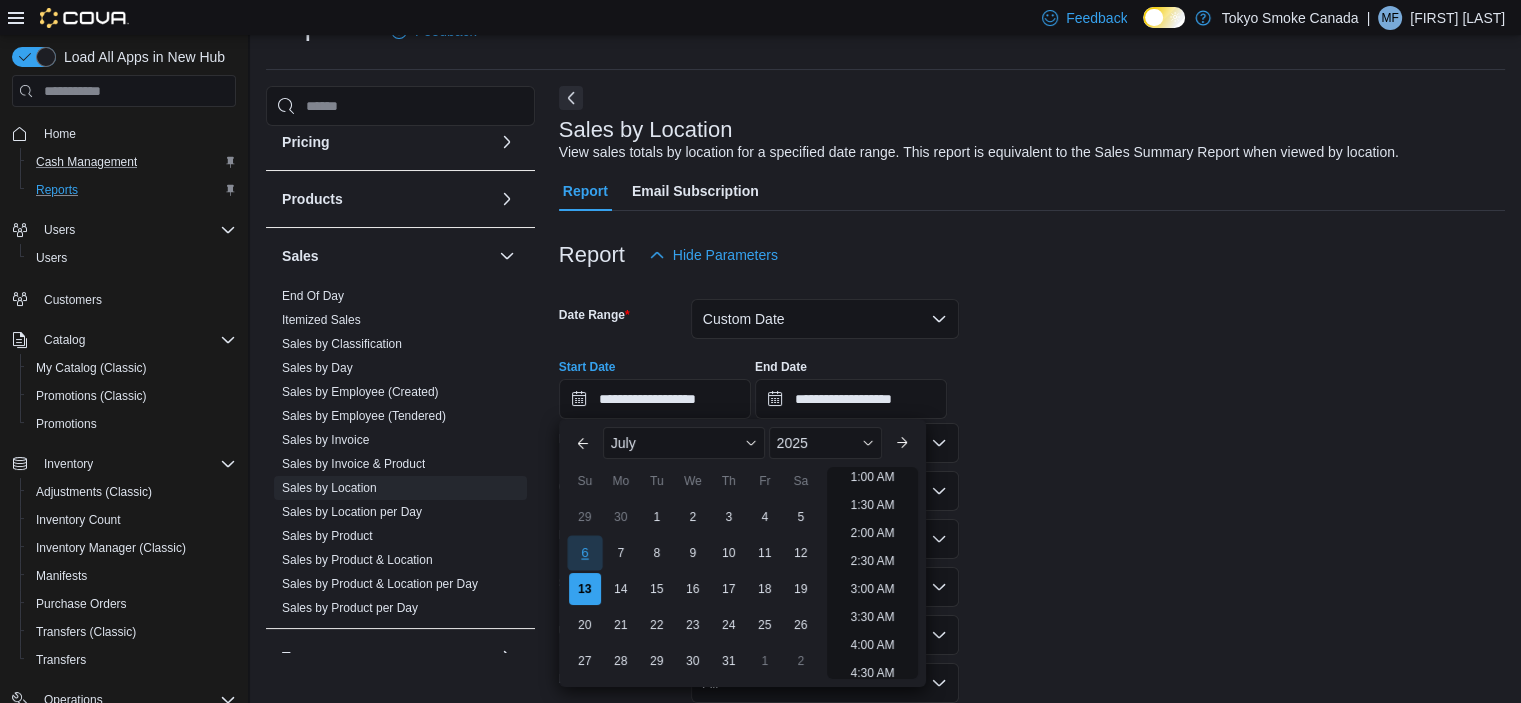click on "6" at bounding box center [584, 553] 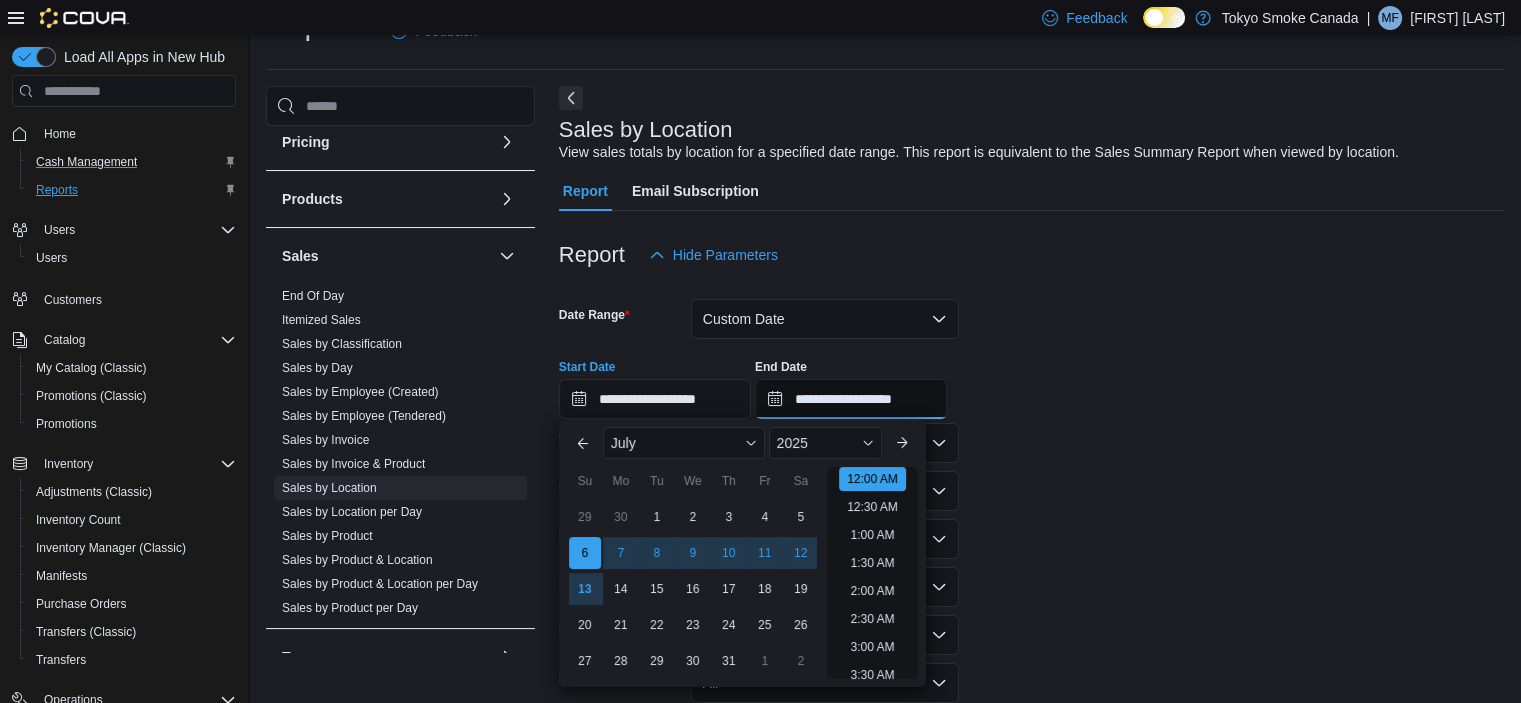 click on "**********" at bounding box center [851, 399] 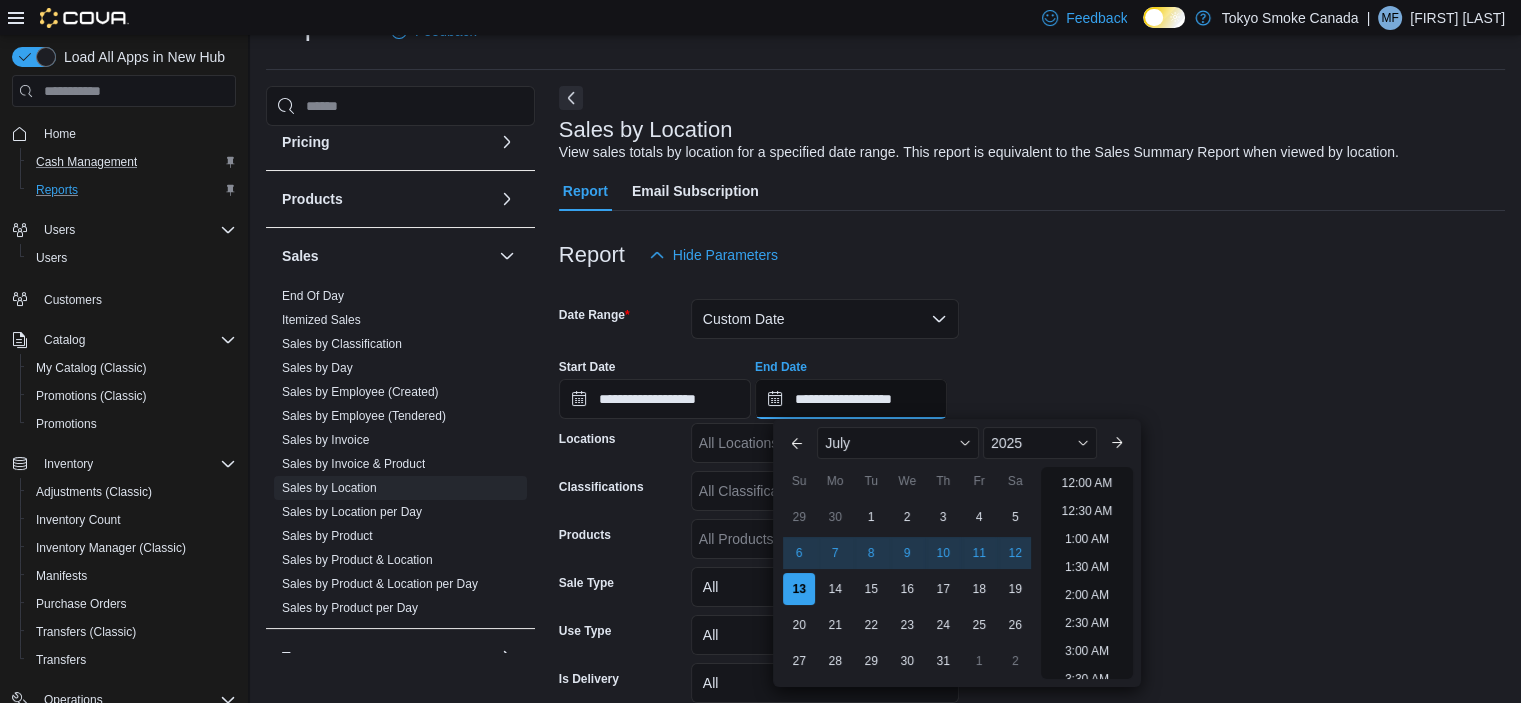 scroll, scrollTop: 1136, scrollLeft: 0, axis: vertical 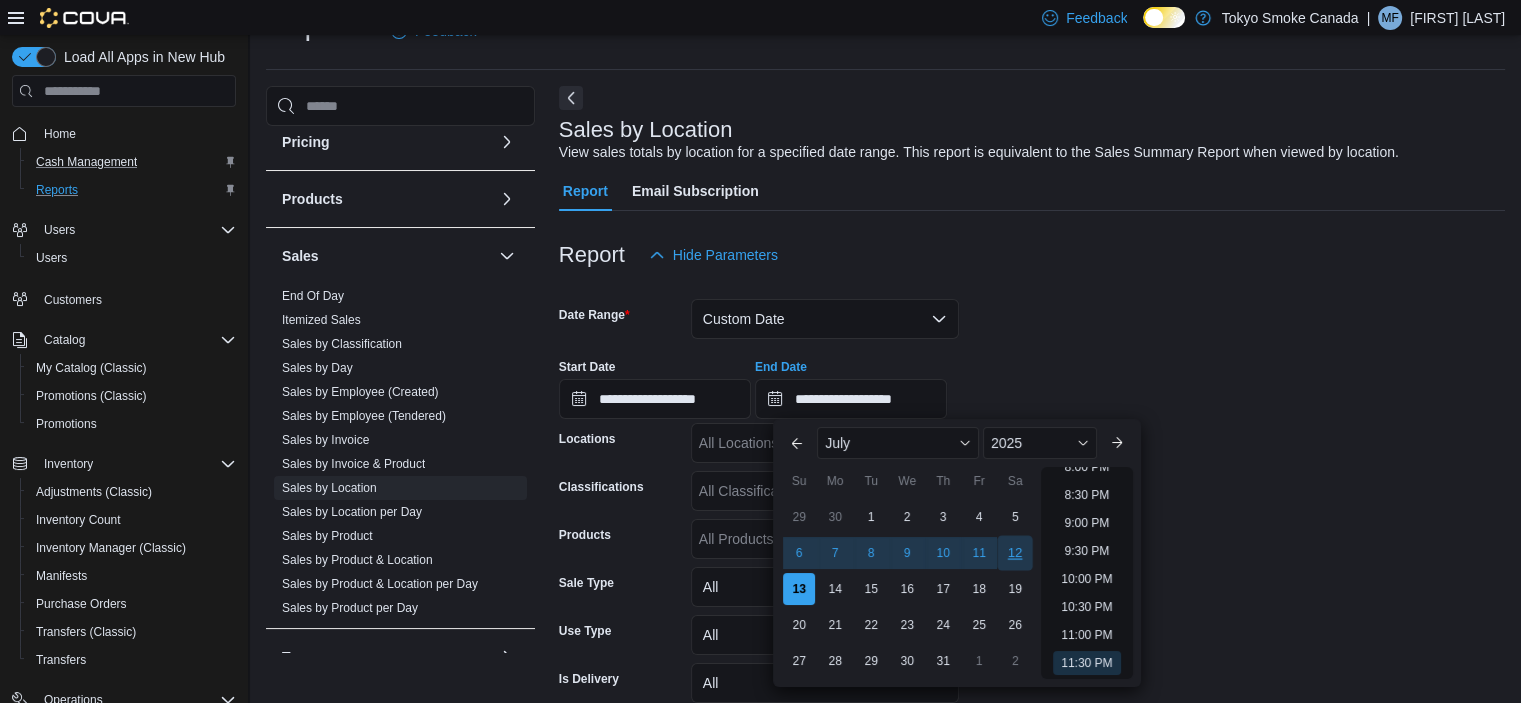 click on "12" at bounding box center (1015, 553) 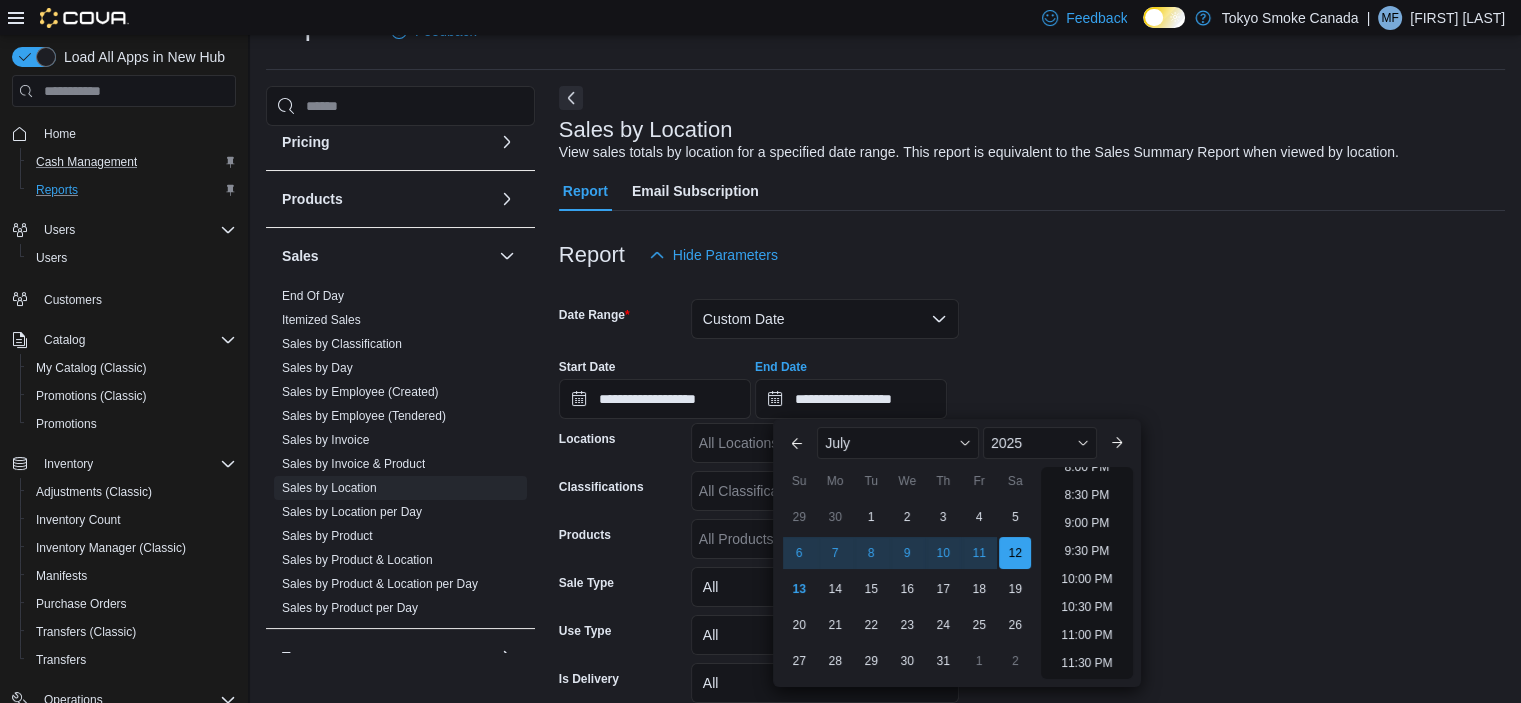 click on "**********" at bounding box center [1032, 381] 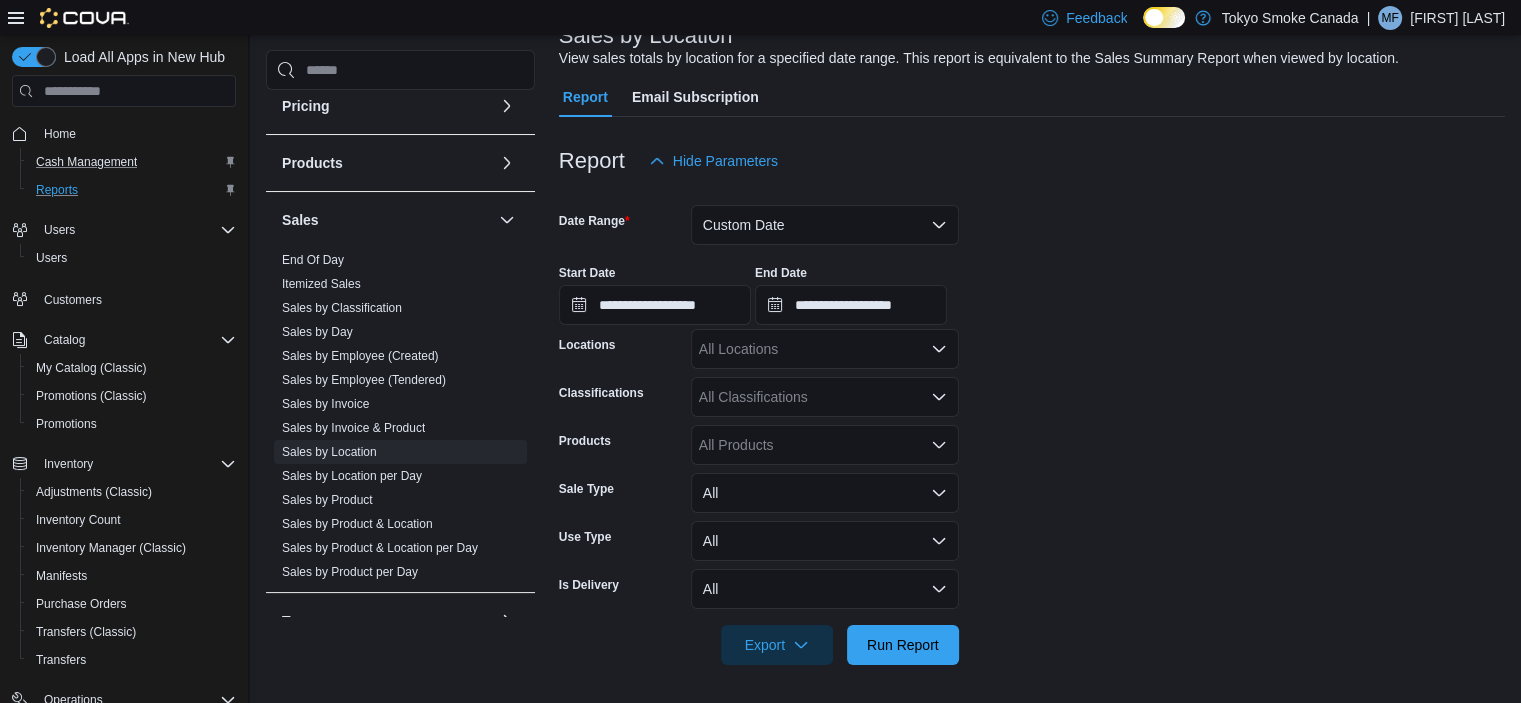 scroll, scrollTop: 141, scrollLeft: 0, axis: vertical 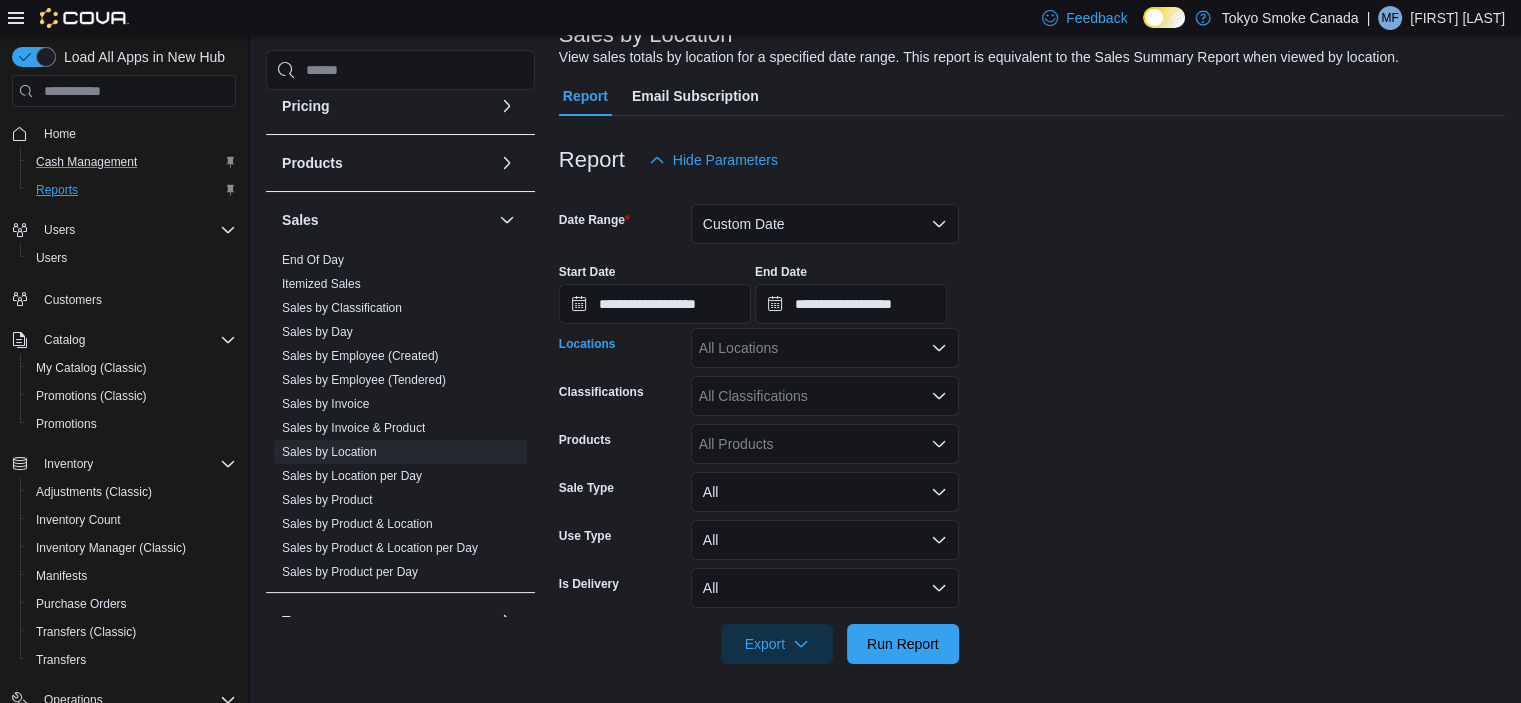 click on "All Locations" at bounding box center (825, 348) 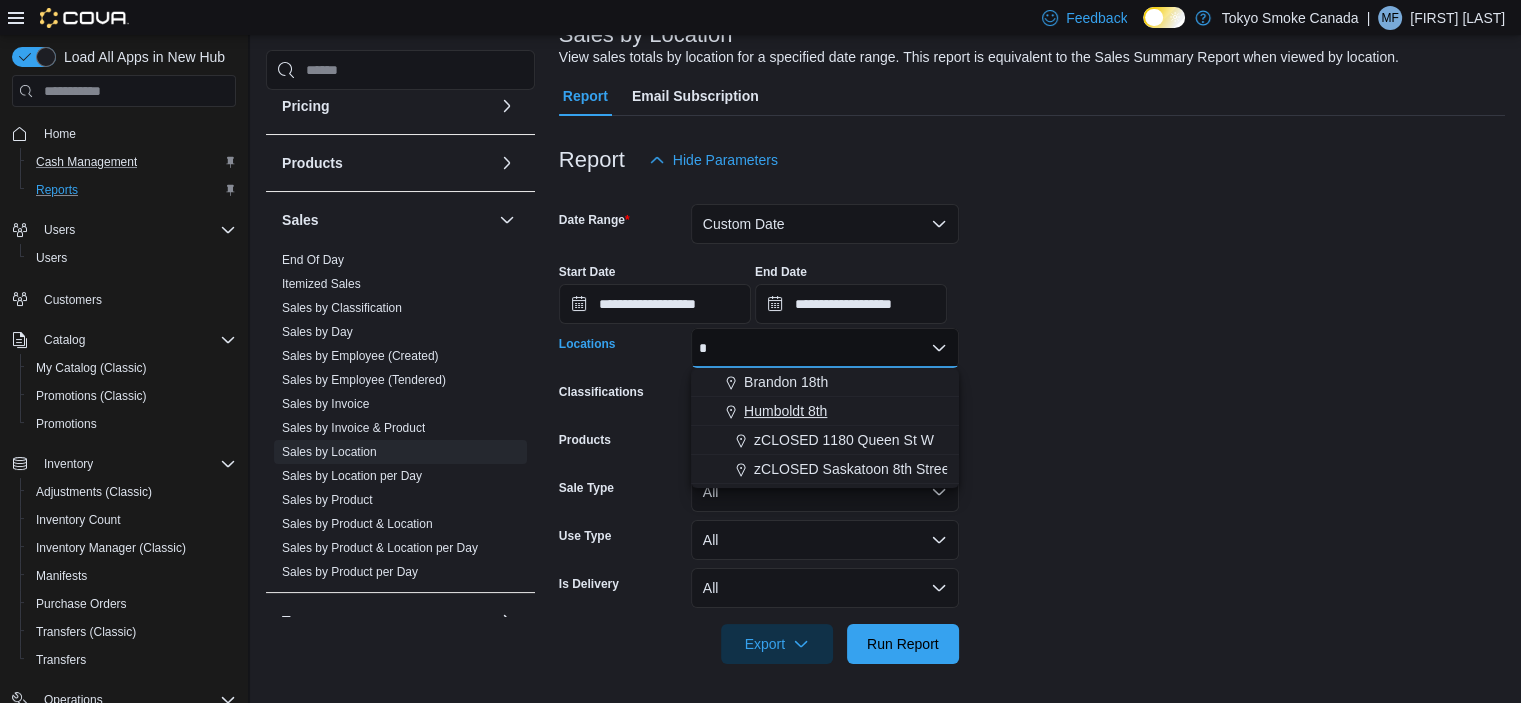 type on "*" 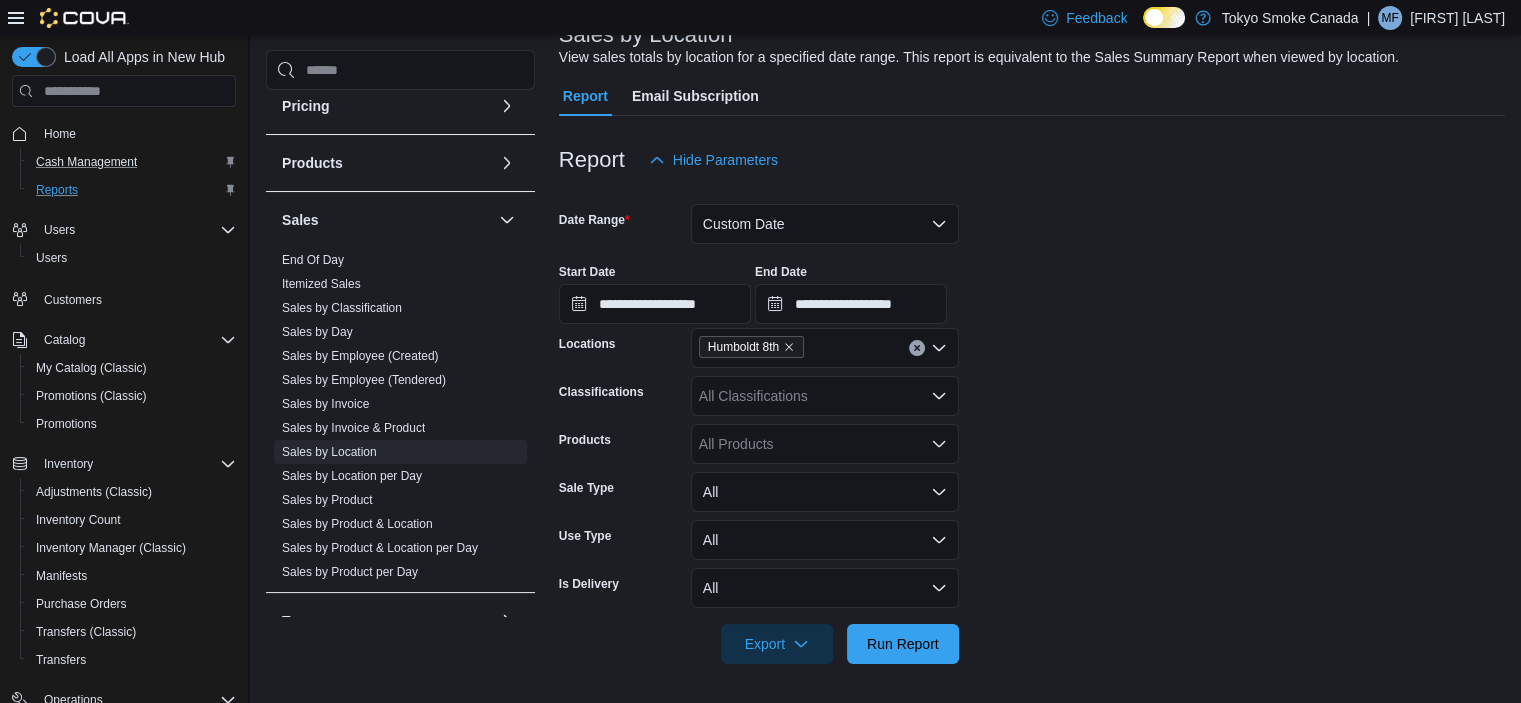 click on "**********" at bounding box center [1032, 422] 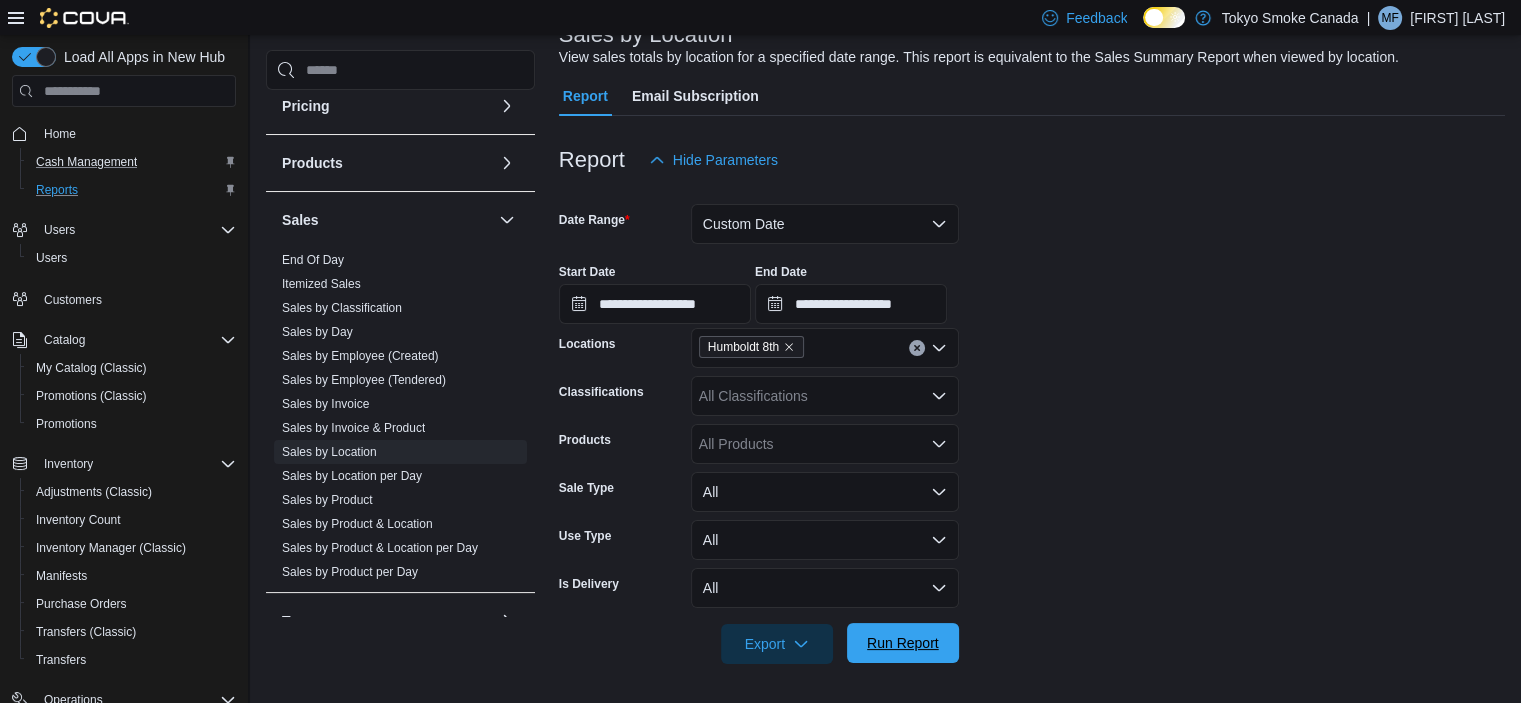 click on "Run Report" at bounding box center [903, 643] 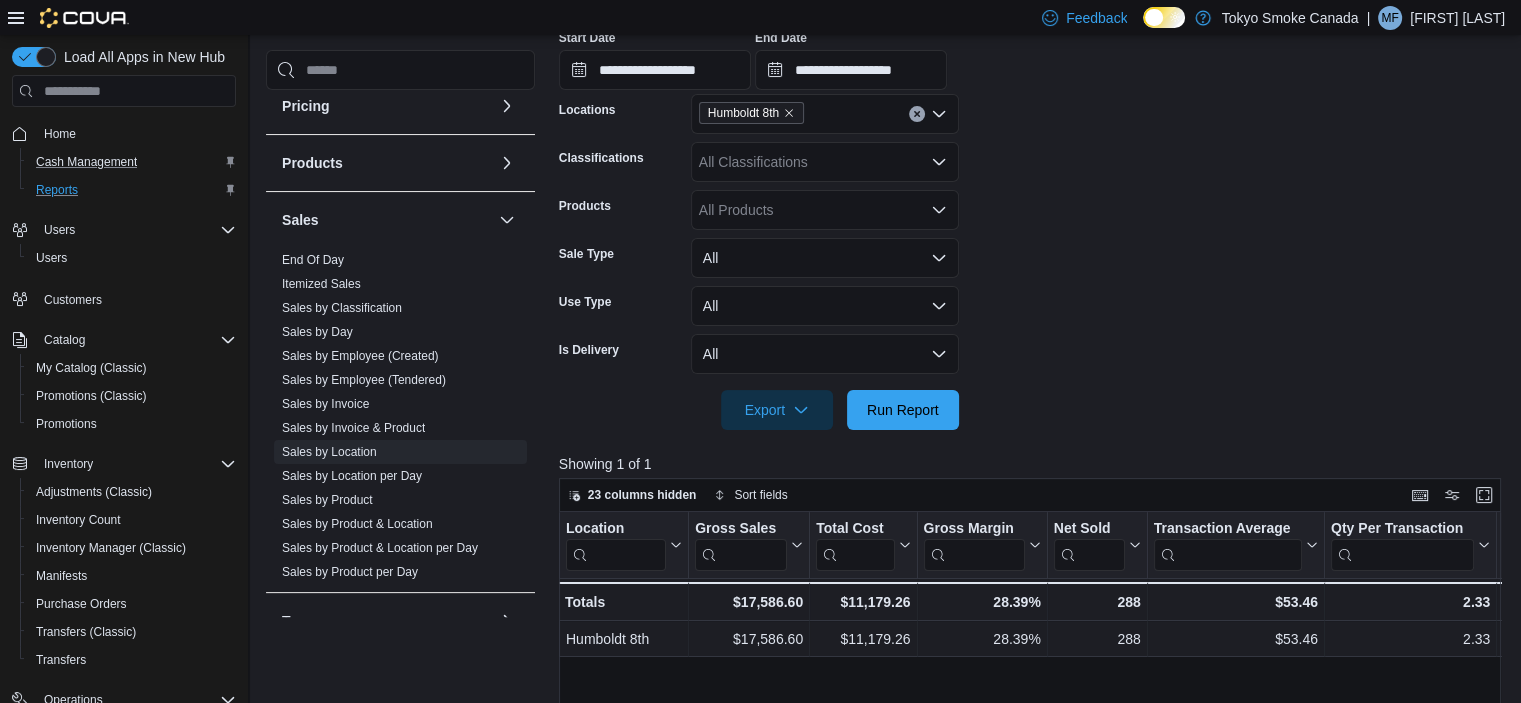 scroll, scrollTop: 441, scrollLeft: 0, axis: vertical 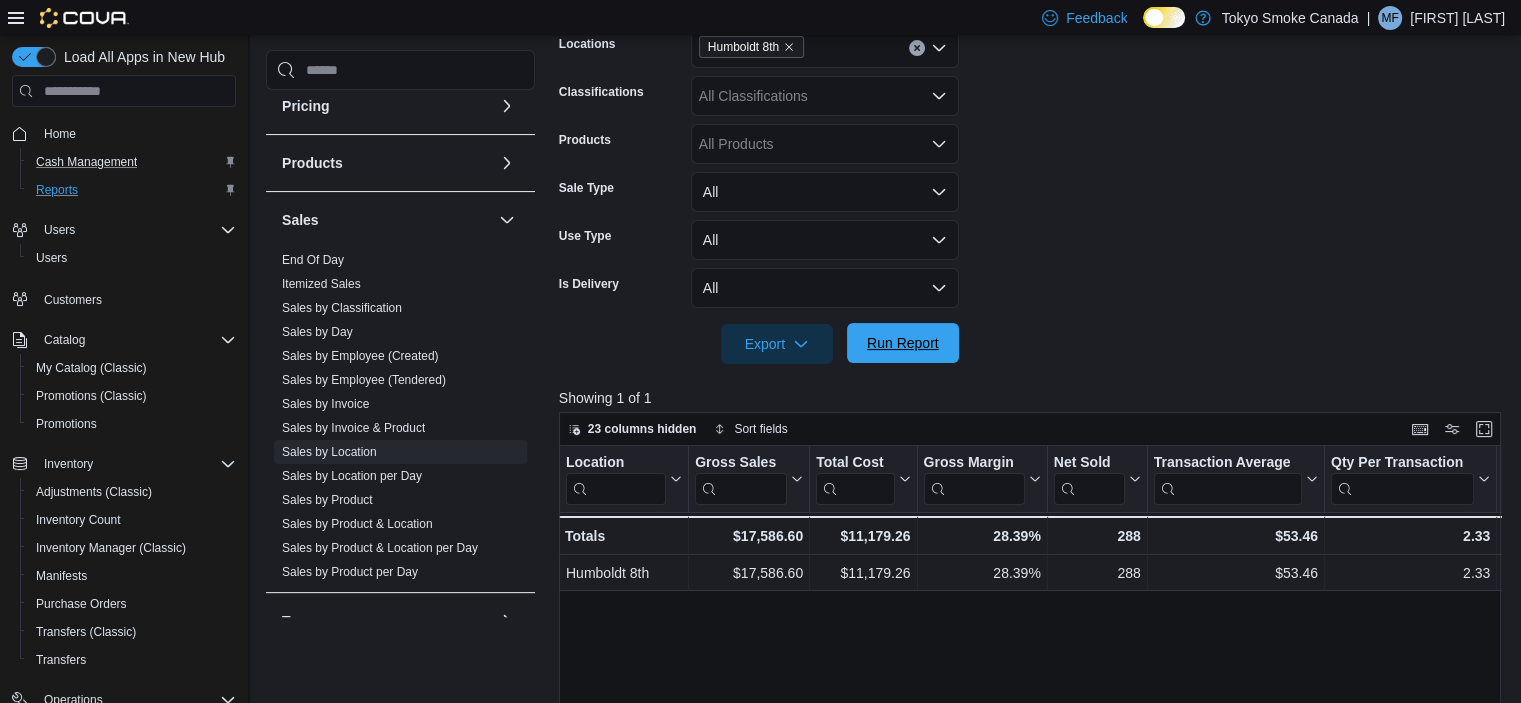 click on "Run Report" at bounding box center (903, 343) 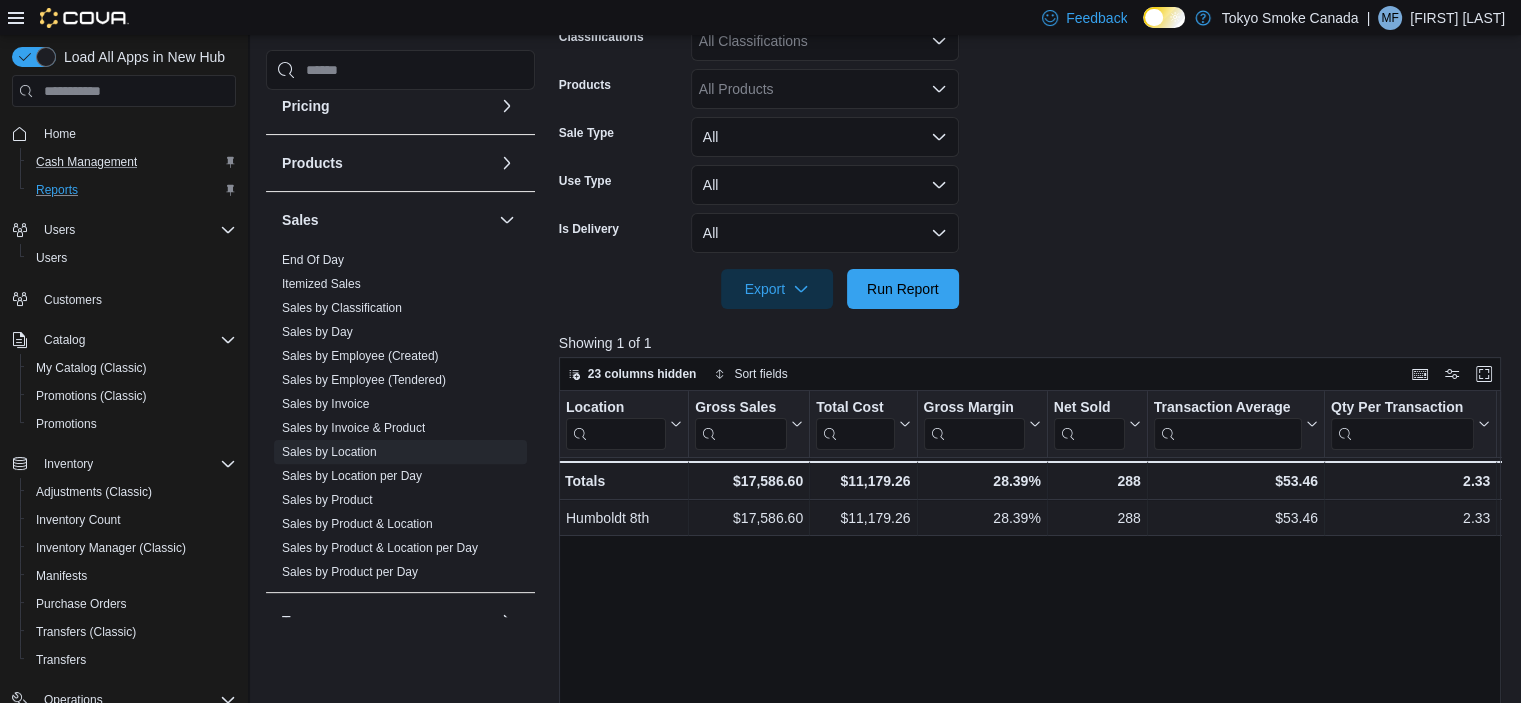 scroll, scrollTop: 541, scrollLeft: 0, axis: vertical 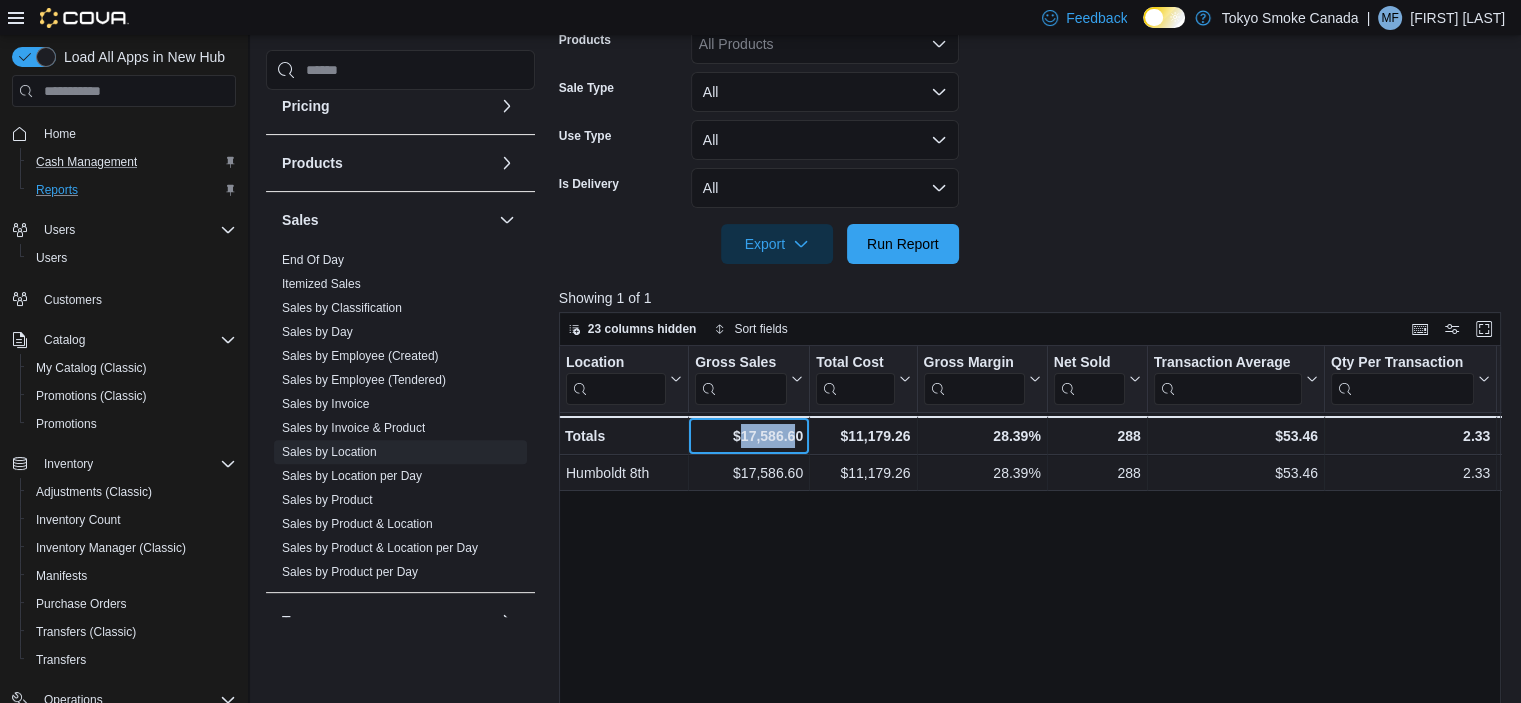 drag, startPoint x: 739, startPoint y: 431, endPoint x: 798, endPoint y: 431, distance: 59 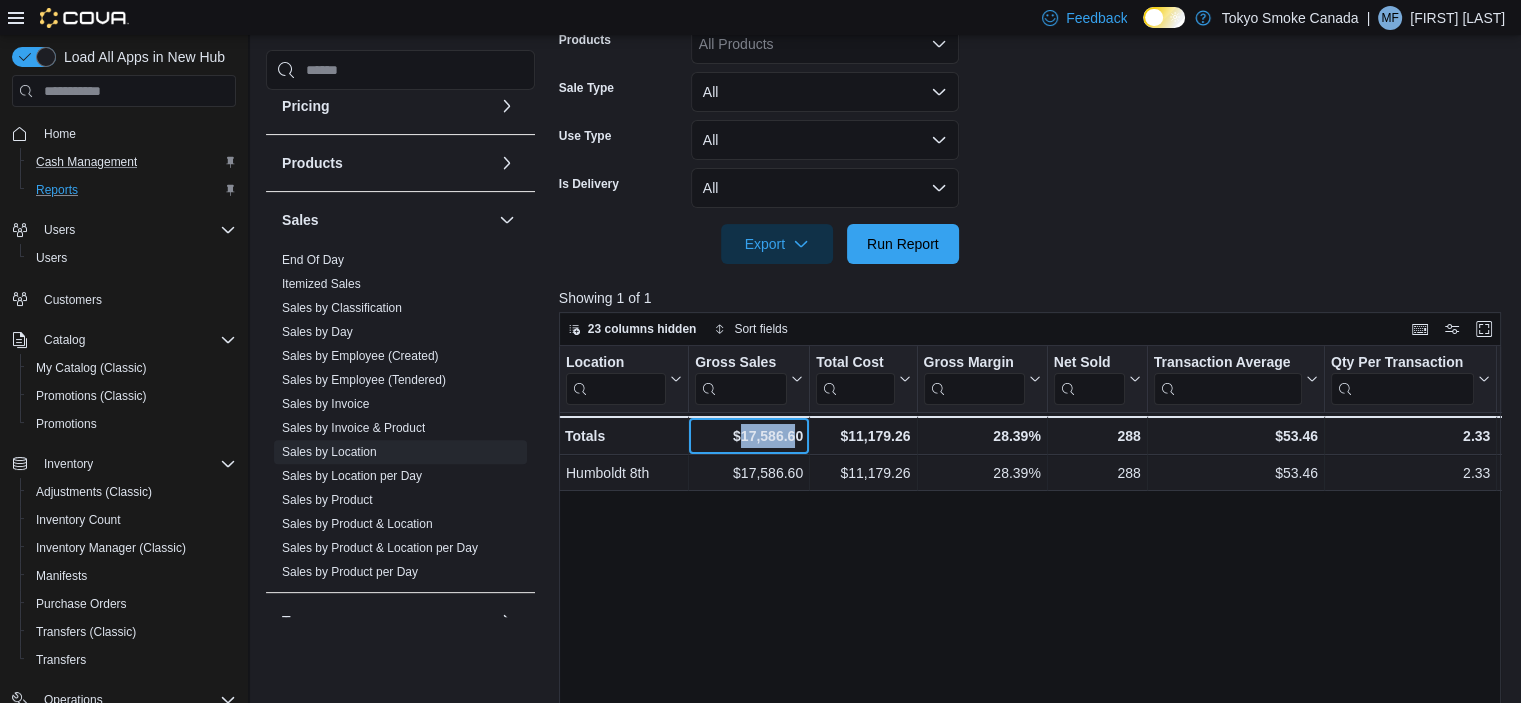 click on "$17,586.60" at bounding box center [749, 436] 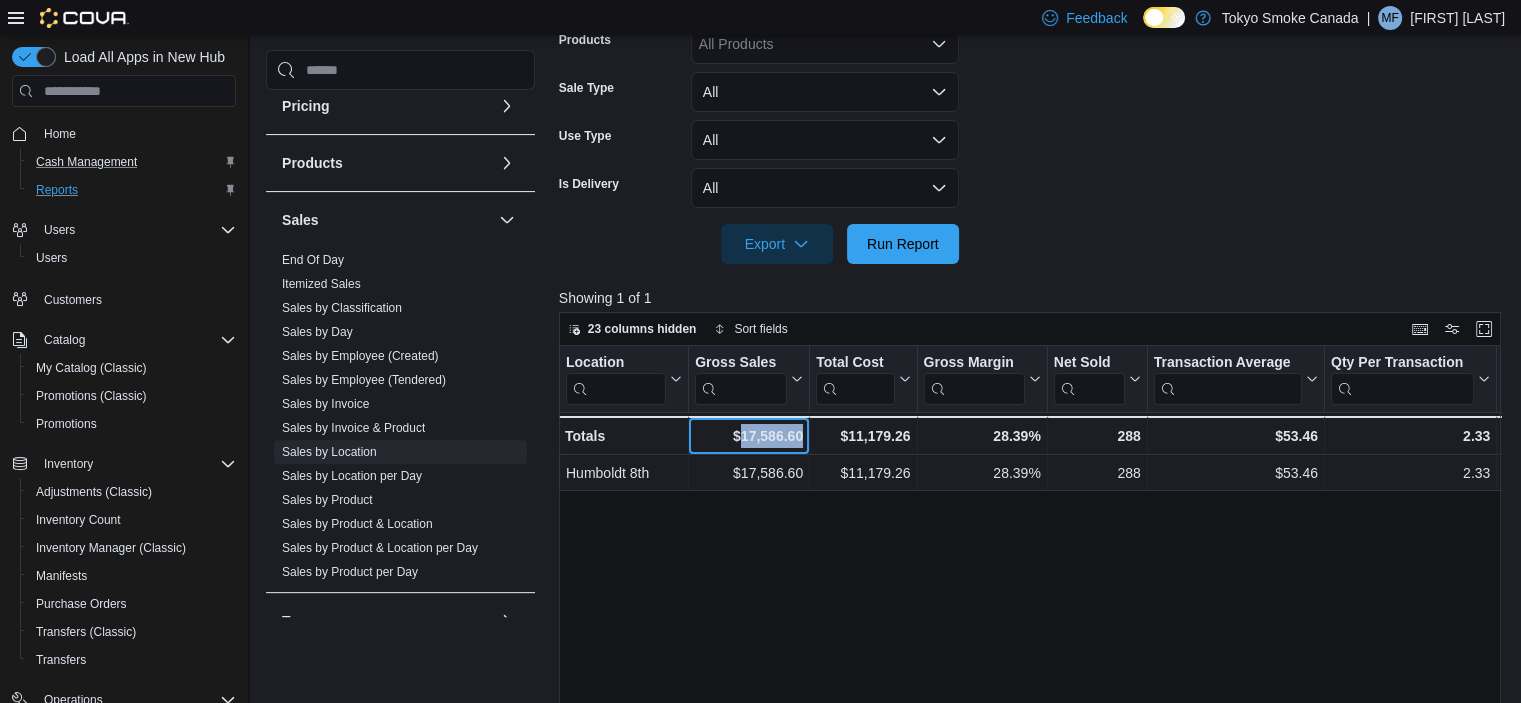 drag, startPoint x: 740, startPoint y: 431, endPoint x: 808, endPoint y: 431, distance: 68 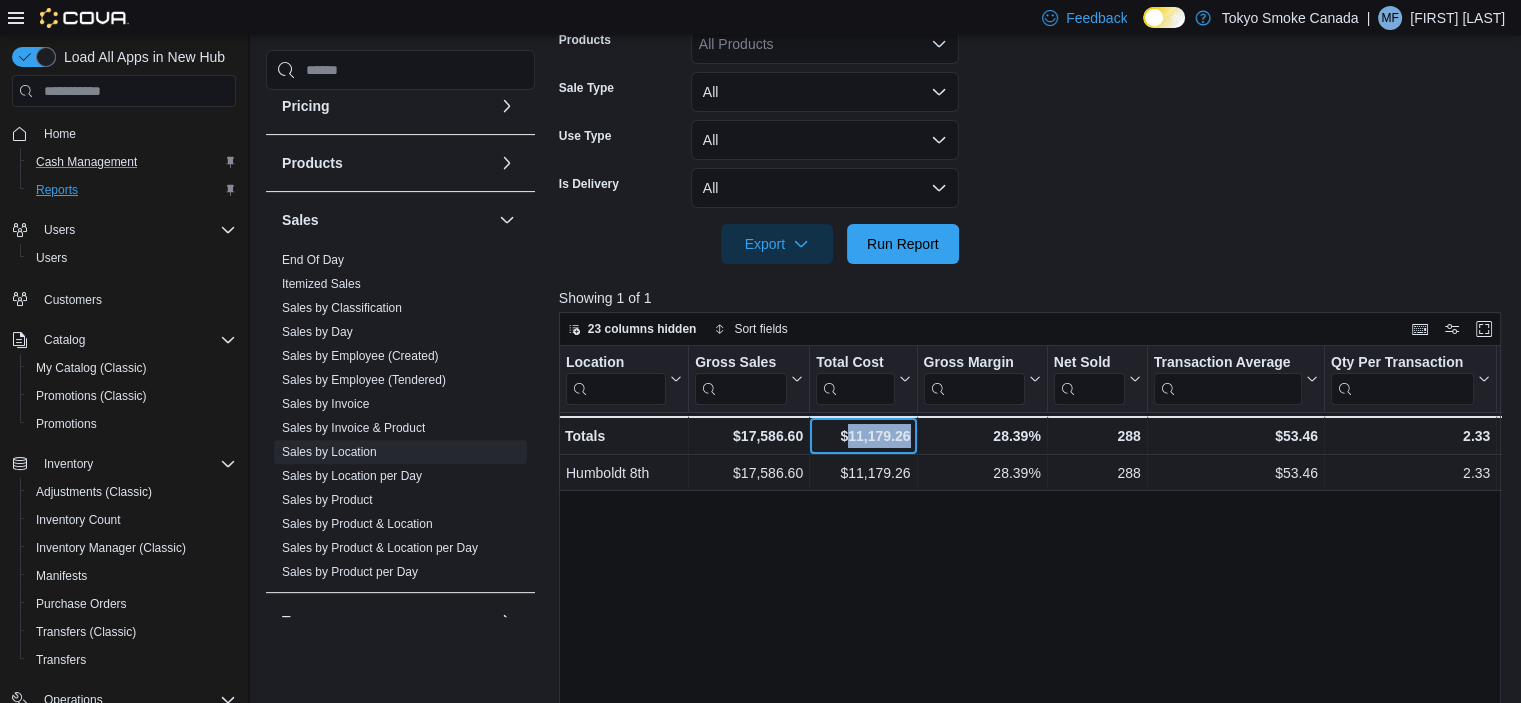 drag, startPoint x: 850, startPoint y: 430, endPoint x: 912, endPoint y: 426, distance: 62.1289 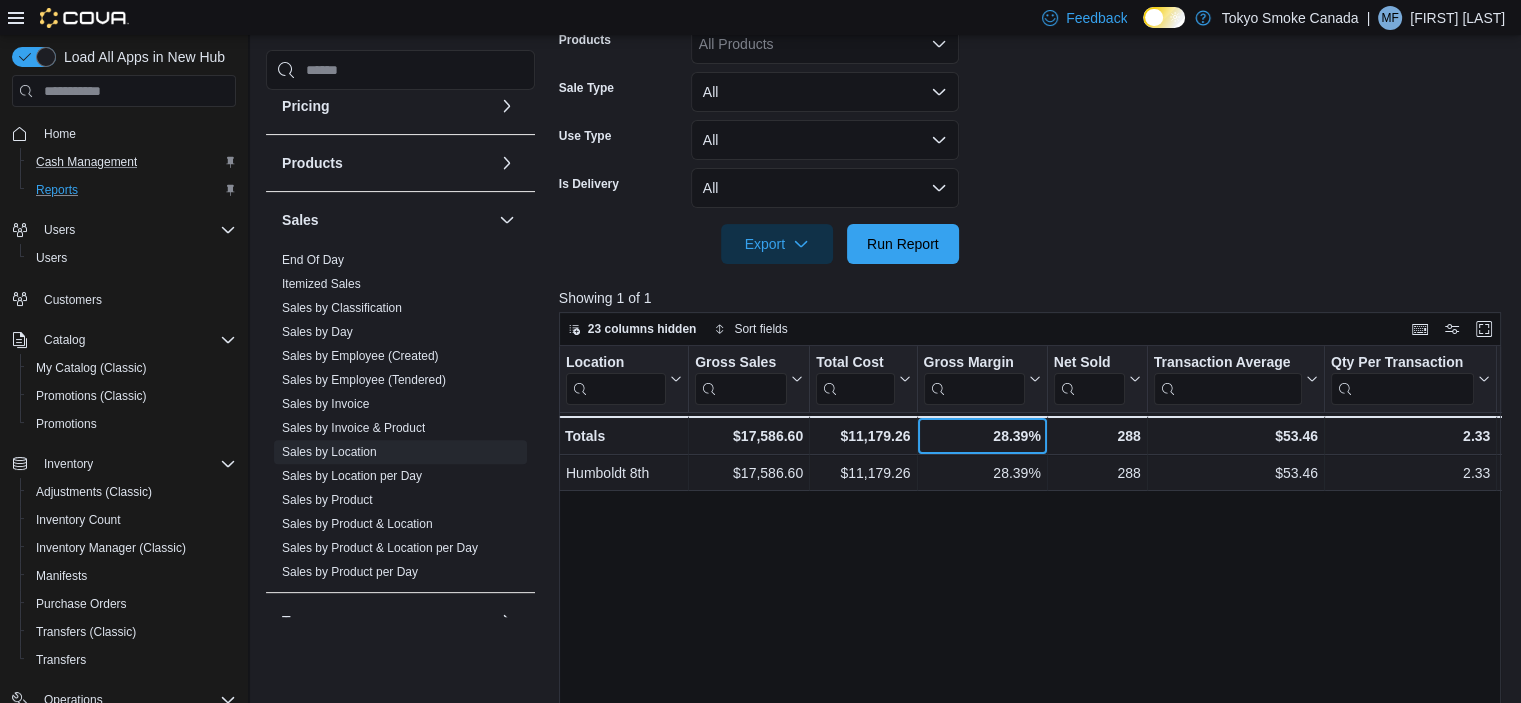 click on "28.39%" at bounding box center (981, 436) 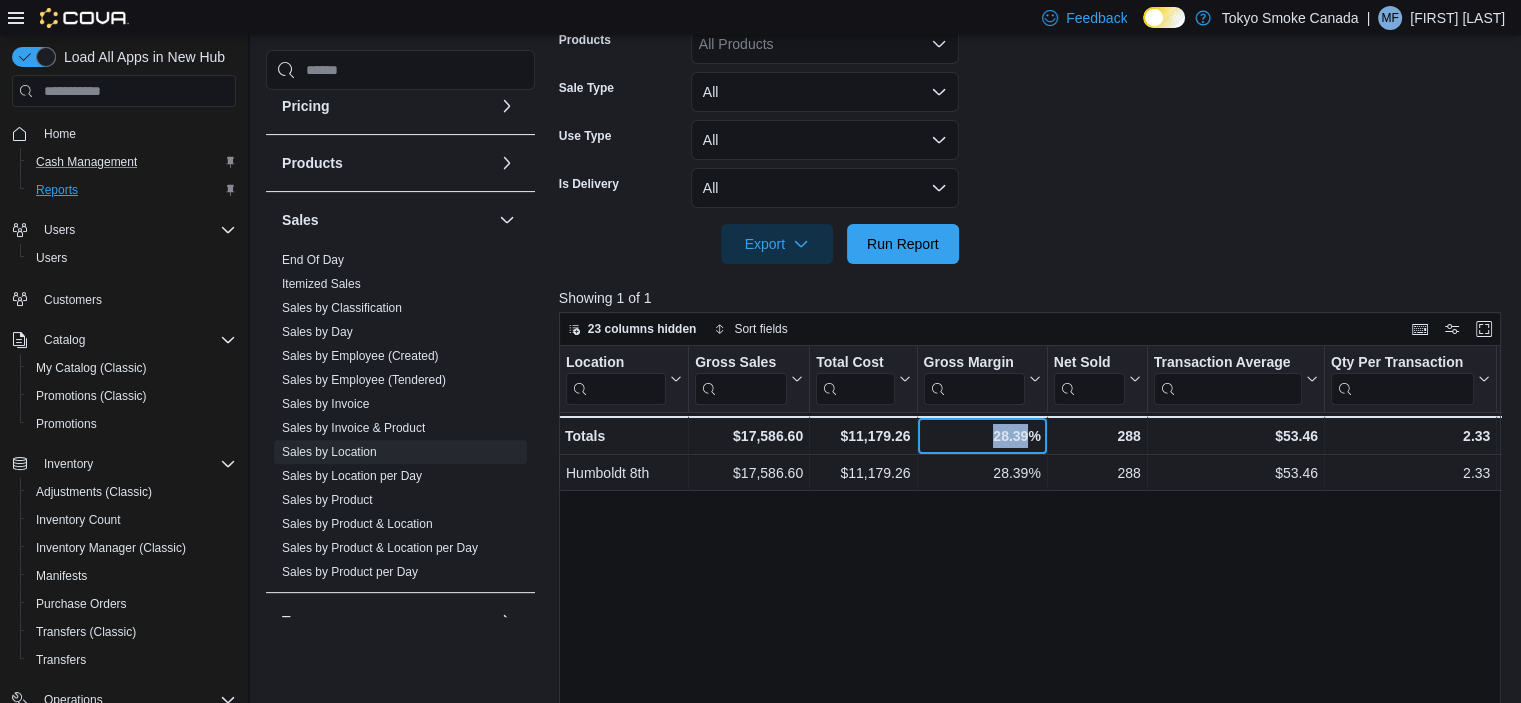 drag, startPoint x: 1025, startPoint y: 434, endPoint x: 979, endPoint y: 433, distance: 46.010868 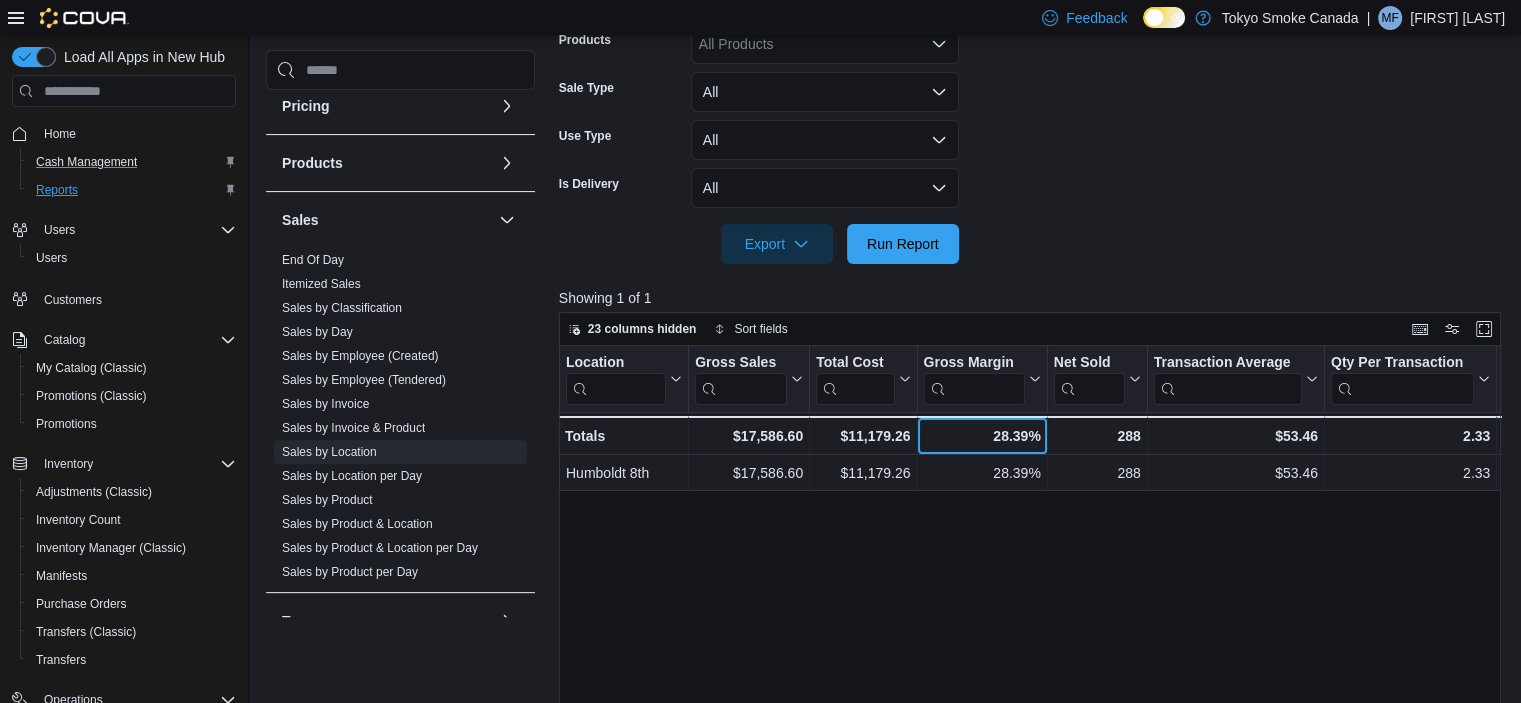 click on "28.39%" at bounding box center (981, 436) 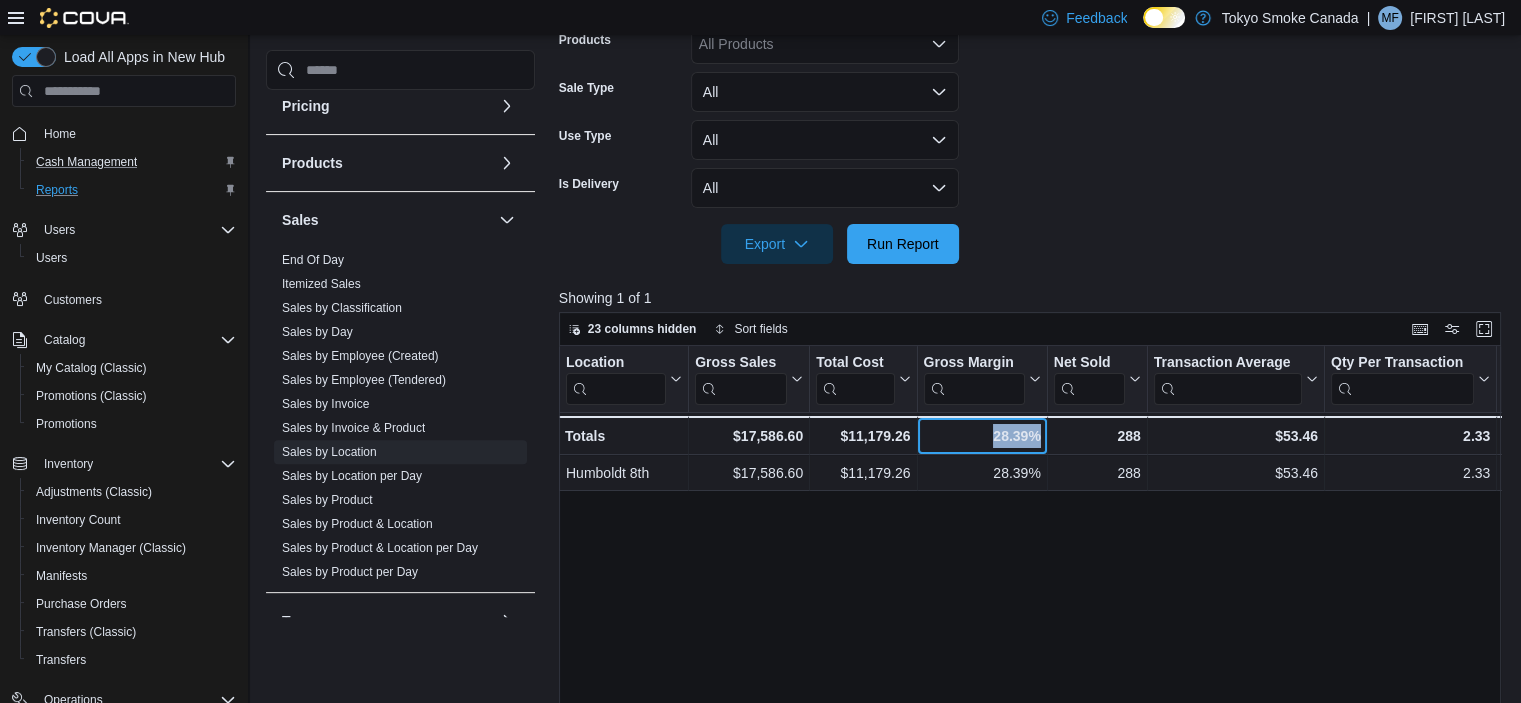 drag, startPoint x: 993, startPoint y: 432, endPoint x: 1035, endPoint y: 427, distance: 42.296574 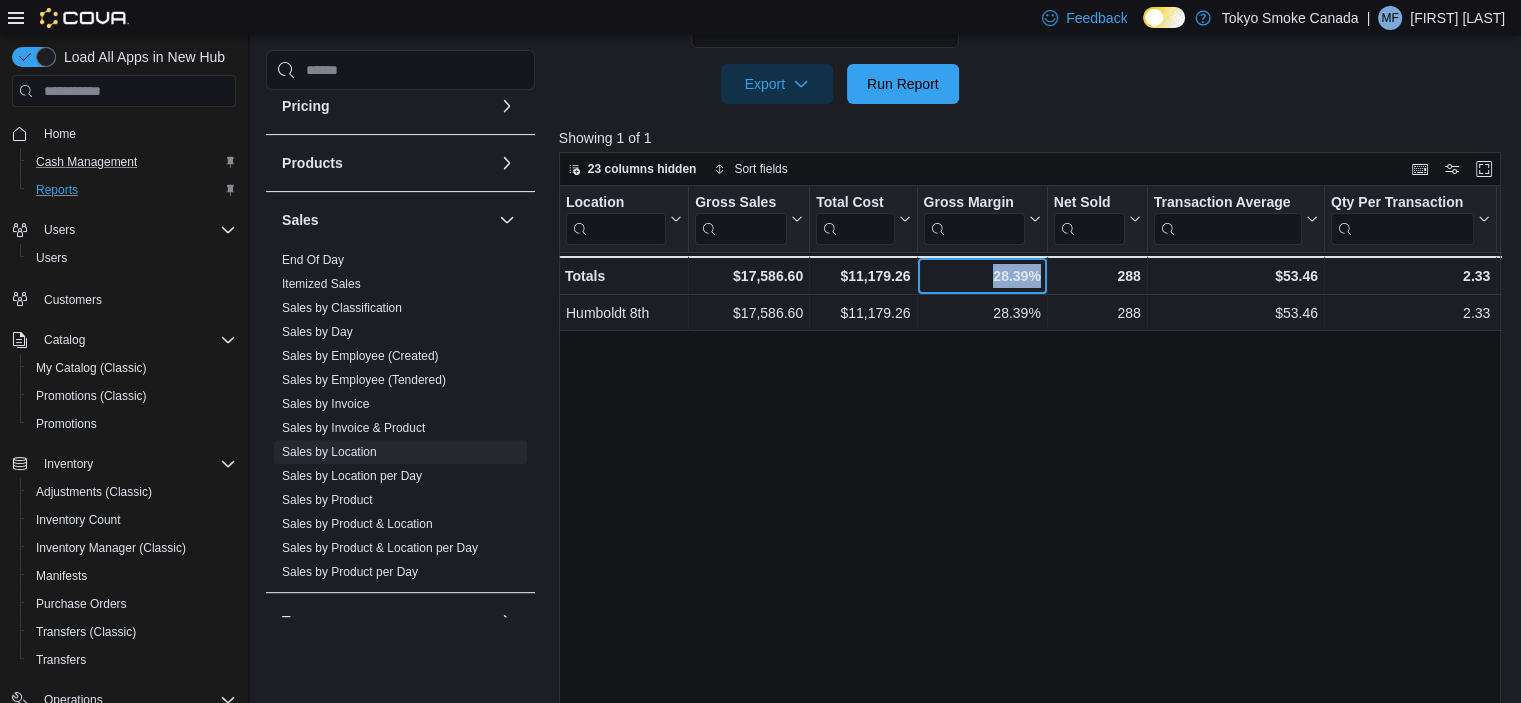 scroll, scrollTop: 728, scrollLeft: 0, axis: vertical 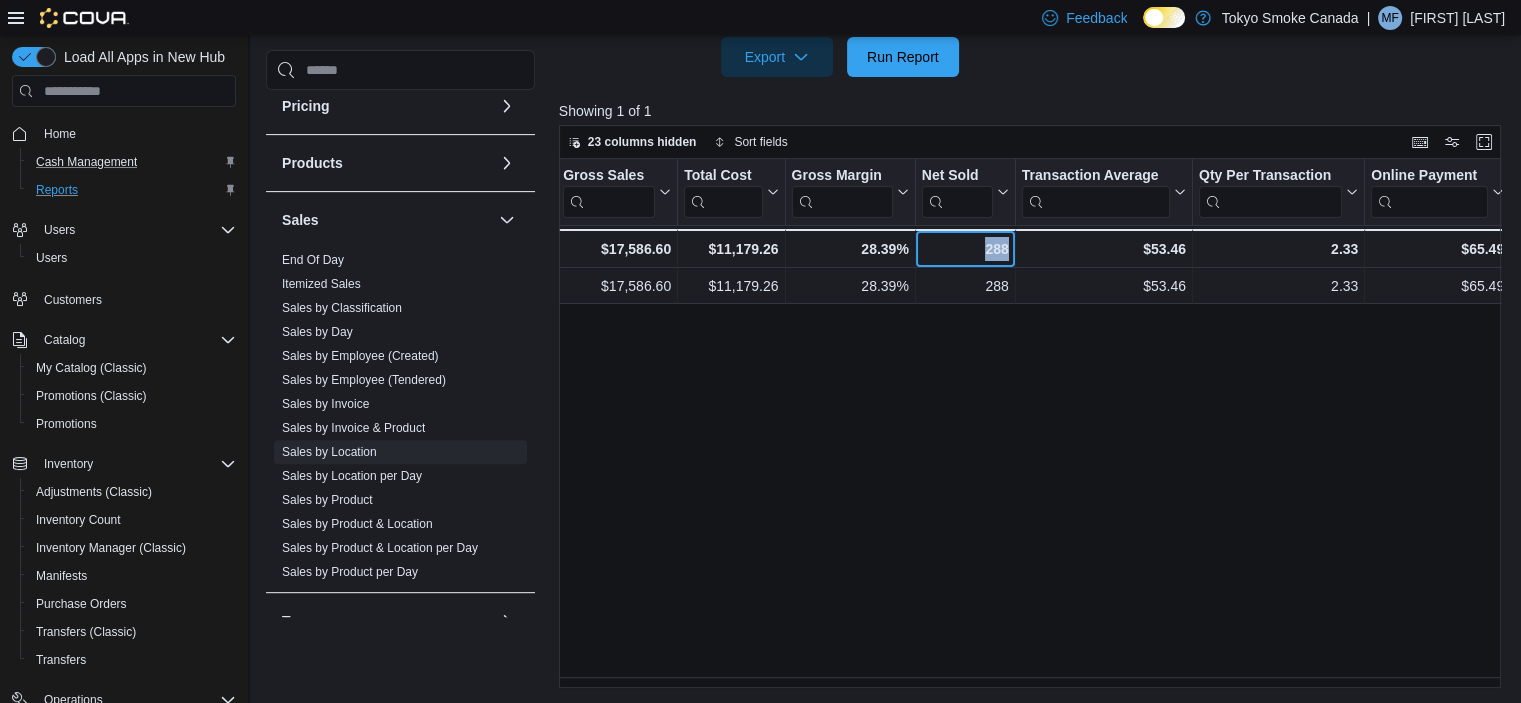 drag, startPoint x: 986, startPoint y: 244, endPoint x: 1013, endPoint y: 240, distance: 27.294687 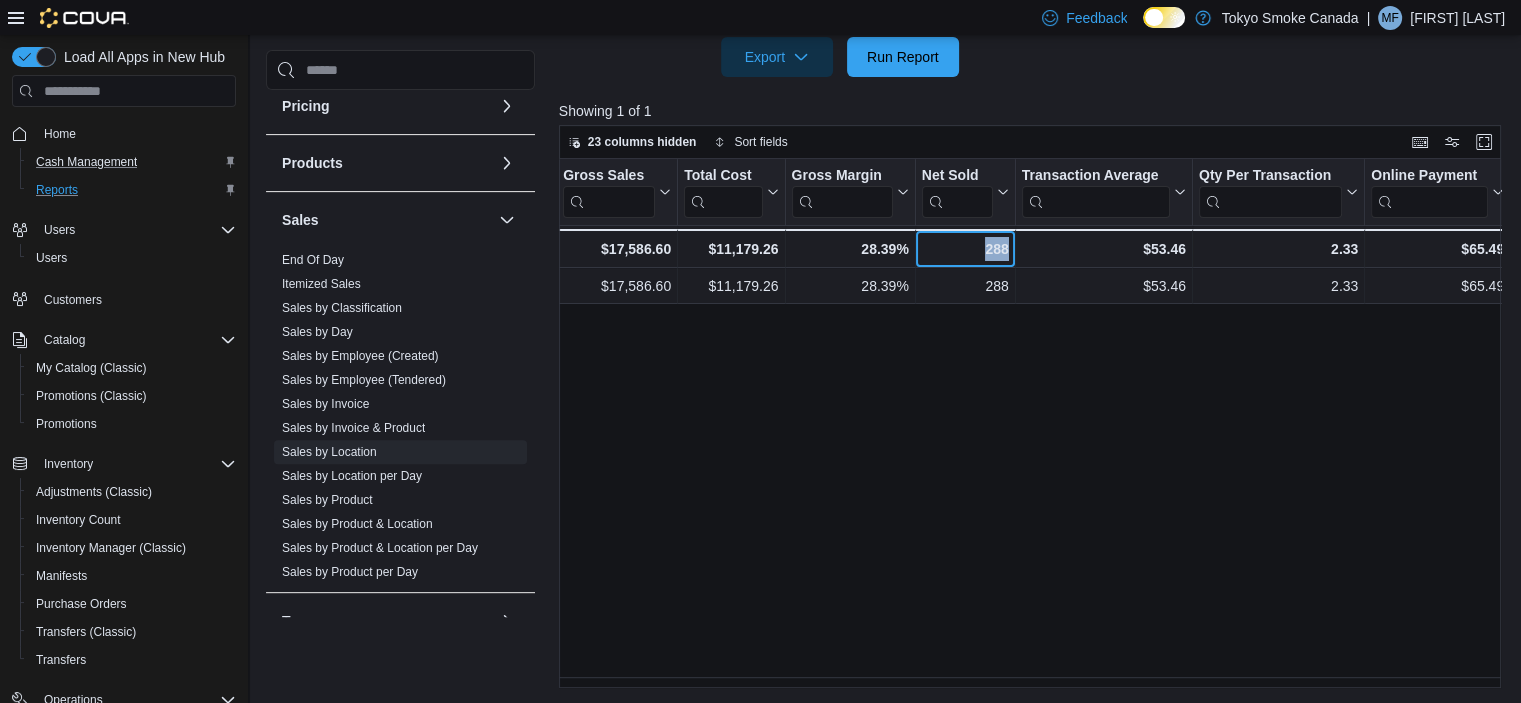 click on "288" at bounding box center (965, 249) 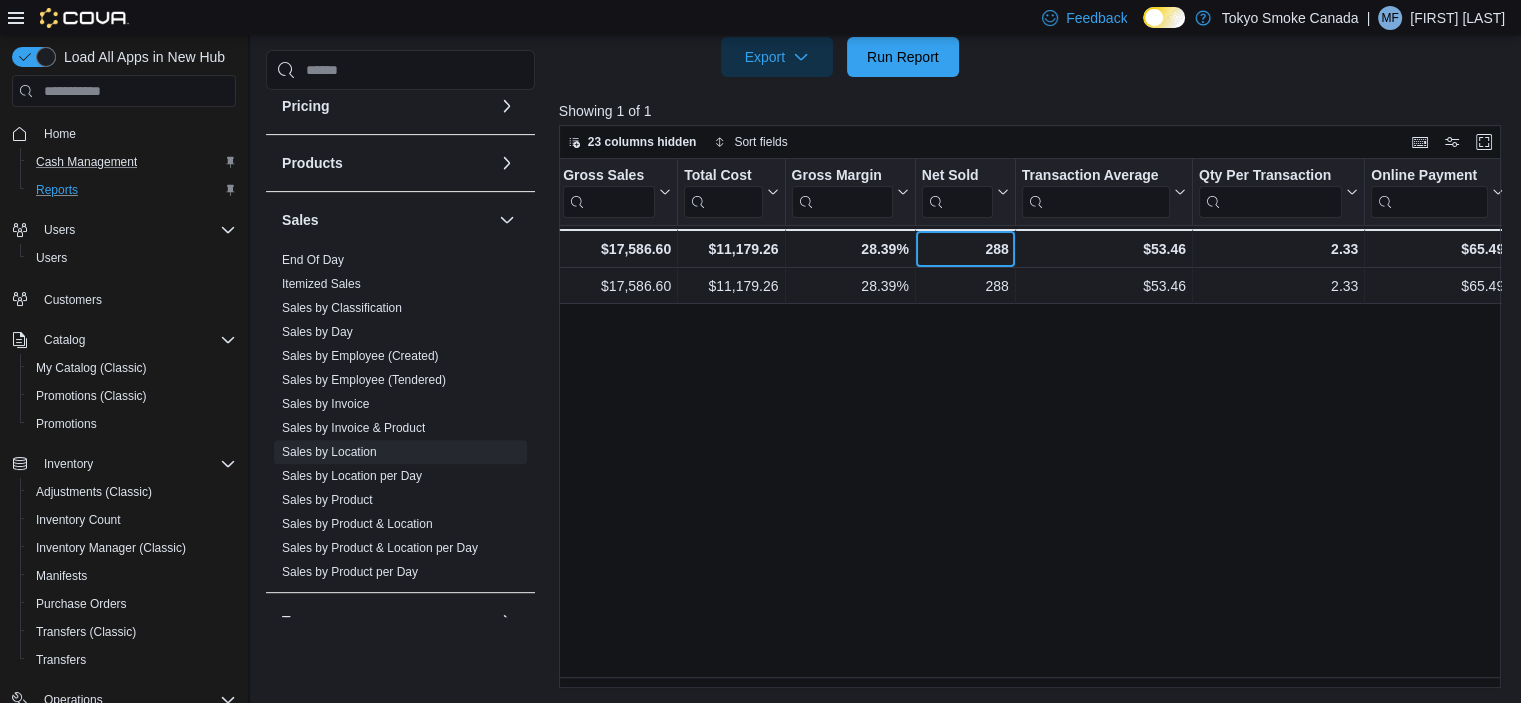 click on "288" at bounding box center (965, 249) 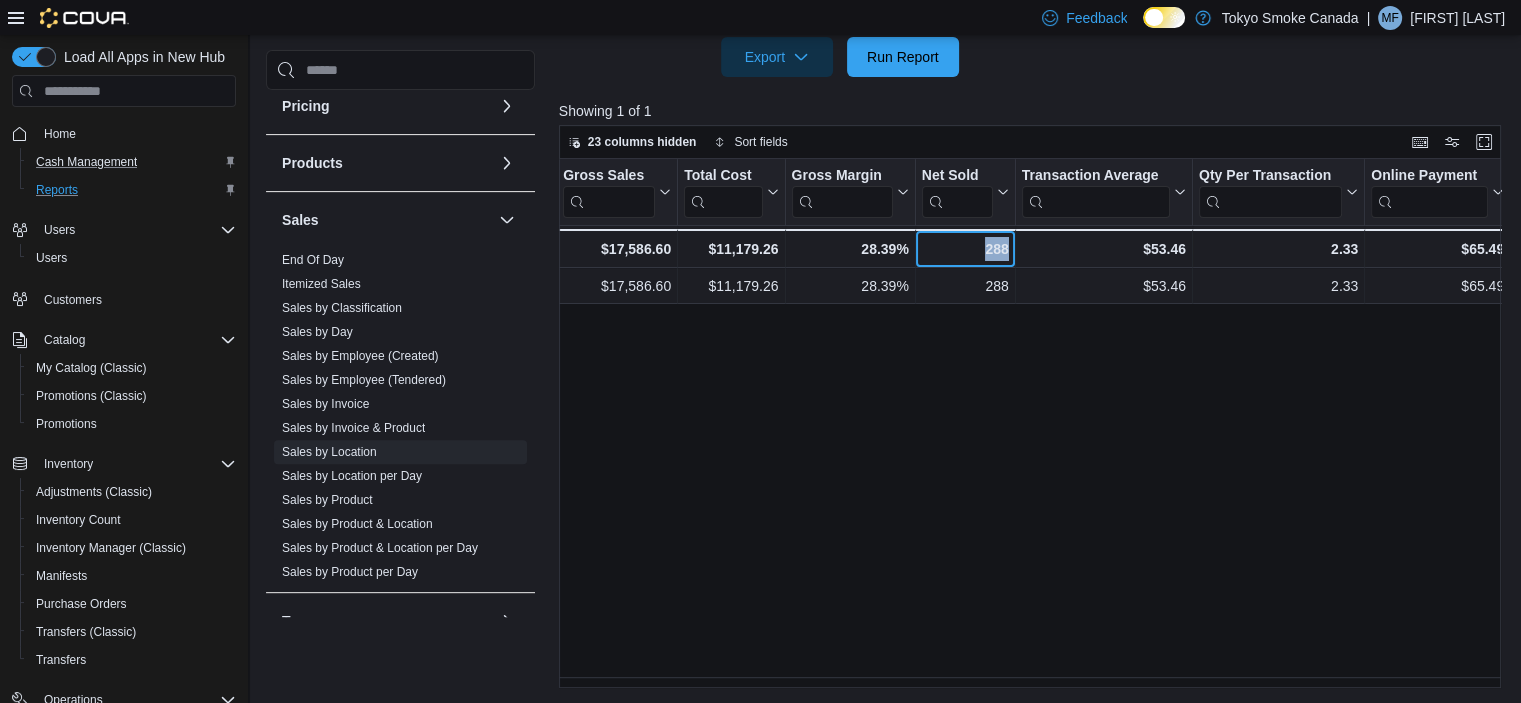 drag, startPoint x: 1005, startPoint y: 243, endPoint x: 960, endPoint y: 243, distance: 45 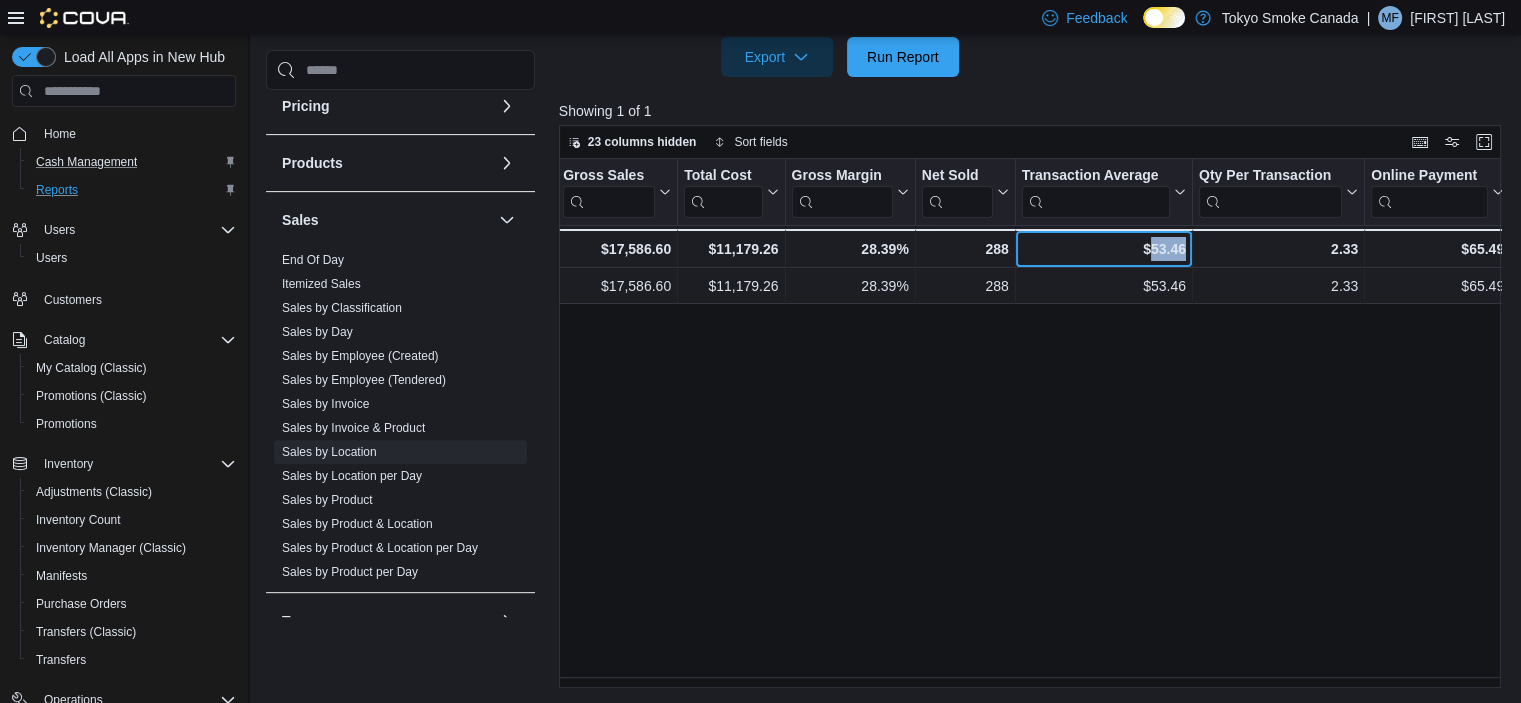 drag, startPoint x: 1151, startPoint y: 247, endPoint x: 1194, endPoint y: 241, distance: 43.416588 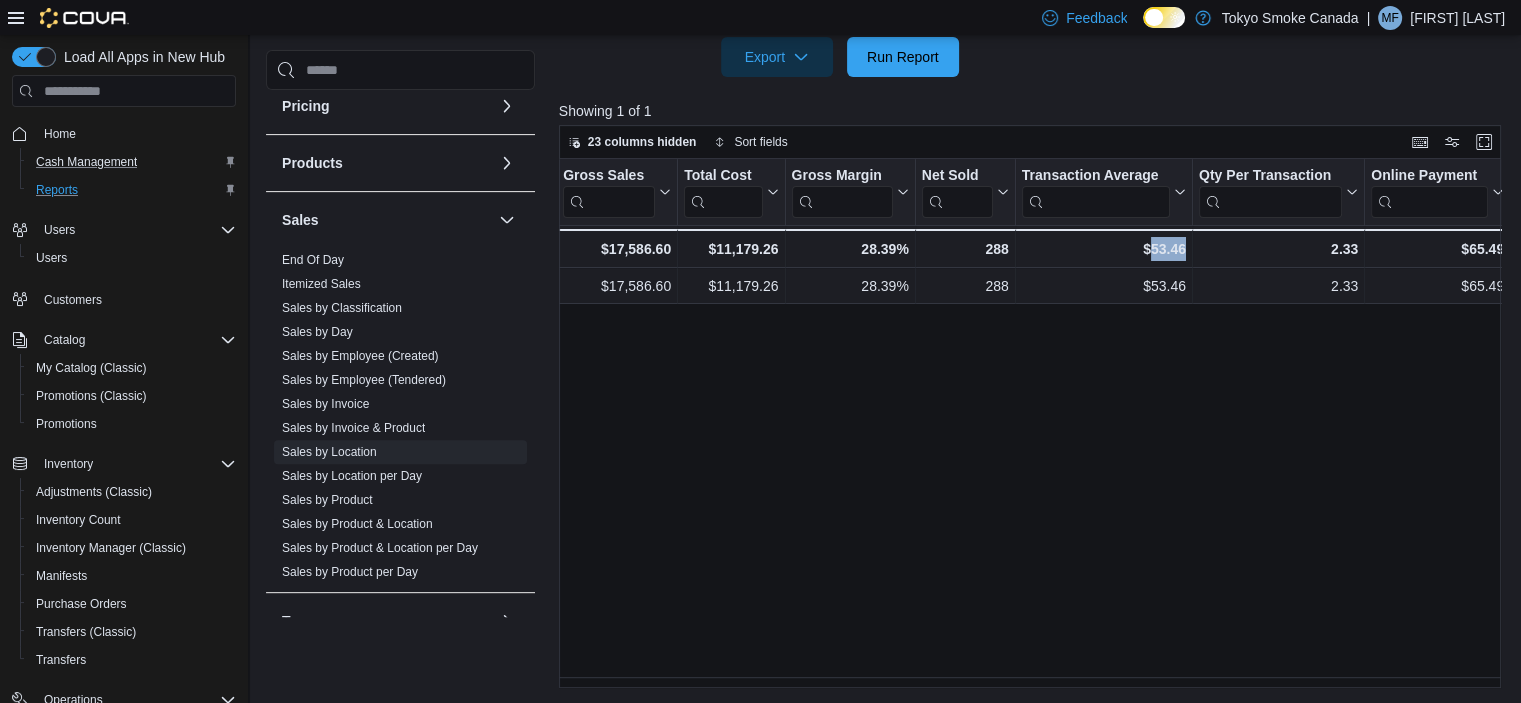 click on "Location Click to view column header actions Gross Sales Click to view column header actions Total Cost Click to view column header actions Gross Margin Click to view column header actions Net Sold Click to view column header actions Transaction Average Click to view column header actions Qty Per Transaction Click to view column header actions Online Payment Click to view column header actions Humboldt 8th -  Location, column 1, row 1 $17,586.60 -  Gross Sales, column 2, row 1 $11,179.26 -  Total Cost, column 3, row 1 28.39% -  Gross Margin, column 4, row 1 288 -  Net Sold, column 5, row 1 $53.46 -  Transaction Average, column 6, row 1 2.33 -  Qty Per Transaction, column 7, row 1 $65.49 -  Online Payment, column 8, row 1 Totals -  Location, column 1, row 2 $17,586.60 -  Gross Sales, column 2, row 2 $11,179.26 -  Total Cost, column 3, row 2 28.39% -  Gross Margin, column 4, row 2 288 -  Net Sold, column 5, row 2 $53.46 -  Transaction Average, column 6, row 2 2.33 -  Qty Per Transaction, column 7, row 2 $65.49" at bounding box center [1035, 423] 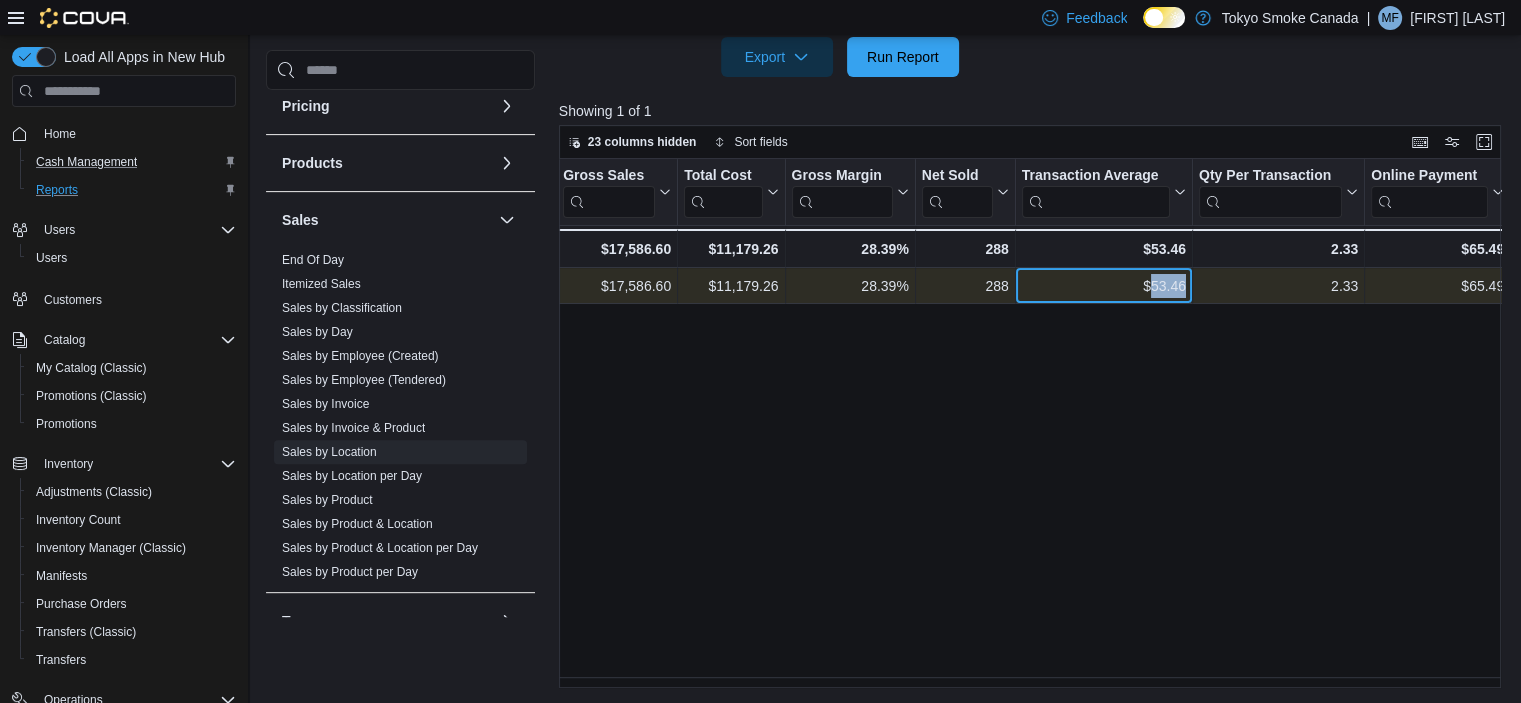 drag, startPoint x: 1151, startPoint y: 284, endPoint x: 1188, endPoint y: 281, distance: 37.12142 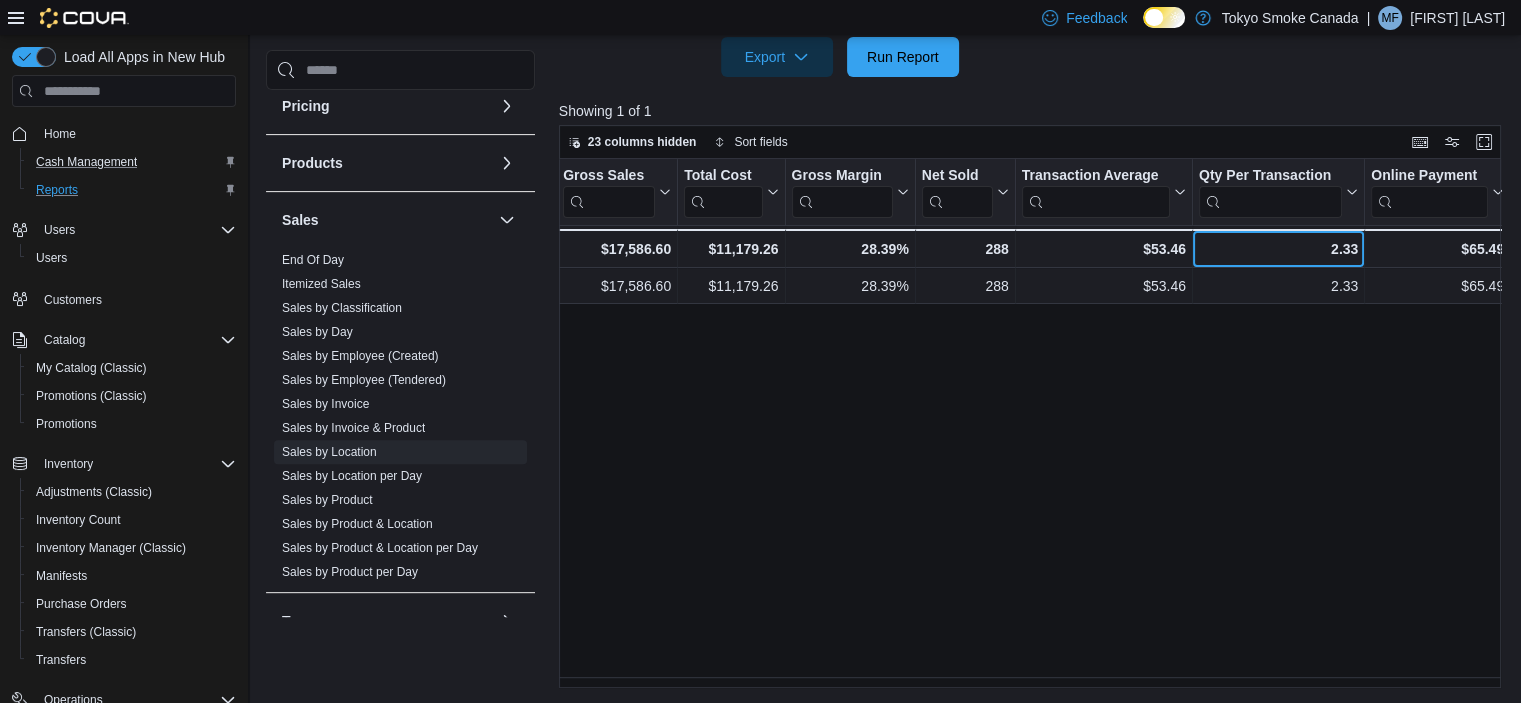 click on "2.33" at bounding box center (1278, 249) 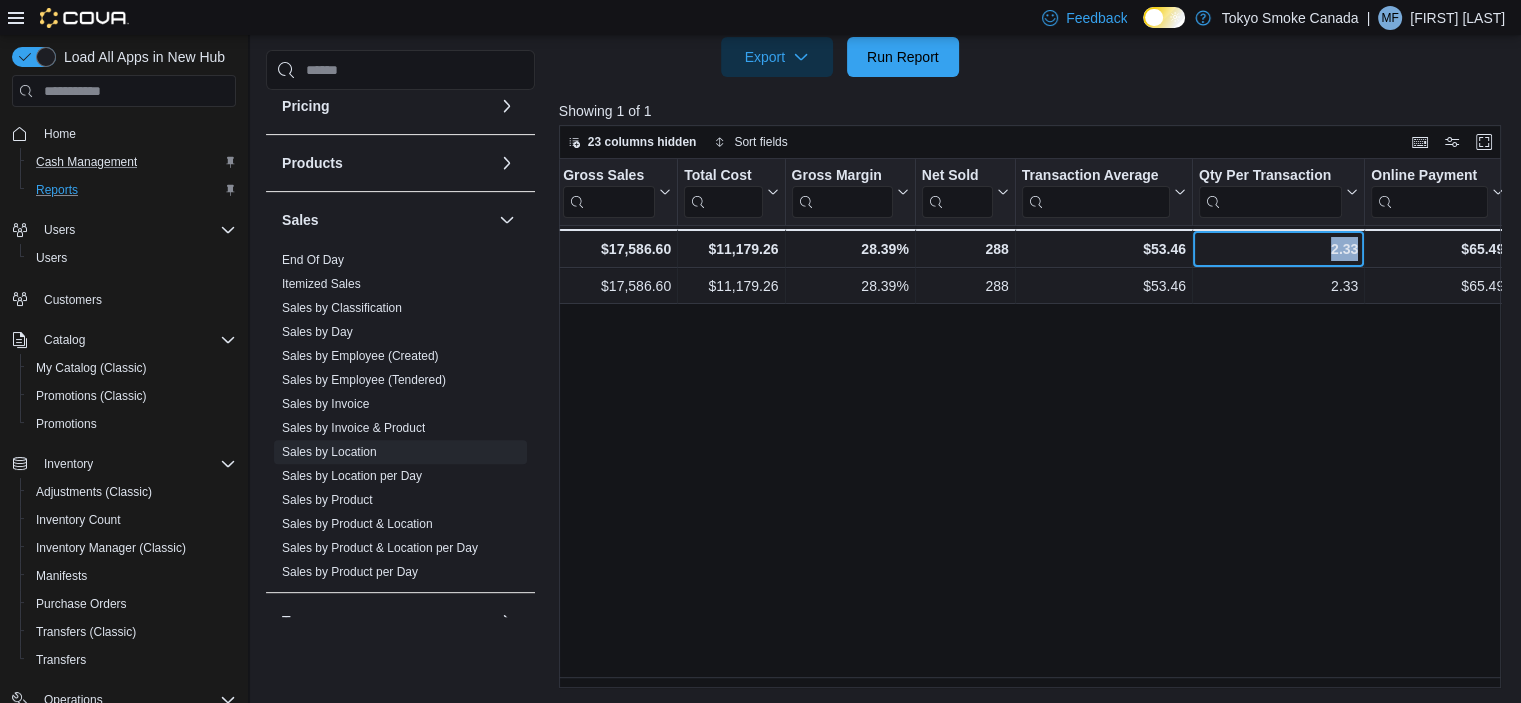 drag, startPoint x: 1332, startPoint y: 243, endPoint x: 1364, endPoint y: 243, distance: 32 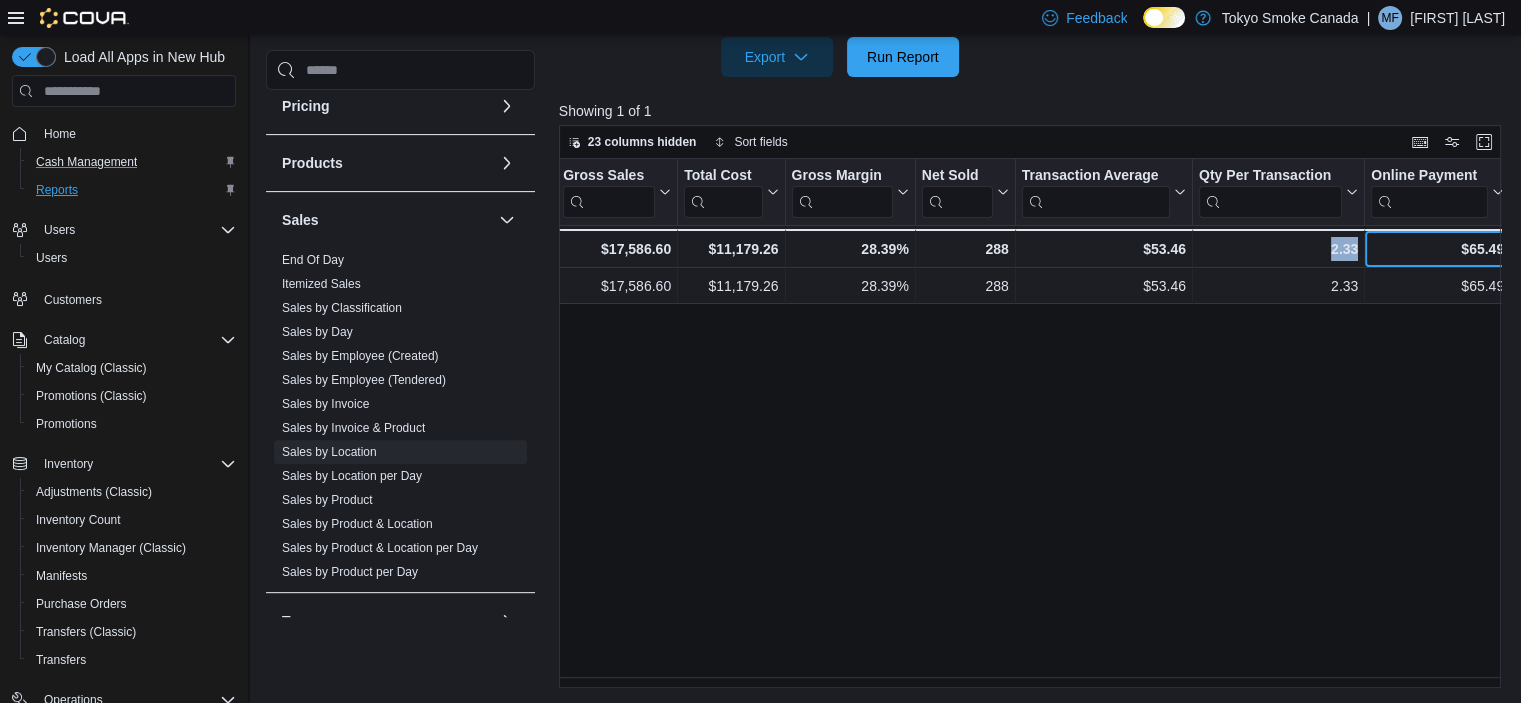 click on "$65.49 -  Online Payment, column 8, row 2" at bounding box center [1438, 248] 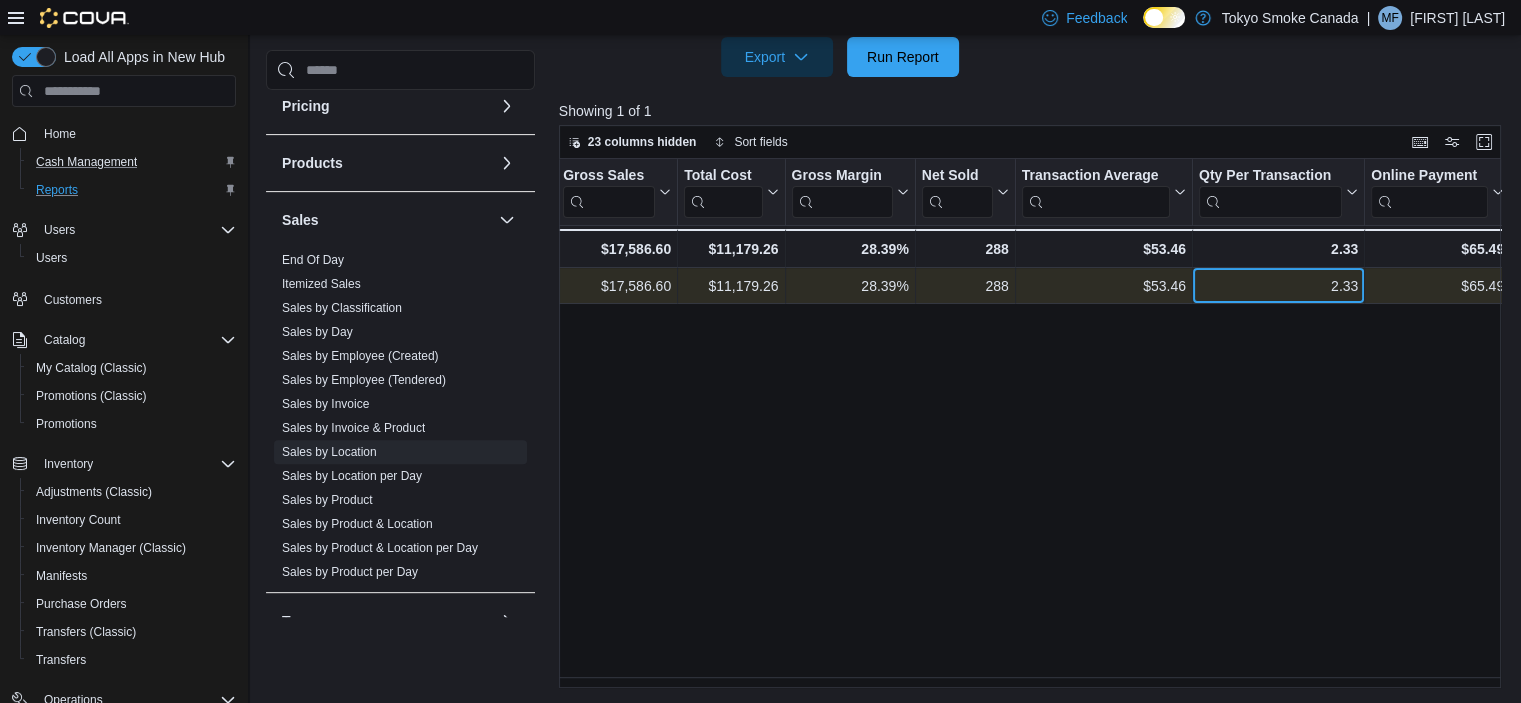 click on "2.33" at bounding box center (1278, 286) 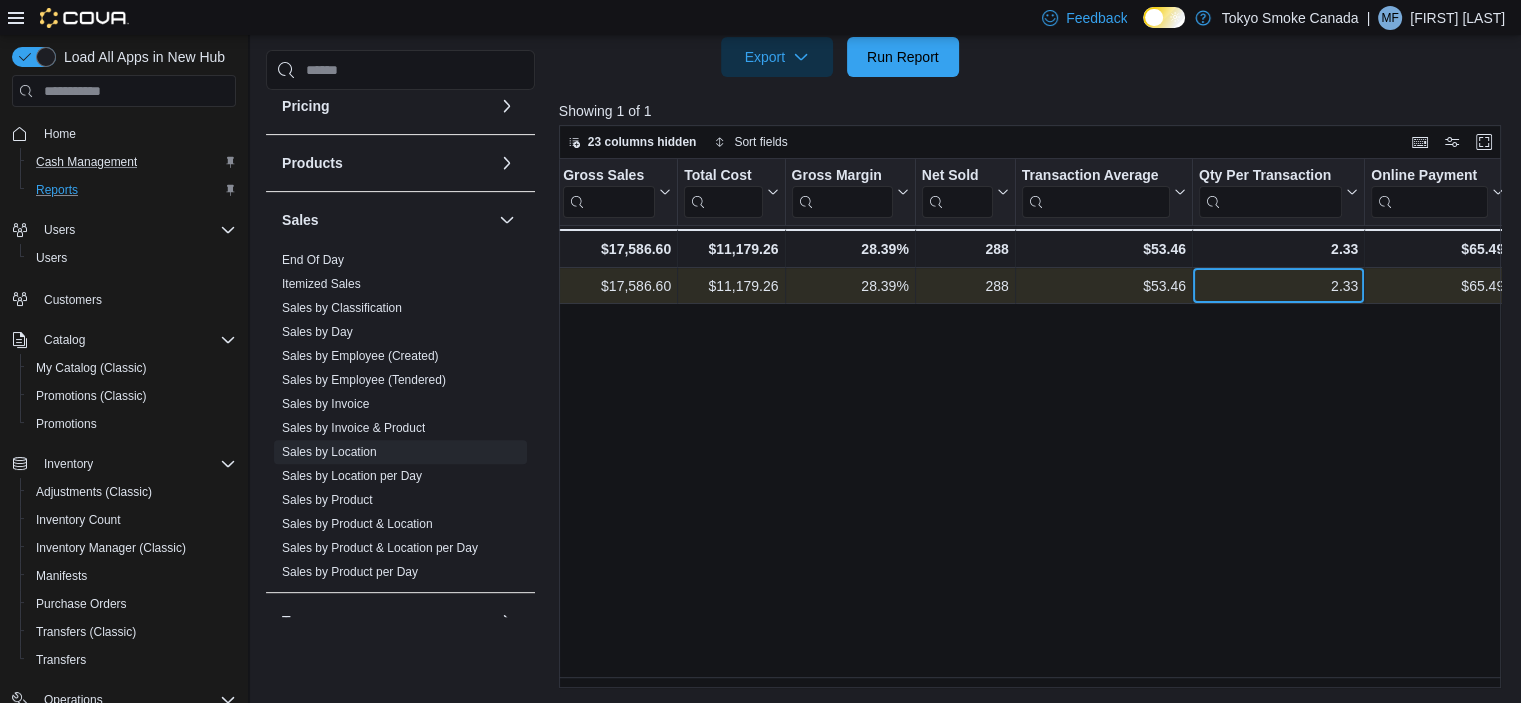 click on "2.33" at bounding box center (1278, 286) 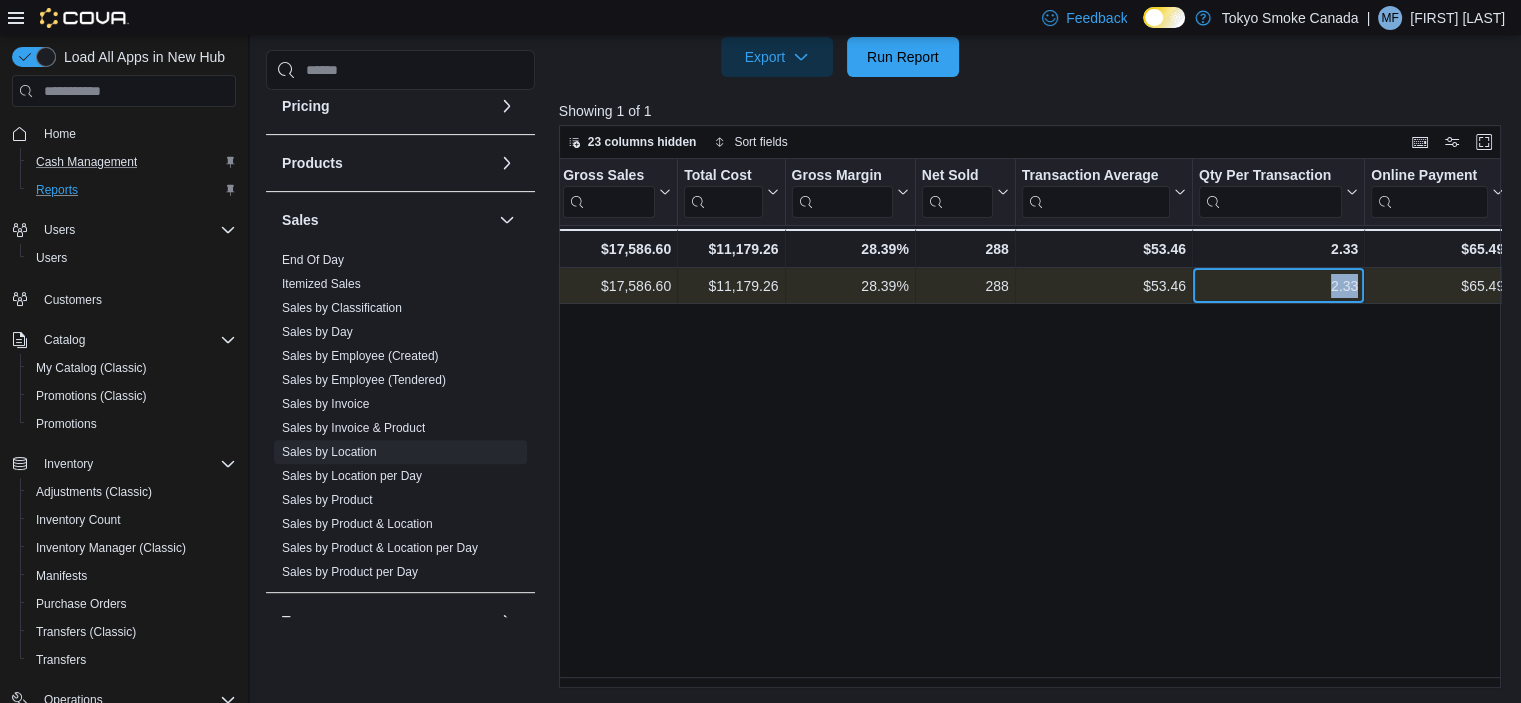 drag, startPoint x: 1356, startPoint y: 280, endPoint x: 1324, endPoint y: 283, distance: 32.140316 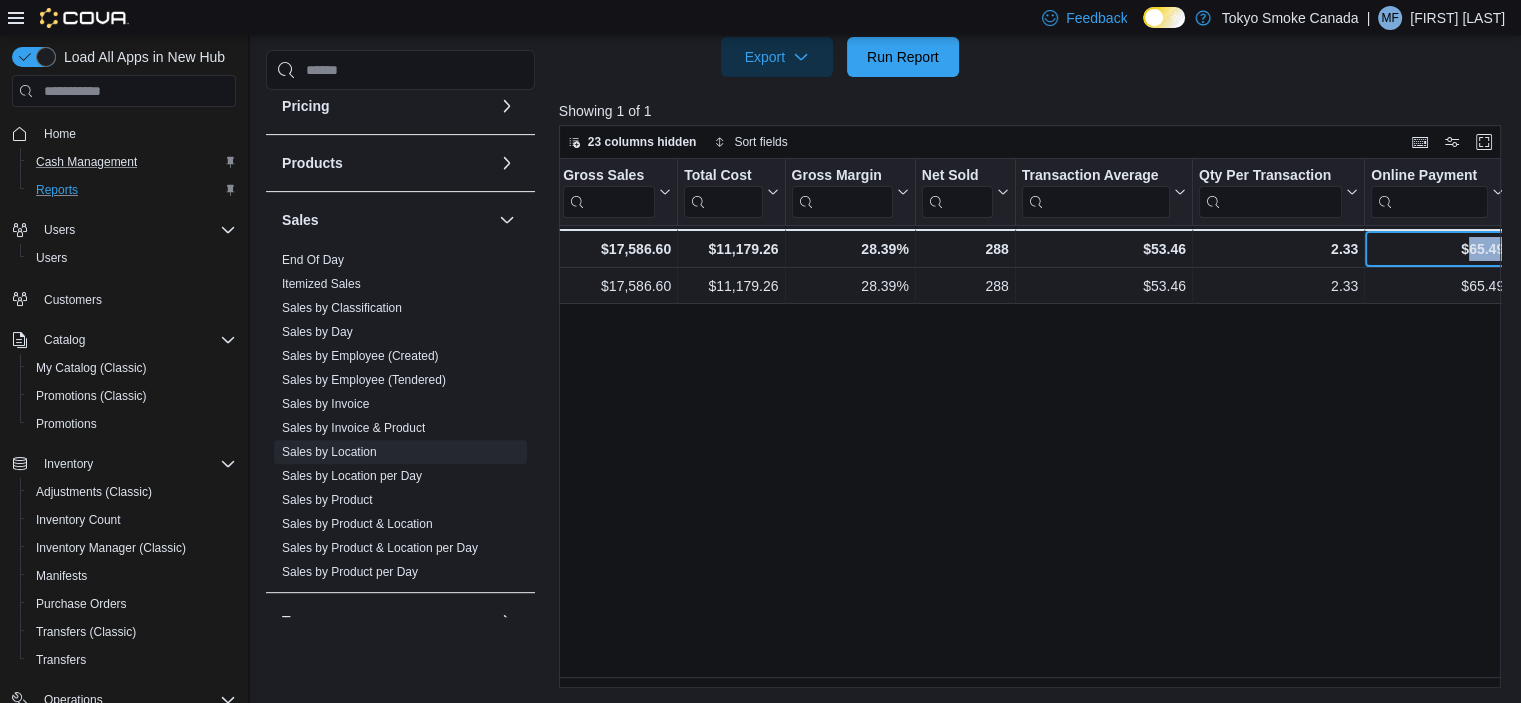 drag, startPoint x: 1468, startPoint y: 244, endPoint x: 1504, endPoint y: 249, distance: 36.345562 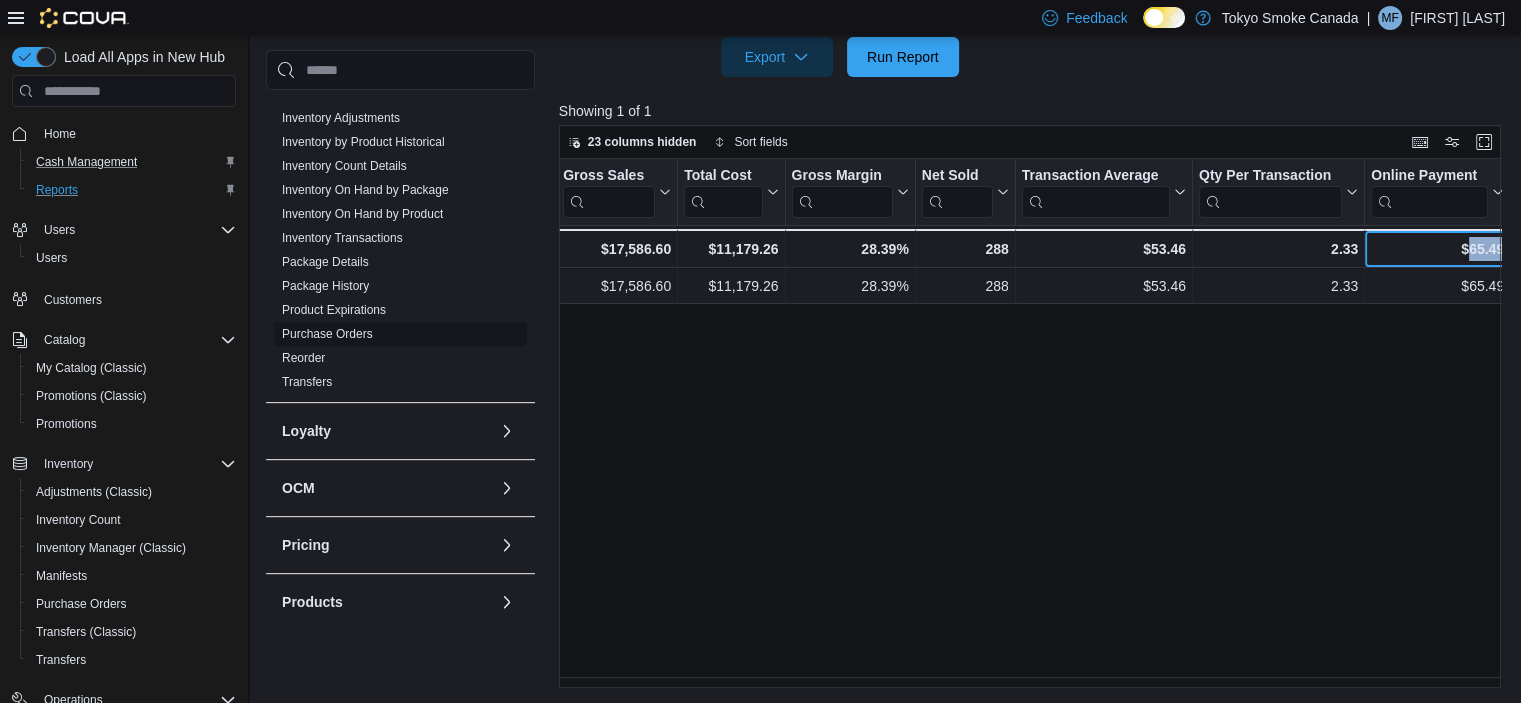 scroll, scrollTop: 400, scrollLeft: 0, axis: vertical 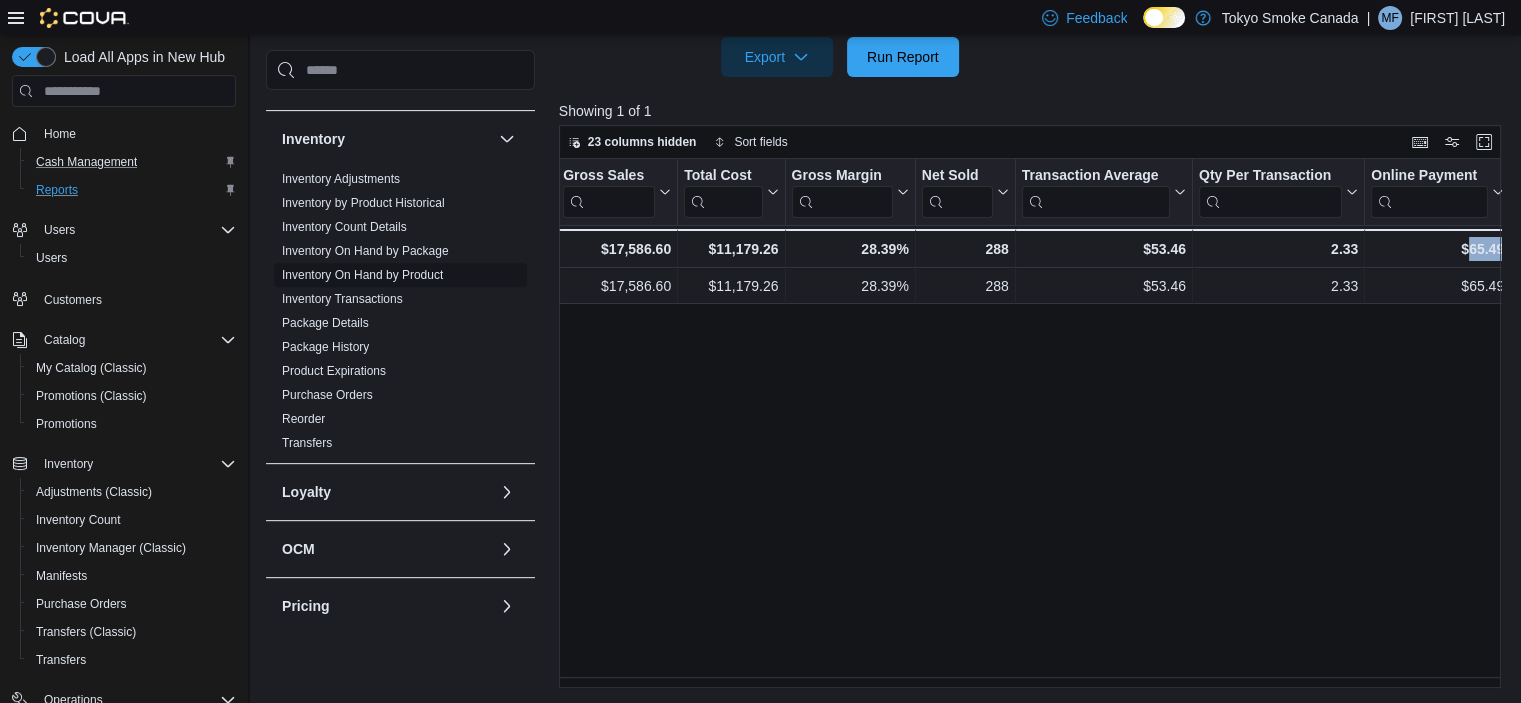 click on "Inventory On Hand by Product" at bounding box center [362, 275] 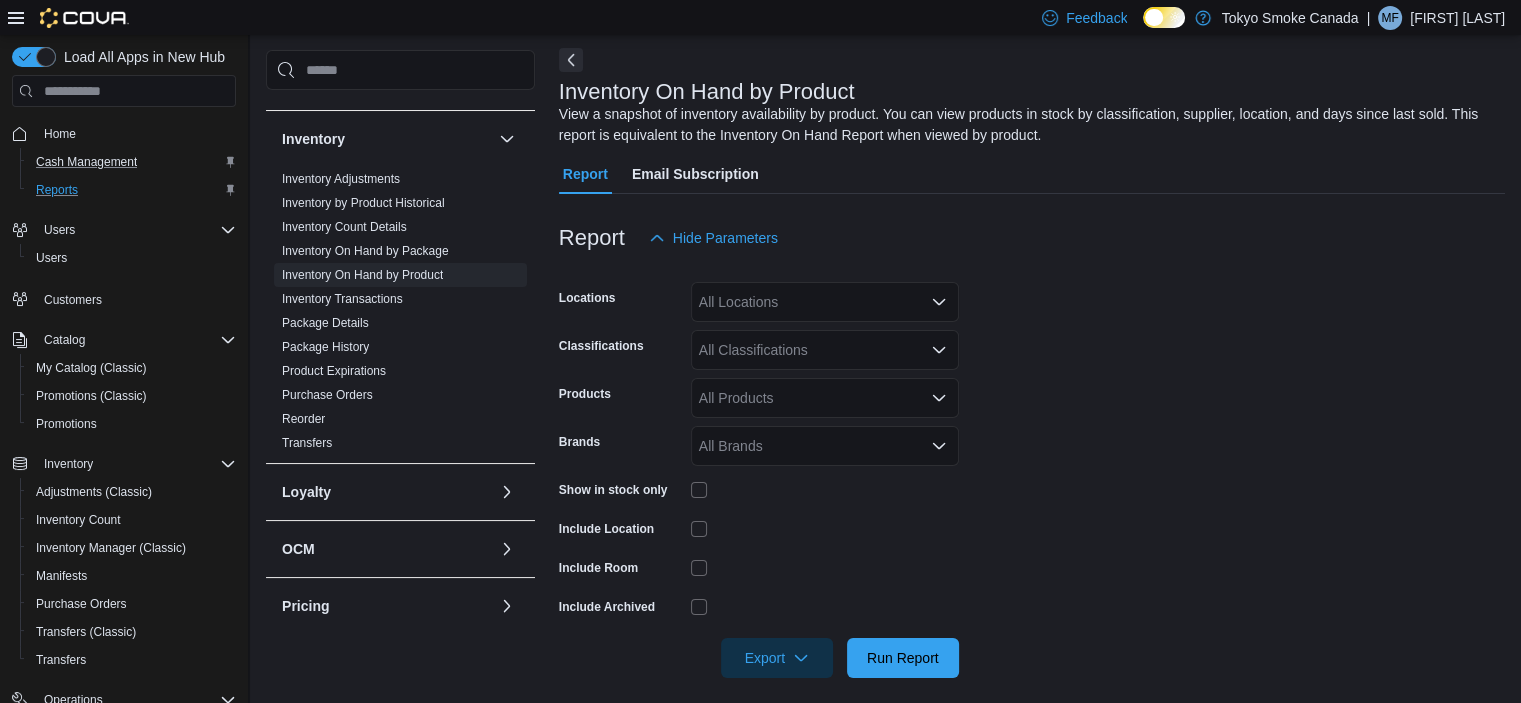 scroll, scrollTop: 67, scrollLeft: 0, axis: vertical 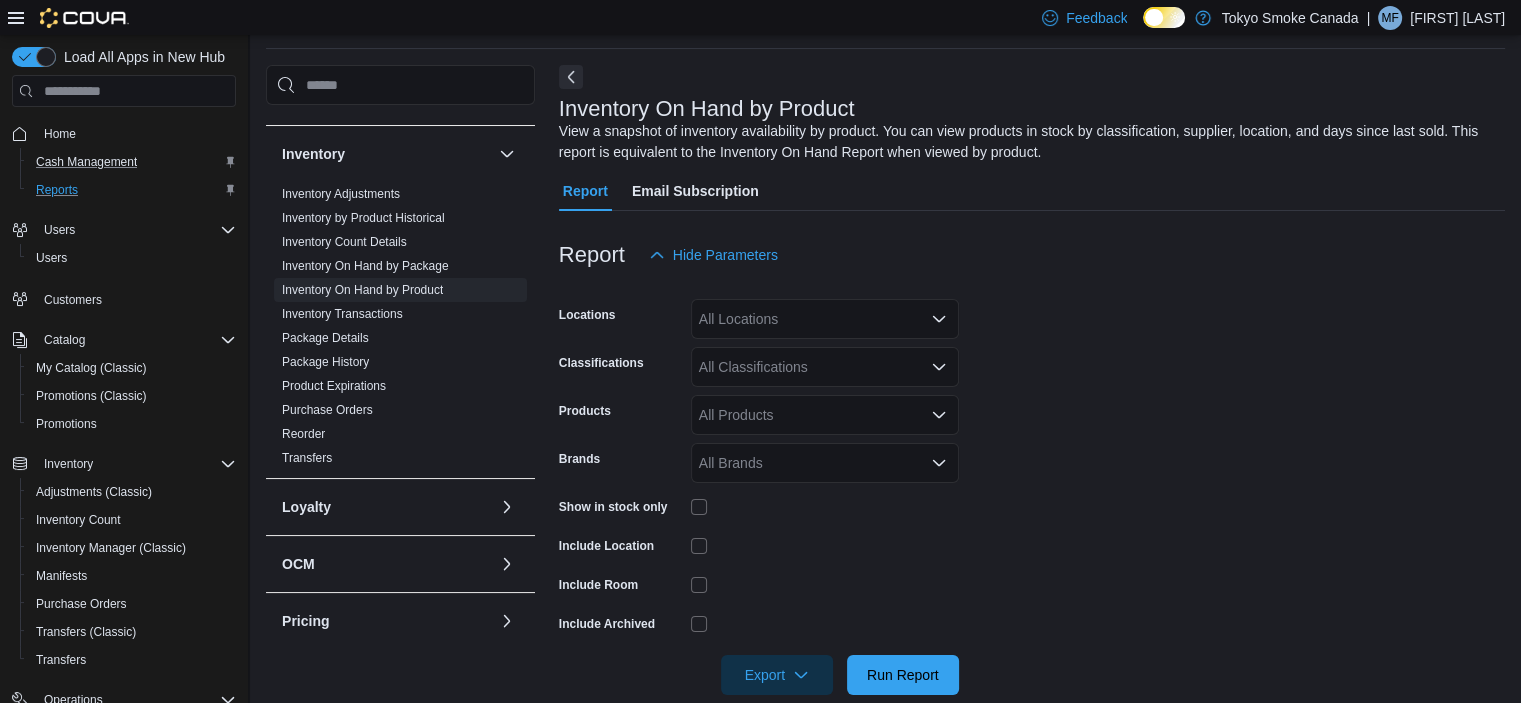 click on "All Locations" at bounding box center [825, 319] 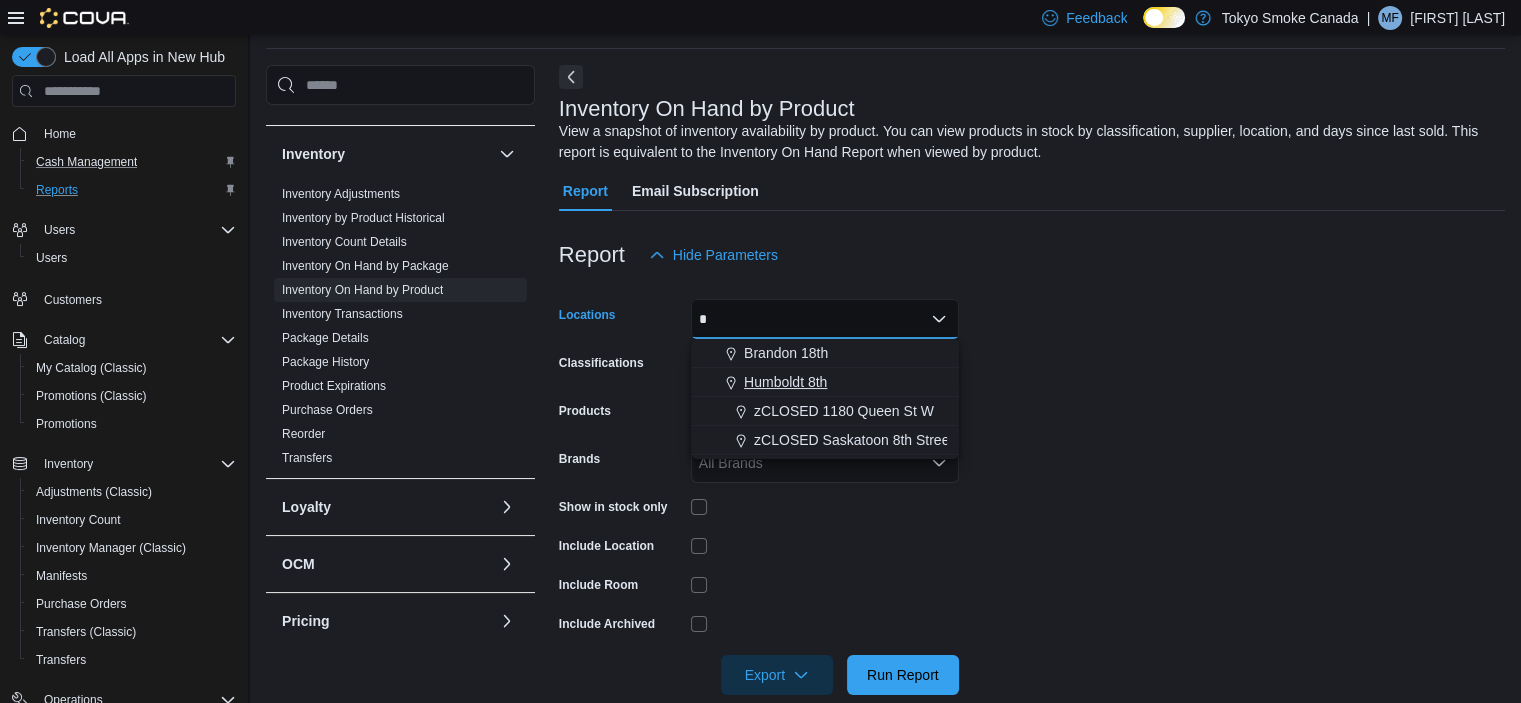 type on "*" 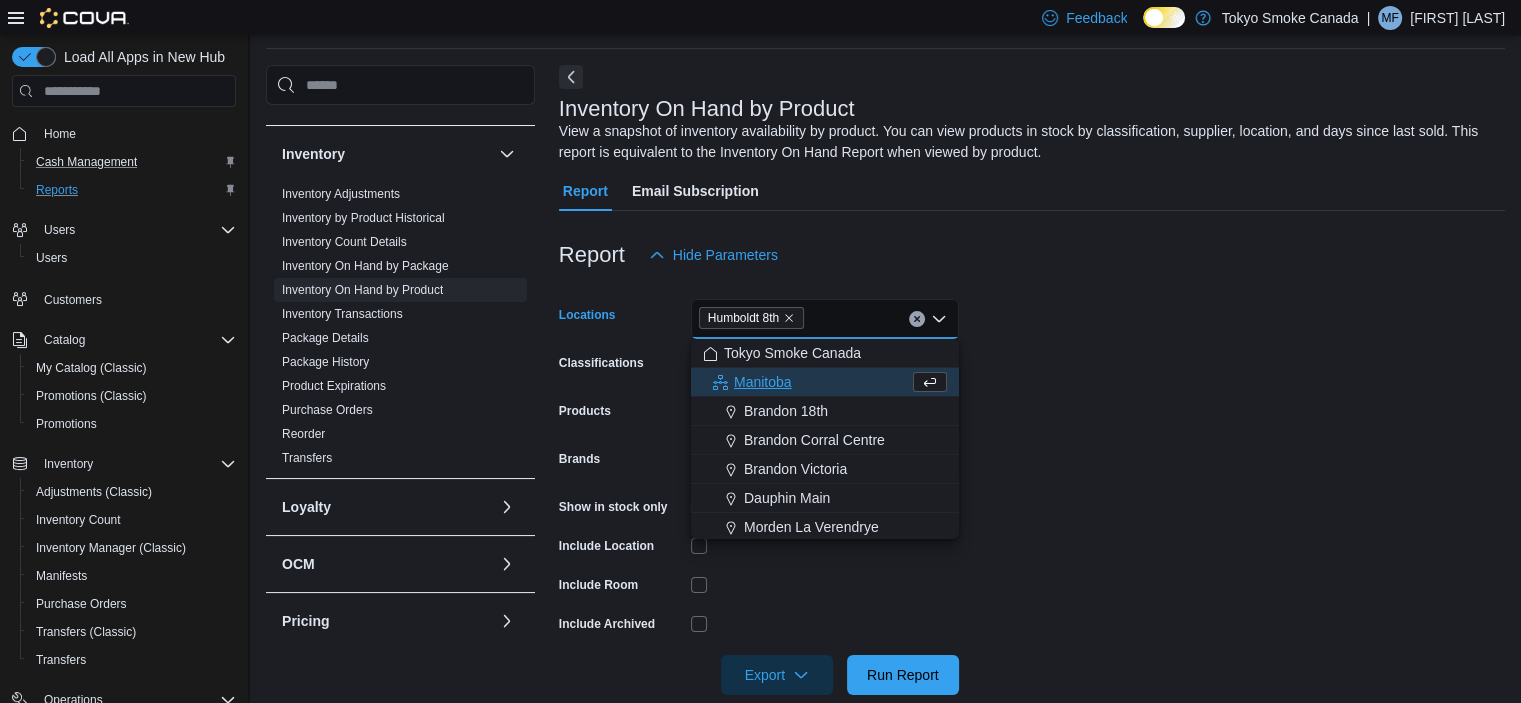 click on "Locations Humboldt 8th Combo box. Selected. Humboldt 8th. Press Backspace to delete Humboldt 8th. Combo box input. All Locations. Type some text or, to display a list of choices, press Down Arrow. To exit the list of choices, press Escape. Classifications All Classifications Products All Products Brands All Brands Show in stock only Include Location Include Room Include Archived Export  Run Report" at bounding box center (1032, 485) 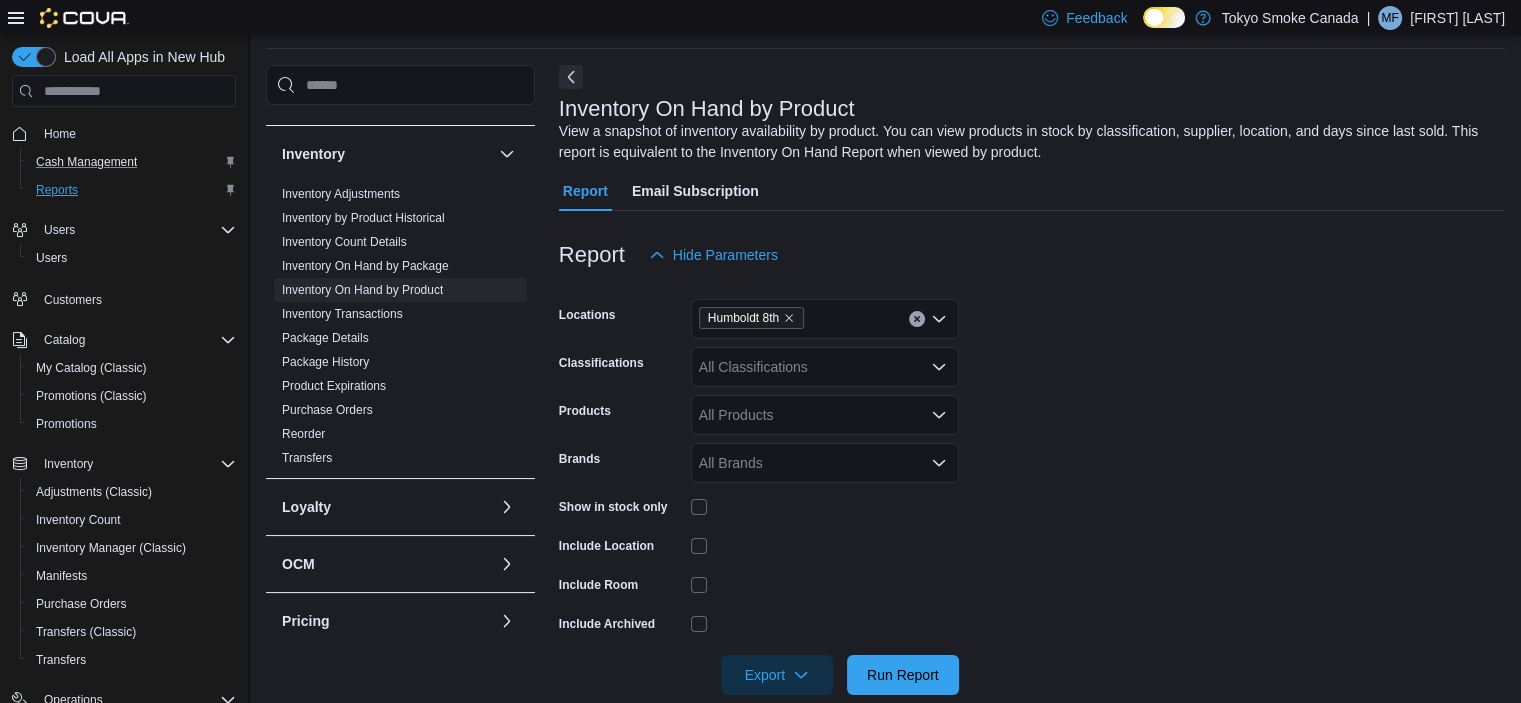 click 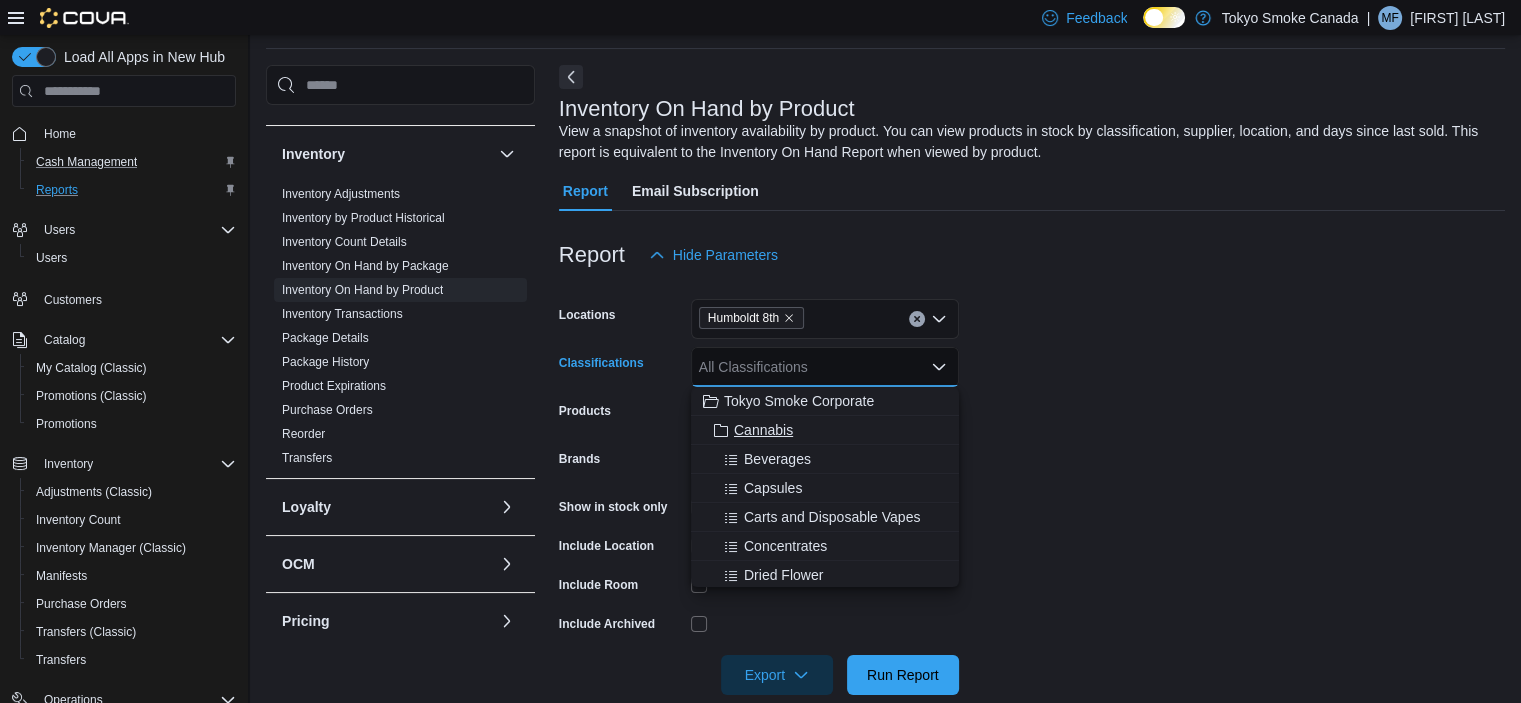 click on "Cannabis" at bounding box center [763, 430] 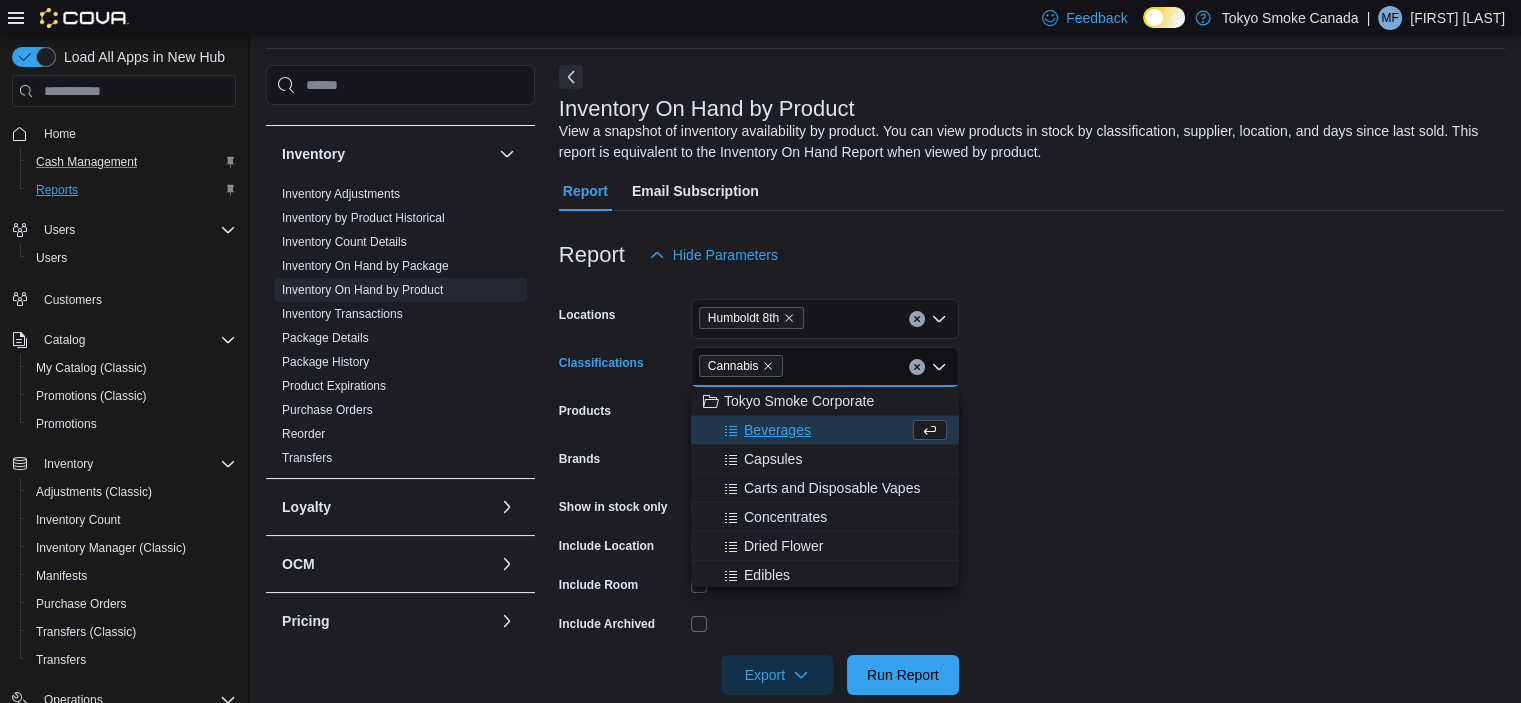 click on "Locations Humboldt 8th Classifications Cannabis Combo box. Selected. Cannabis. Press Backspace to delete Cannabis. Combo box input. All Classifications. Type some text or, to display a list of choices, press Down Arrow. To exit the list of choices, press Escape. Products All Products Brands All Brands Show in stock only Include Location Include Room Include Archived Export  Run Report" at bounding box center (1032, 485) 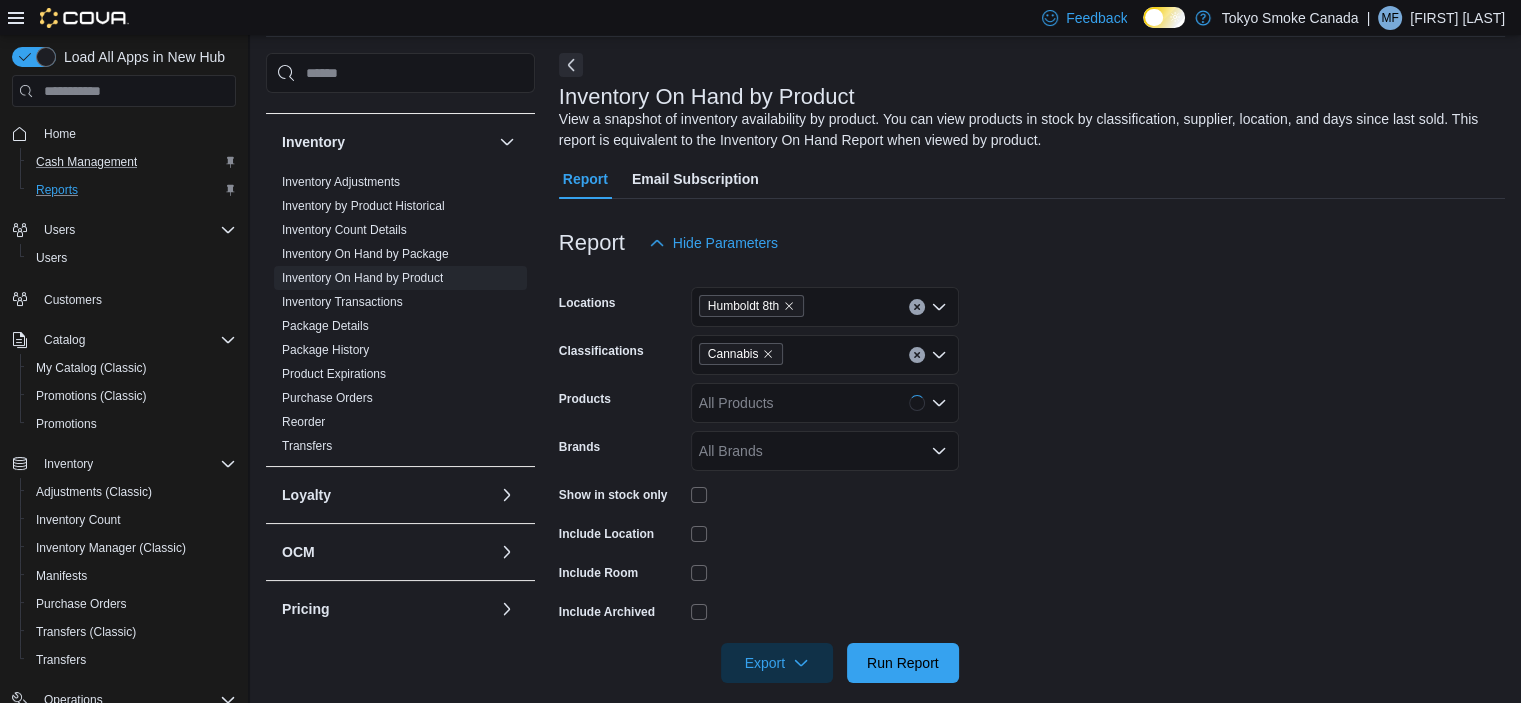 scroll, scrollTop: 99, scrollLeft: 0, axis: vertical 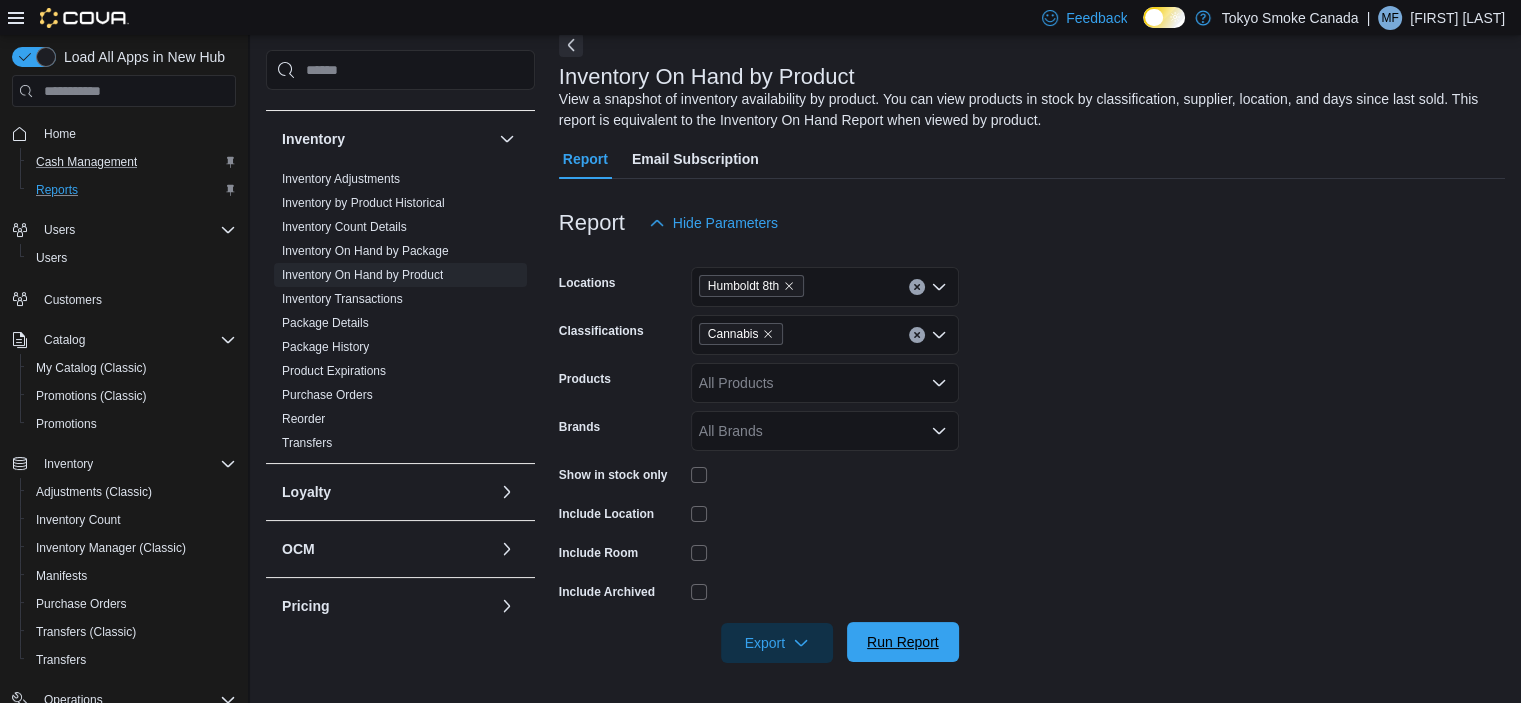 drag, startPoint x: 928, startPoint y: 650, endPoint x: 974, endPoint y: 585, distance: 79.630394 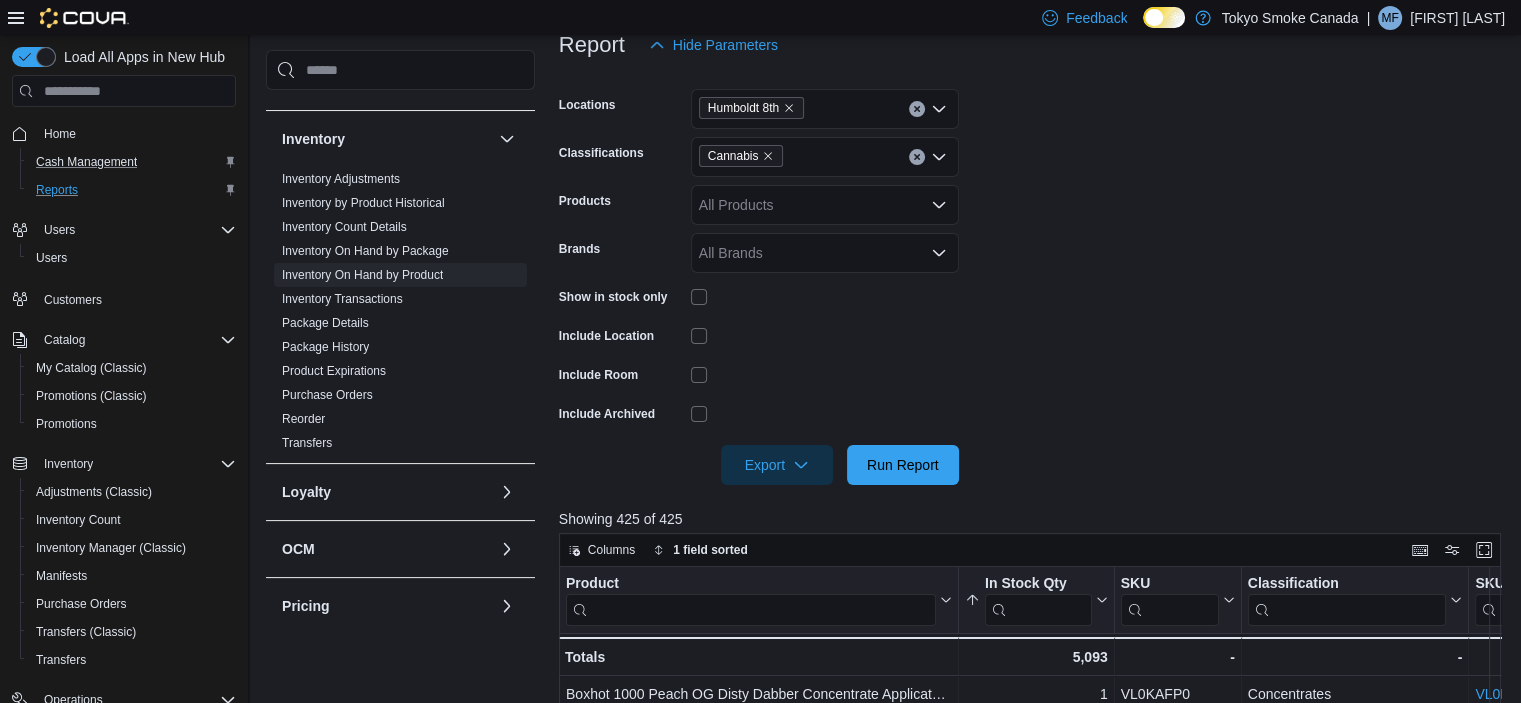 scroll, scrollTop: 399, scrollLeft: 0, axis: vertical 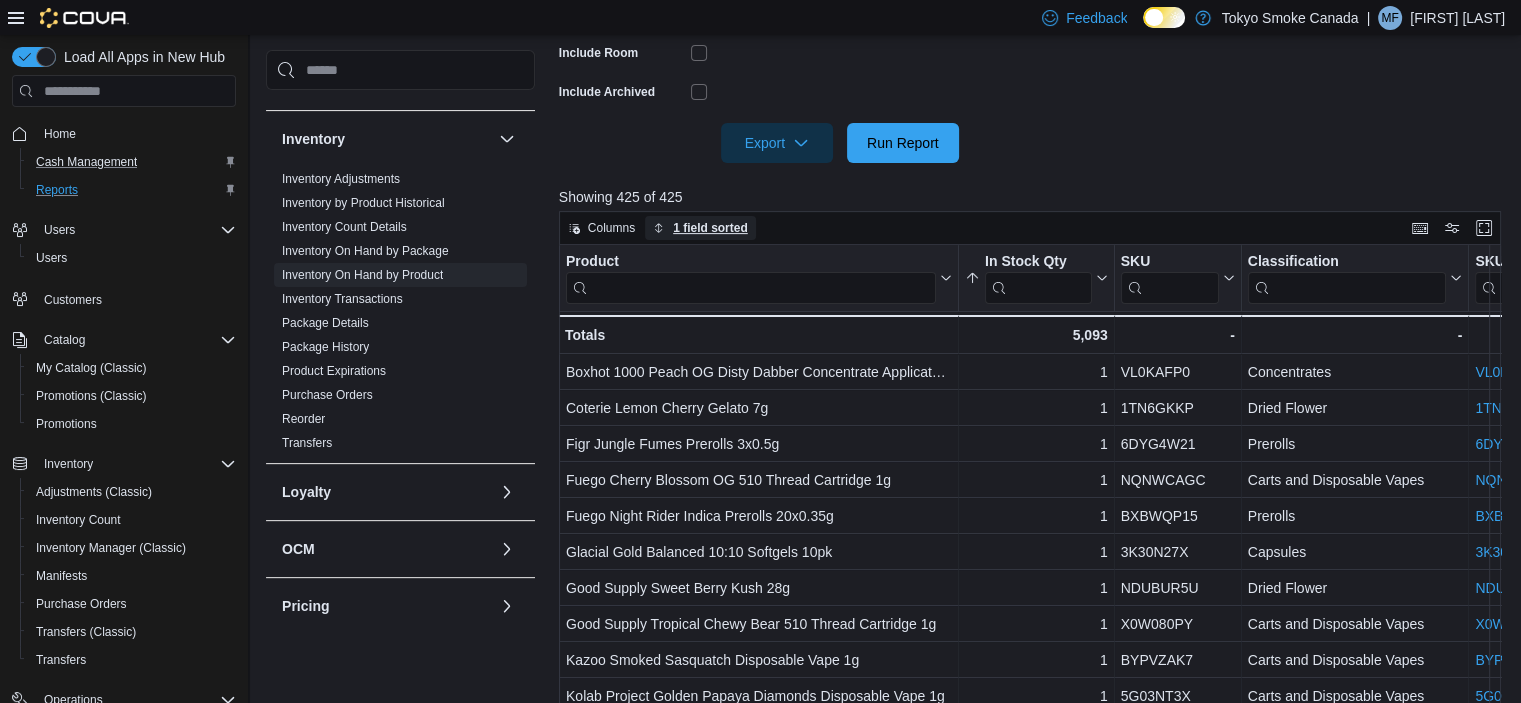click on "1 field sorted" at bounding box center [710, 228] 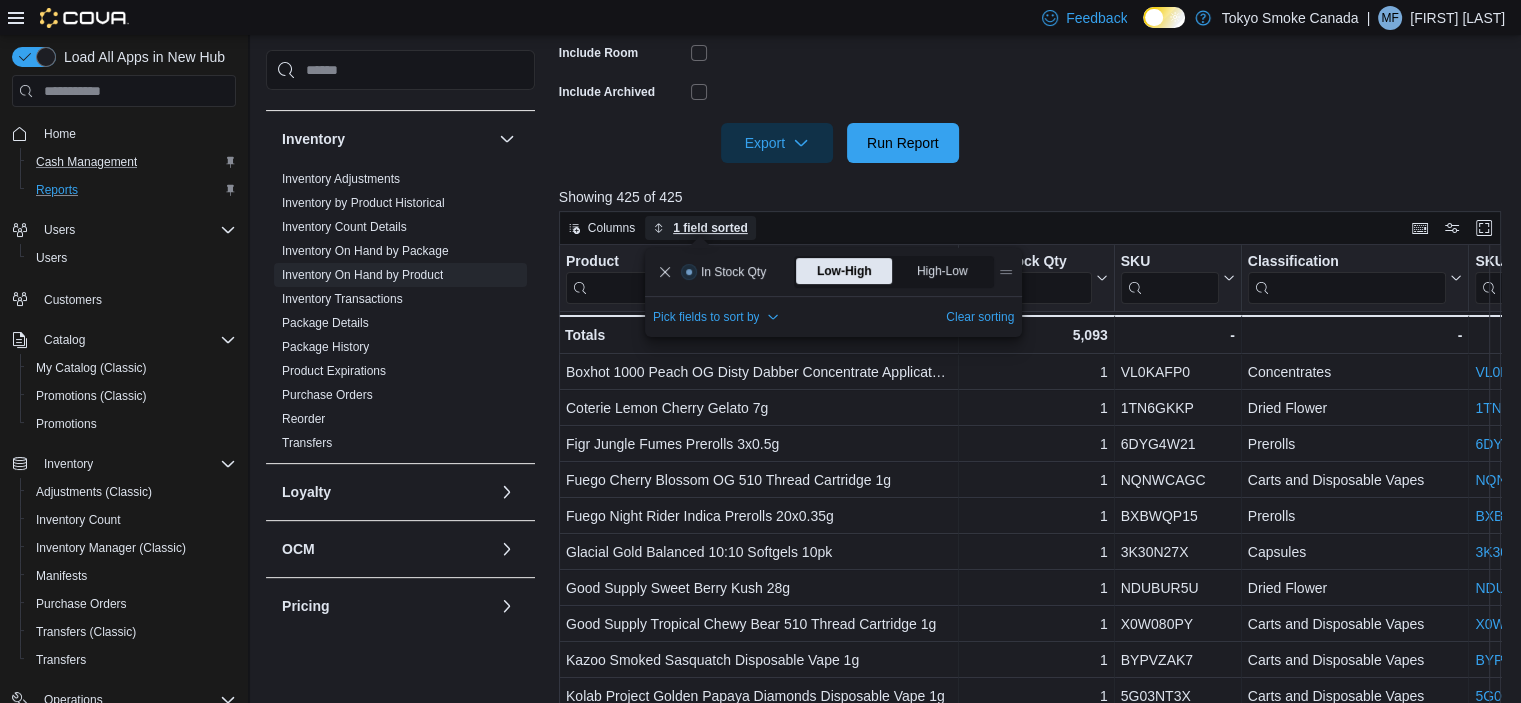 click on "1 field sorted" at bounding box center (710, 228) 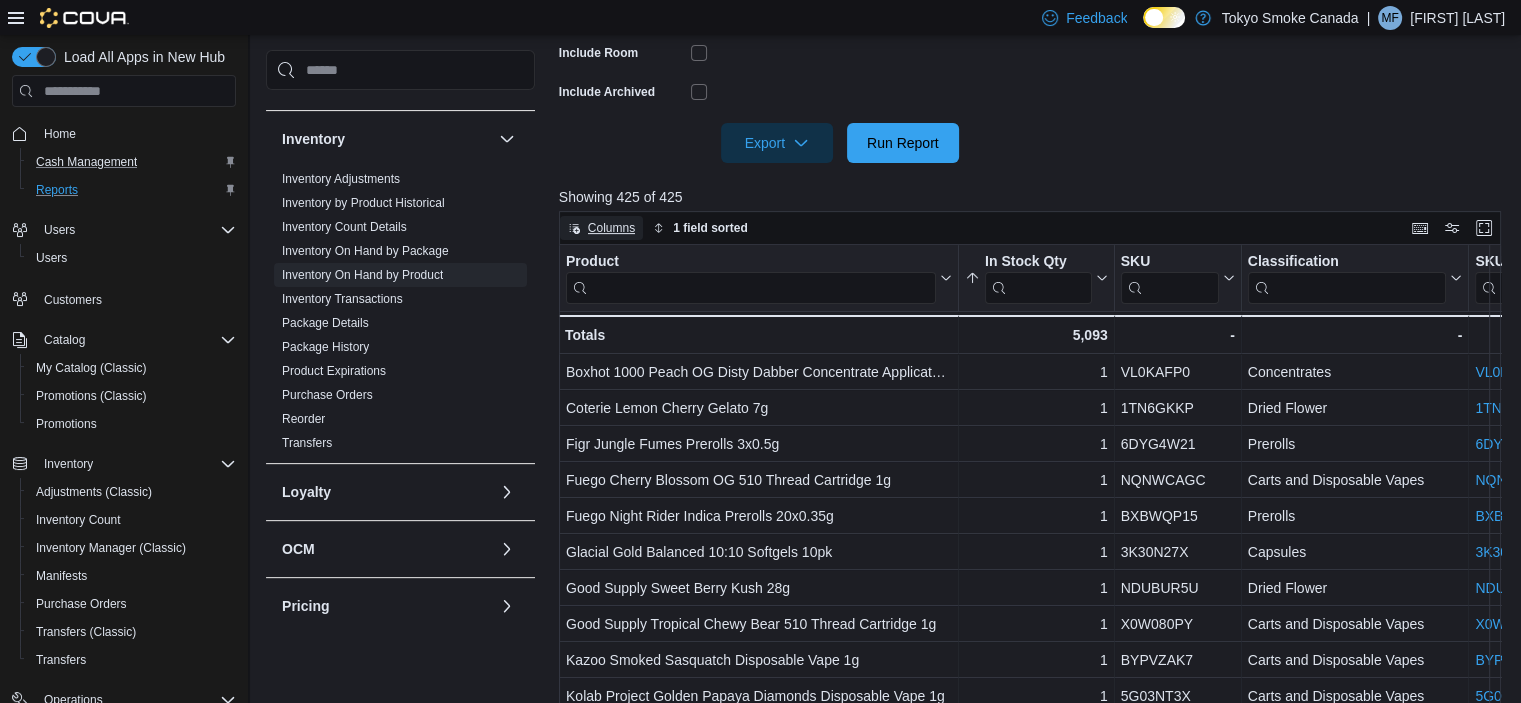 click on "Columns" at bounding box center (611, 228) 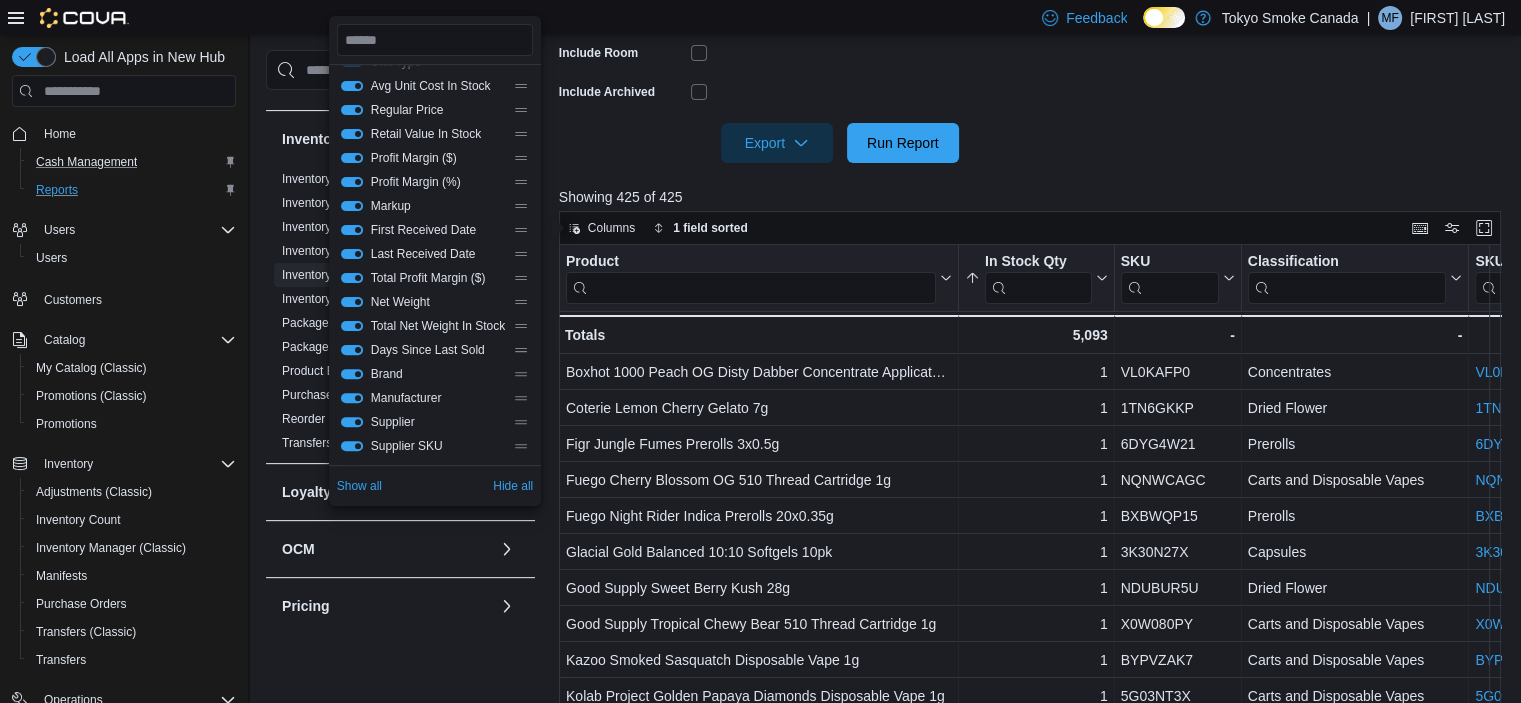 scroll, scrollTop: 0, scrollLeft: 0, axis: both 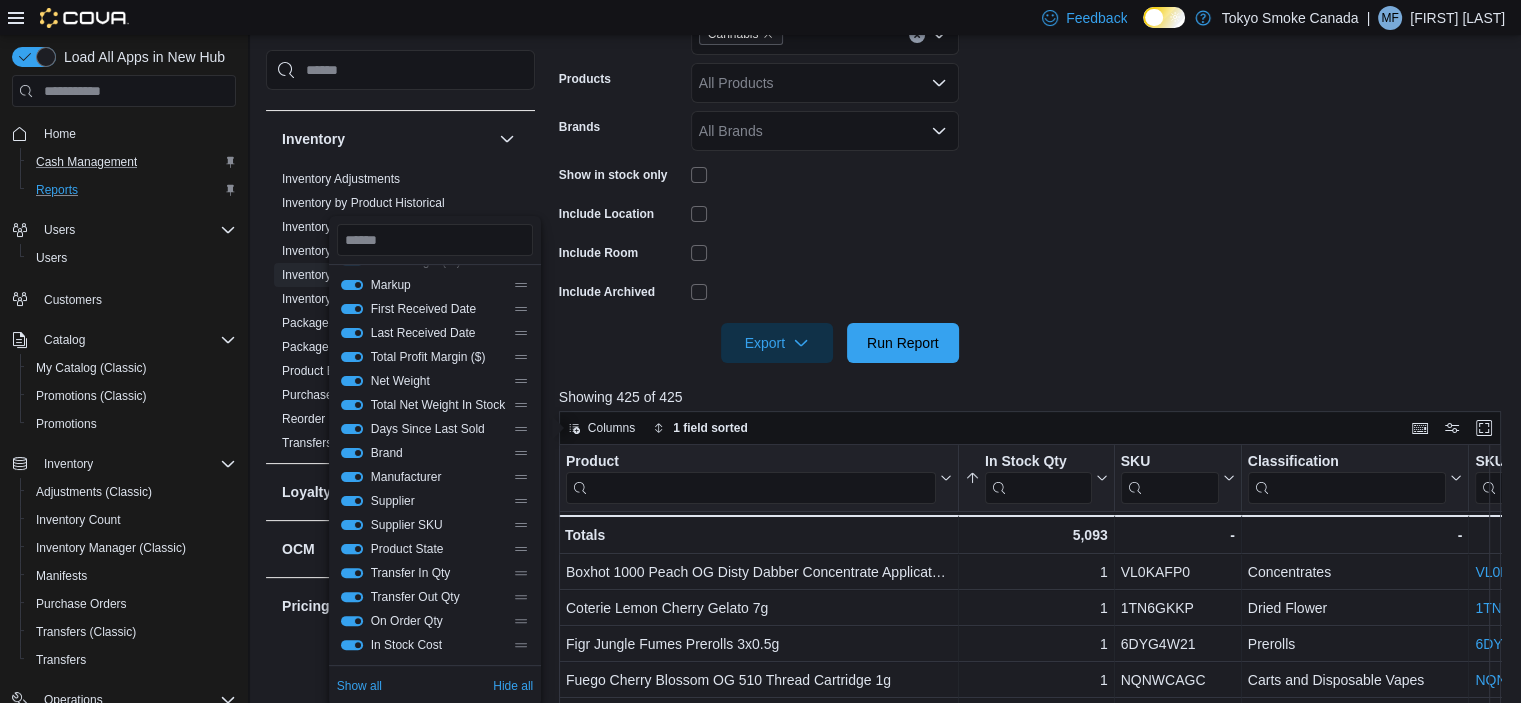 click on "Locations Humboldt 8th Classifications Cannabis Products All Products Brands All Brands Show in stock only Include Location Include Room Include Archived Export  Run Report" at bounding box center [1035, 153] 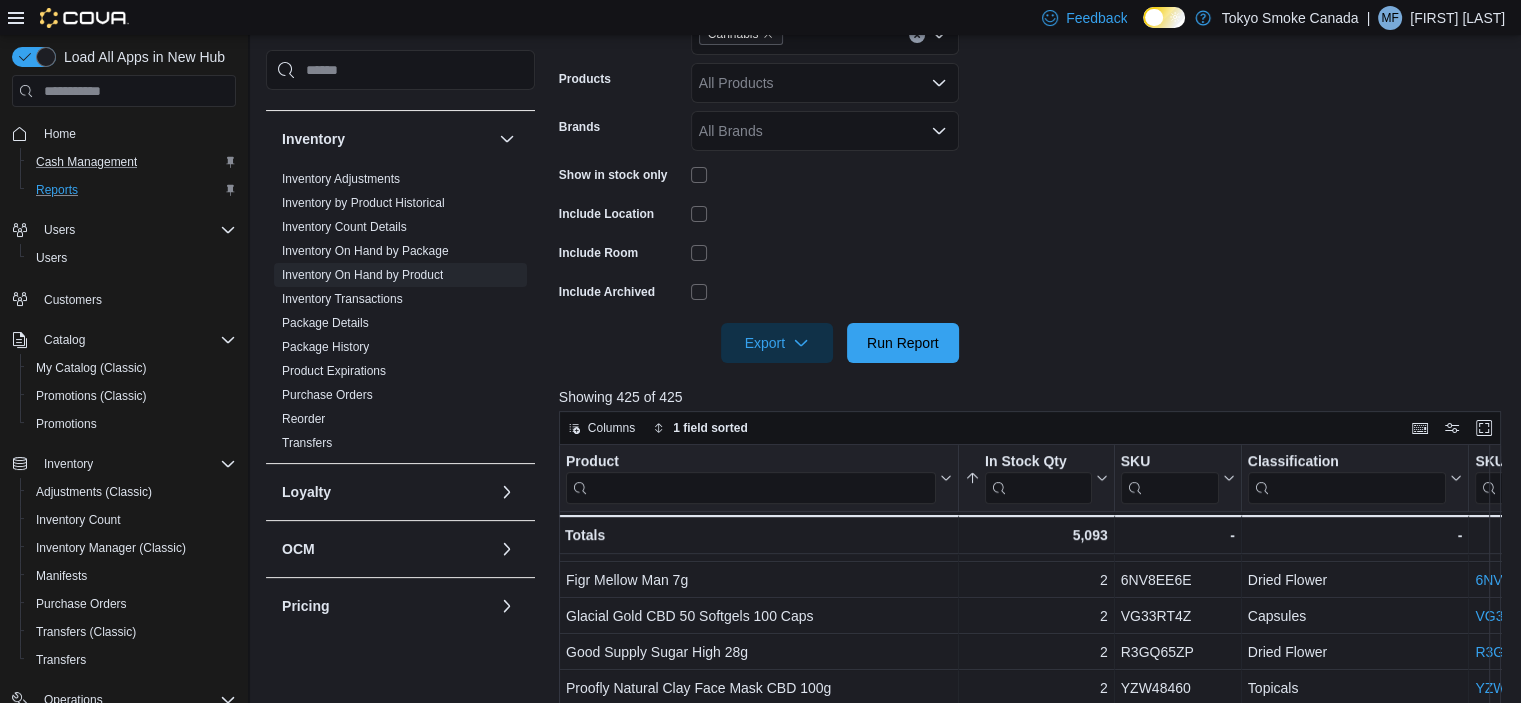 scroll, scrollTop: 1427, scrollLeft: 0, axis: vertical 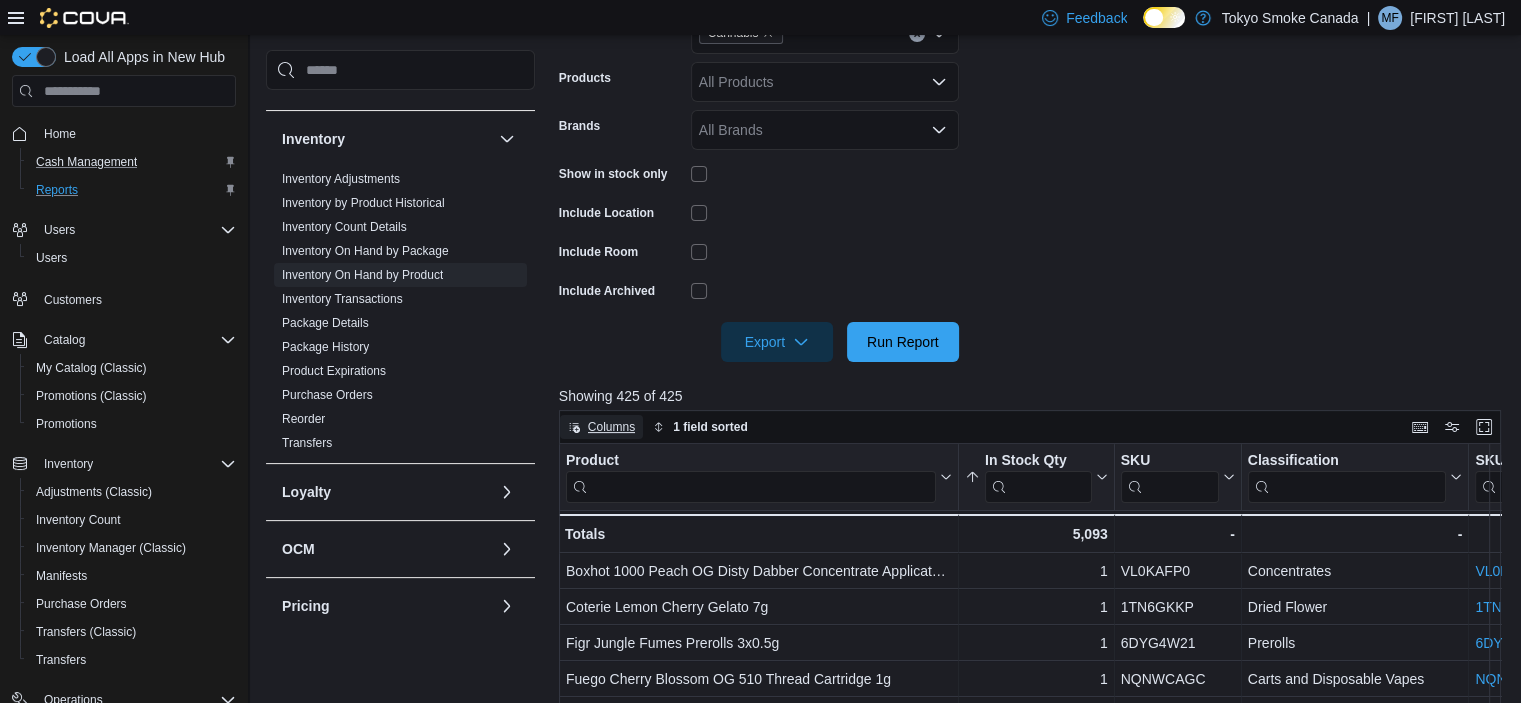 click on "Columns" at bounding box center (601, 427) 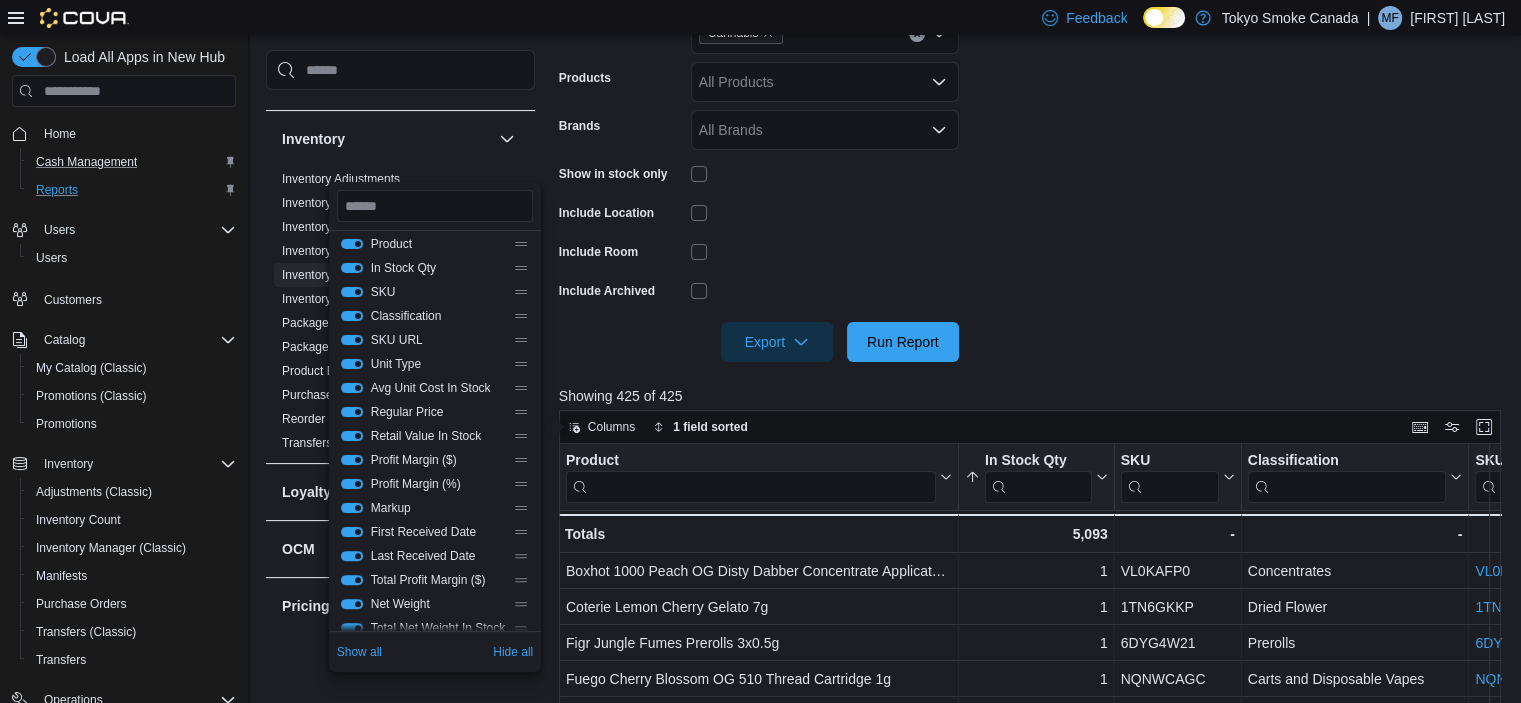 scroll, scrollTop: 0, scrollLeft: 0, axis: both 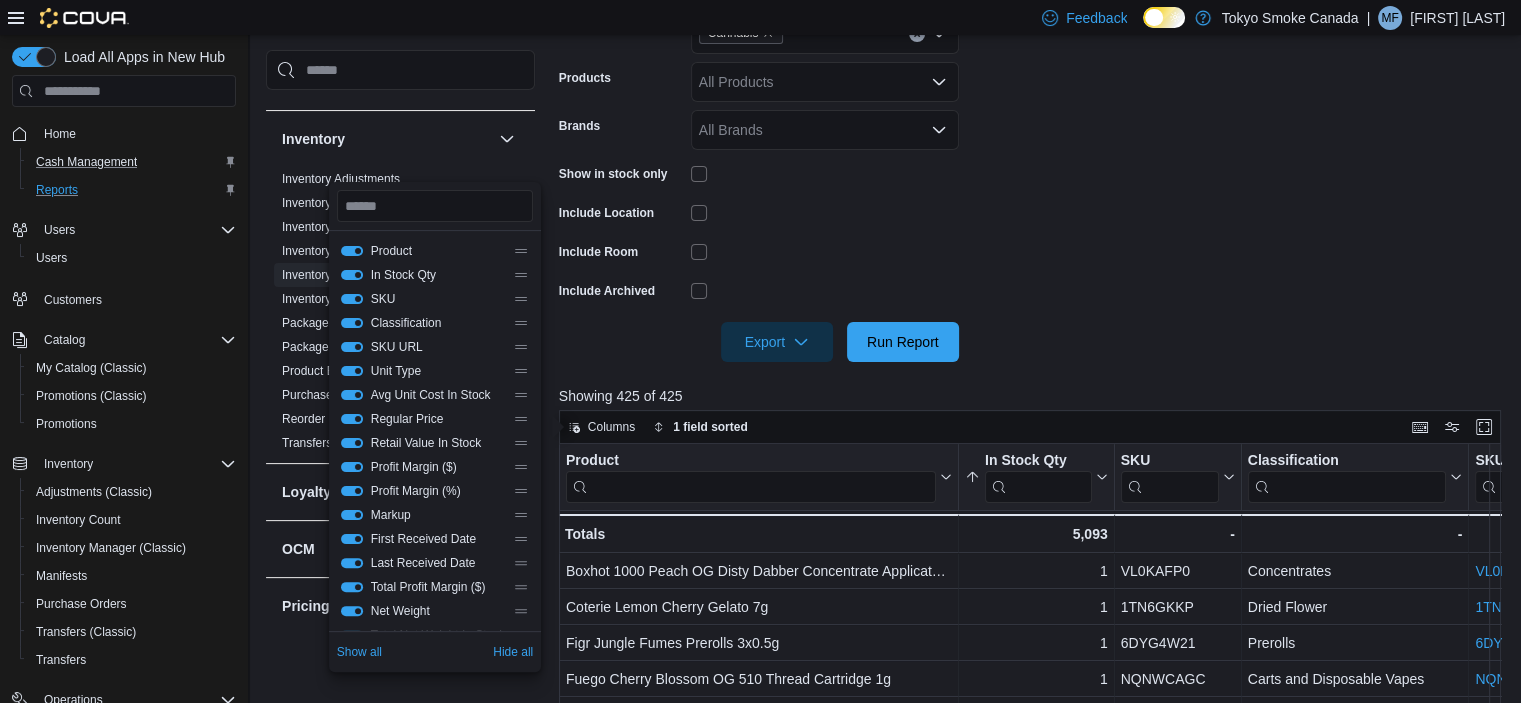 click on "Locations Humboldt 8th Classifications Cannabis Products All Products Brands All Brands Show in stock only Include Location Include Room Include Archived Export  Run Report" at bounding box center [1035, 152] 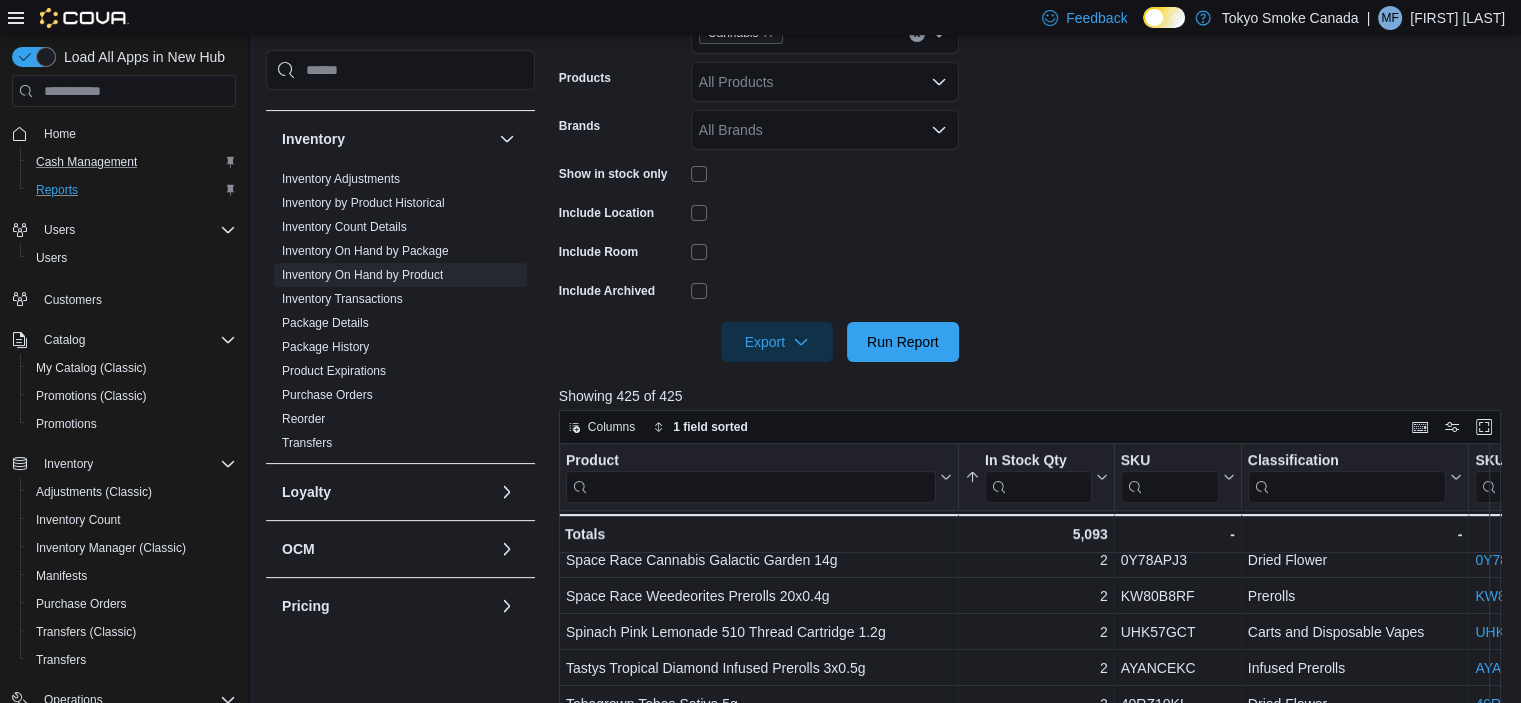 scroll, scrollTop: 1427, scrollLeft: 0, axis: vertical 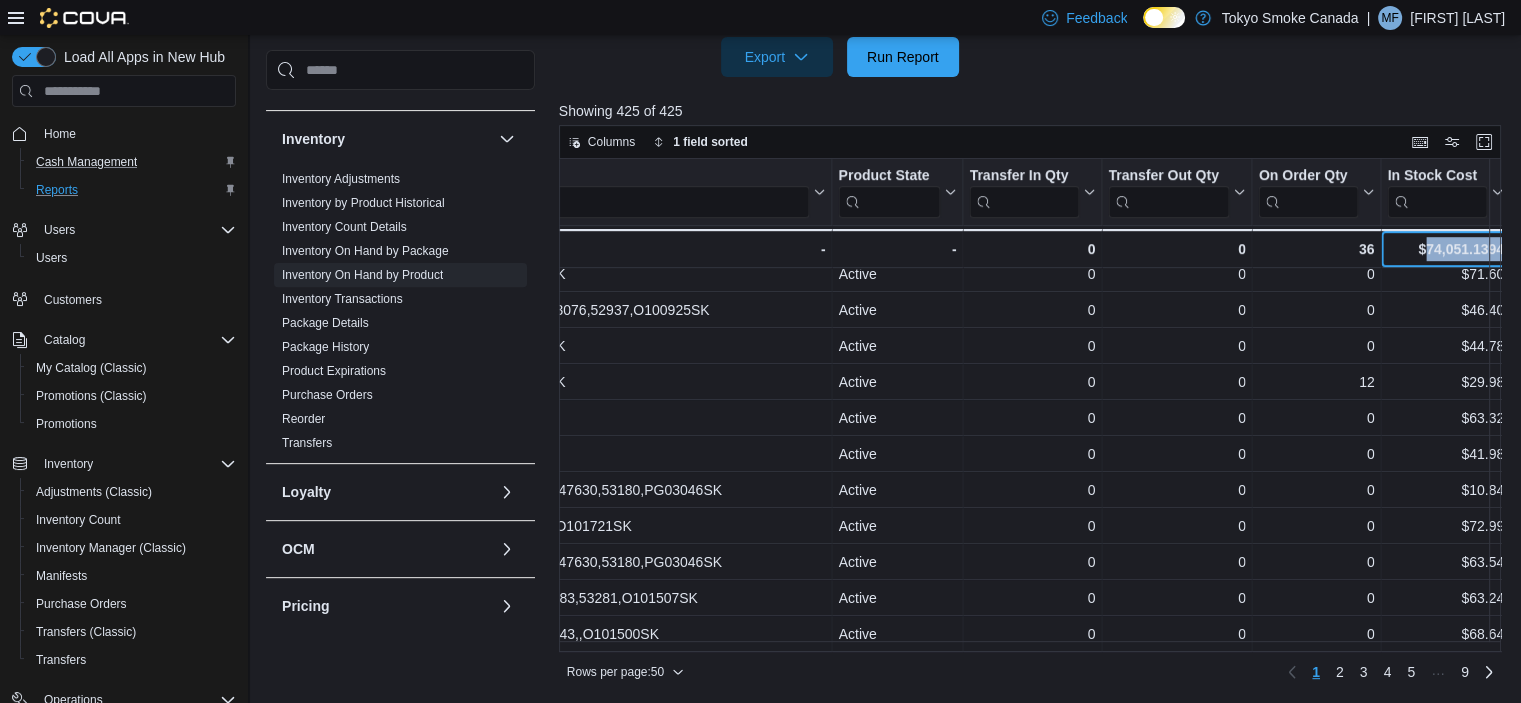 drag, startPoint x: 1414, startPoint y: 249, endPoint x: 1521, endPoint y: 241, distance: 107.298645 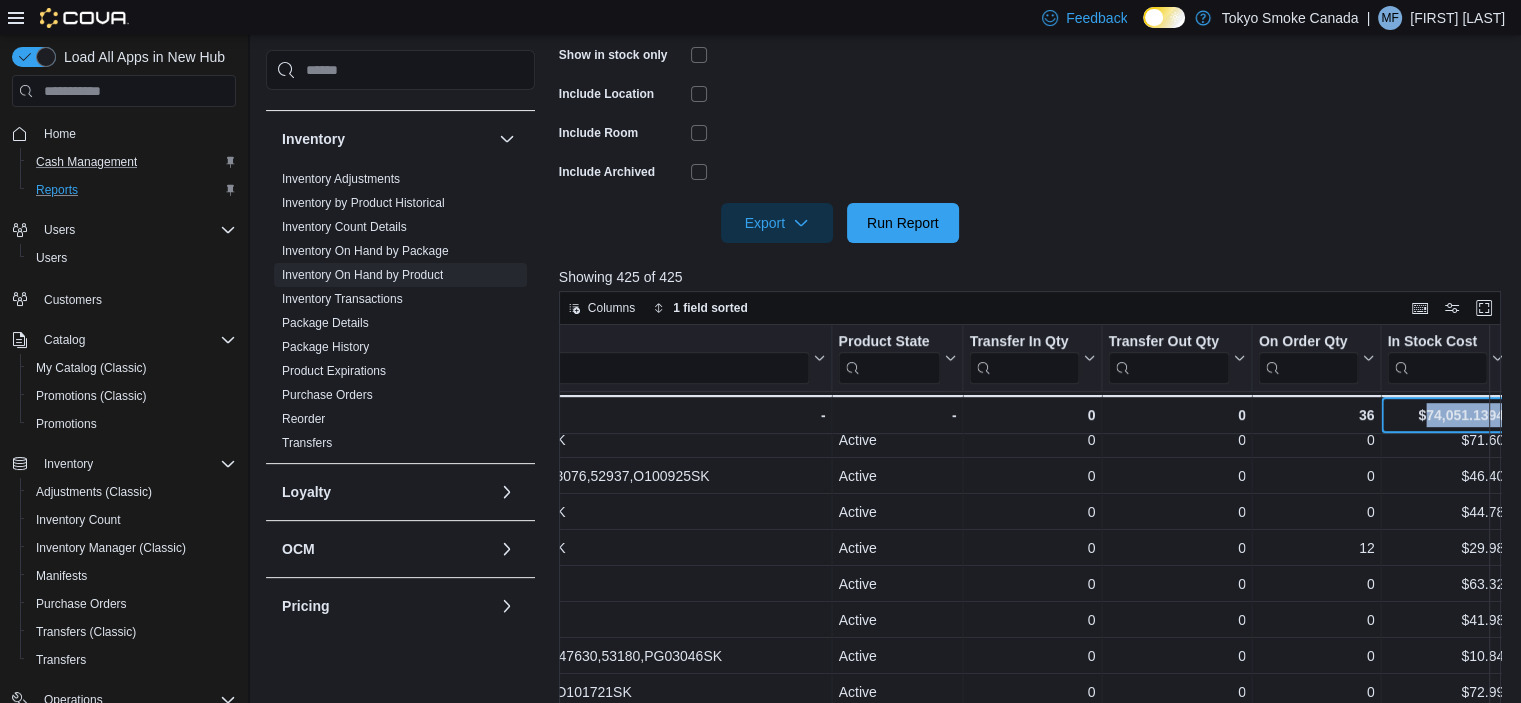 scroll, scrollTop: 485, scrollLeft: 0, axis: vertical 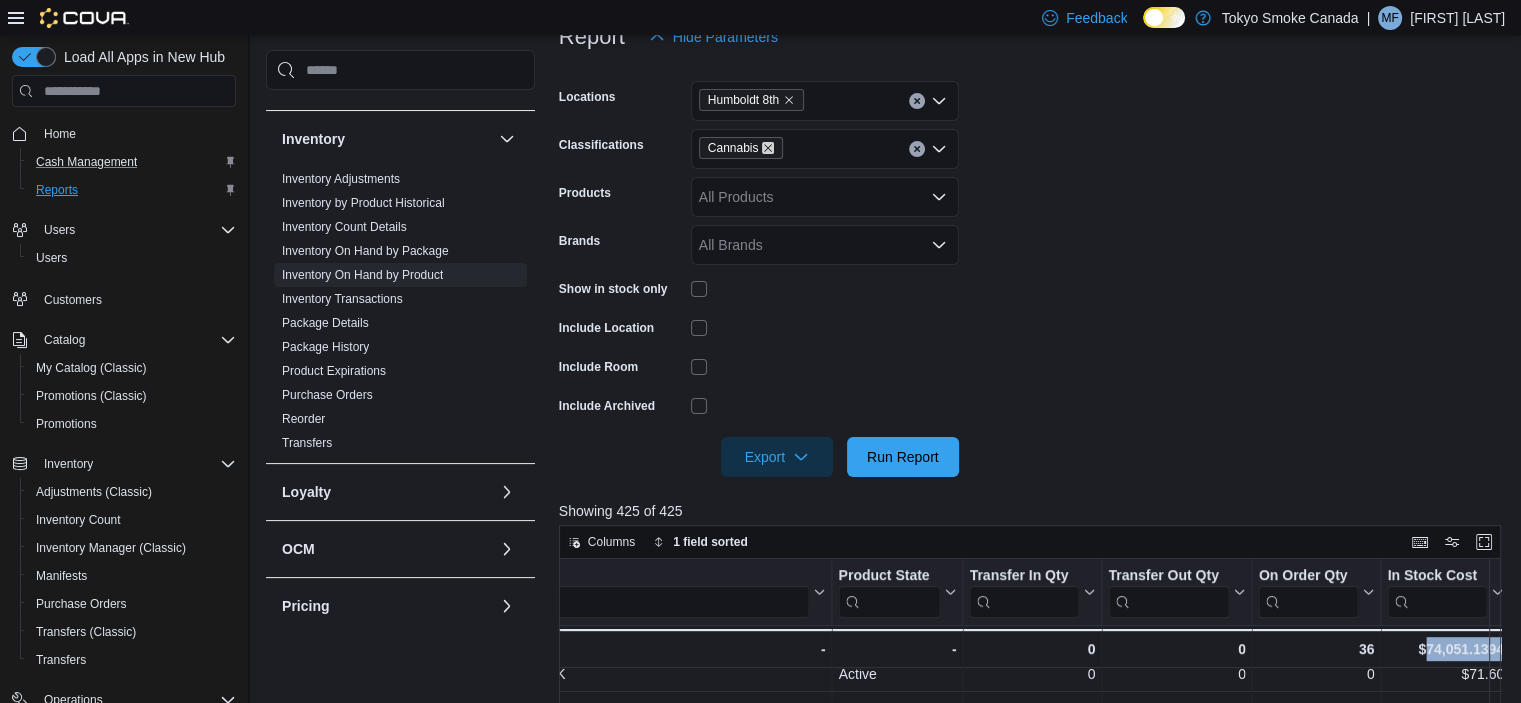 click 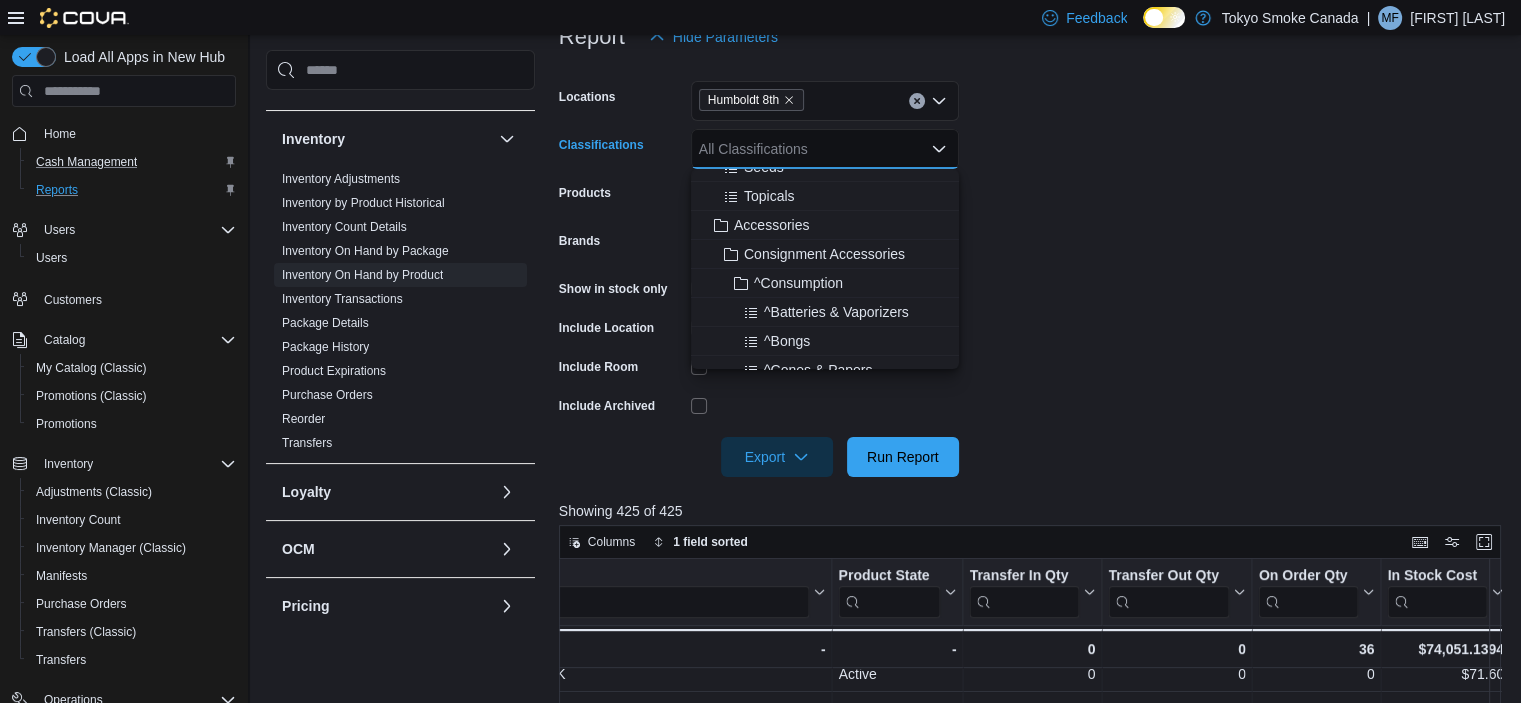 scroll, scrollTop: 400, scrollLeft: 0, axis: vertical 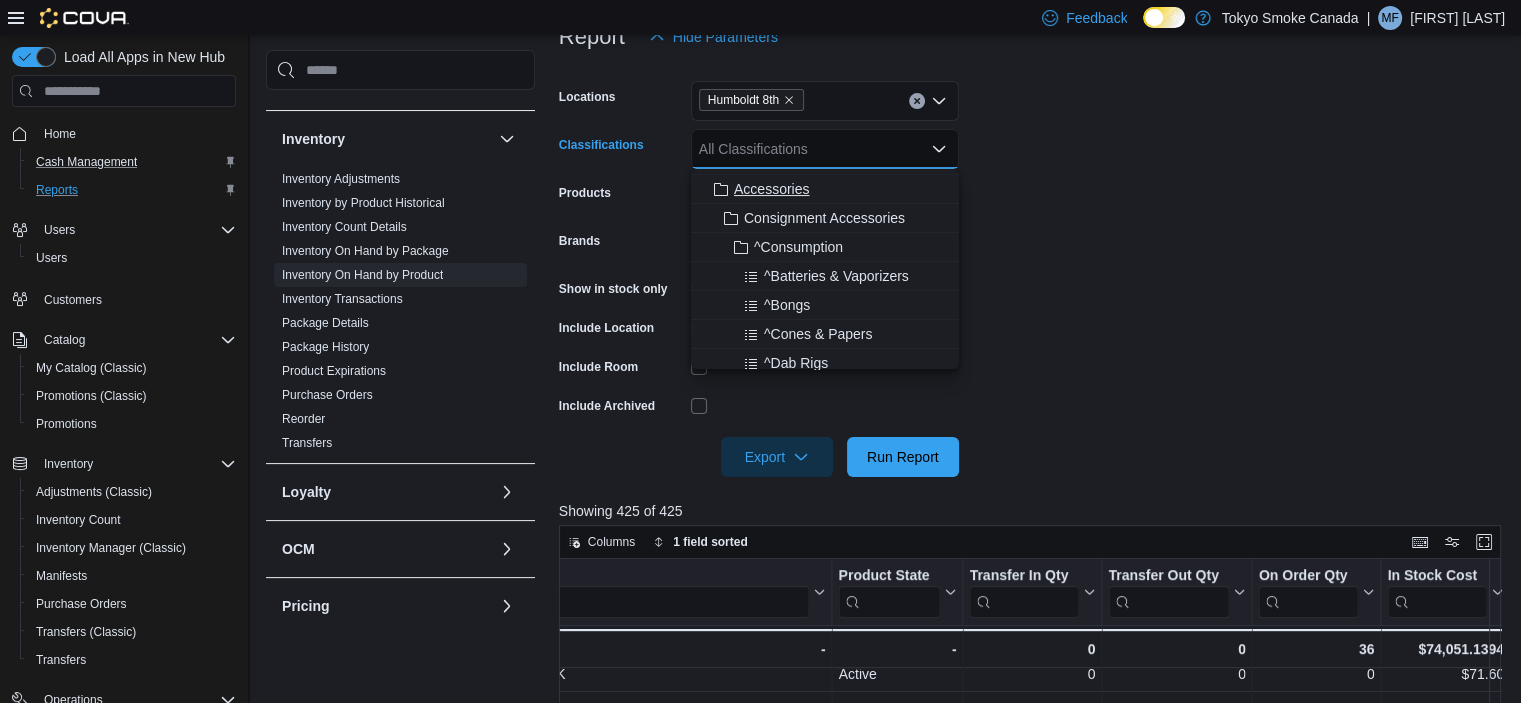 click on "Accessories" at bounding box center [771, 189] 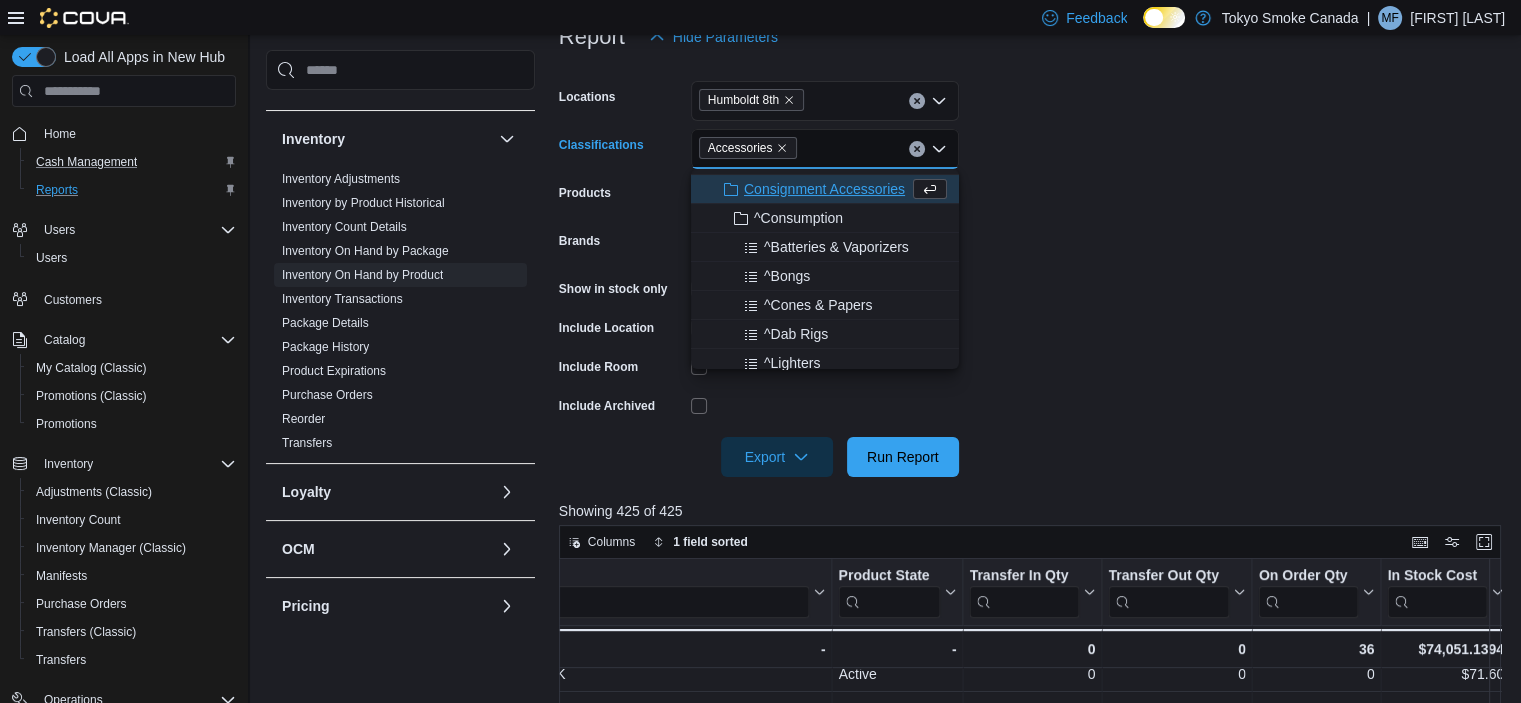 click on "Locations Humboldt 8th Classifications Accessories Combo box. Selected. Accessories. Press Backspace to delete Accessories. Combo box input. All Classifications. Type some text or, to display a list of choices, press Down Arrow. To exit the list of choices, press Escape. Products All Products Brands All Brands Show in stock only Include Location Include Room Include Archived Export  Run Report" at bounding box center [1035, 267] 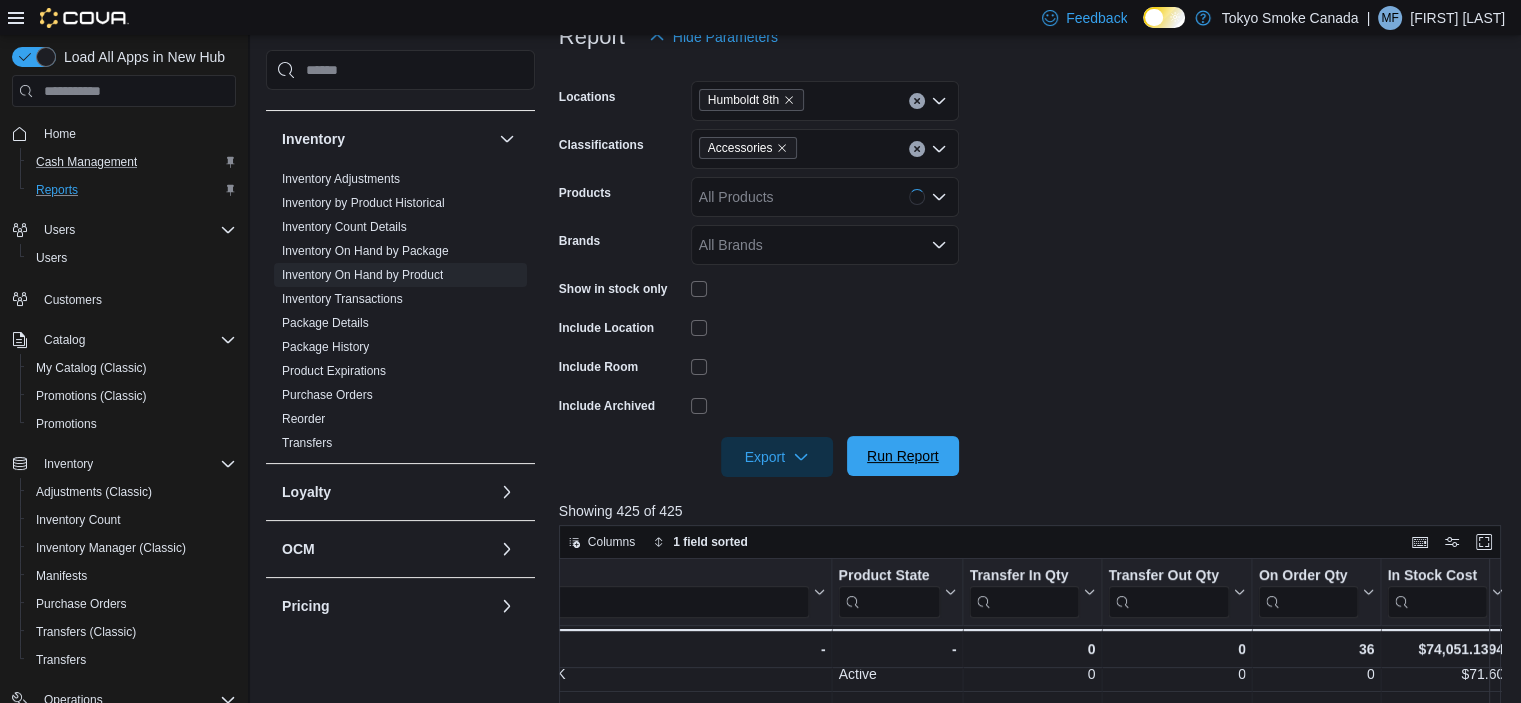 click on "Run Report" at bounding box center [903, 456] 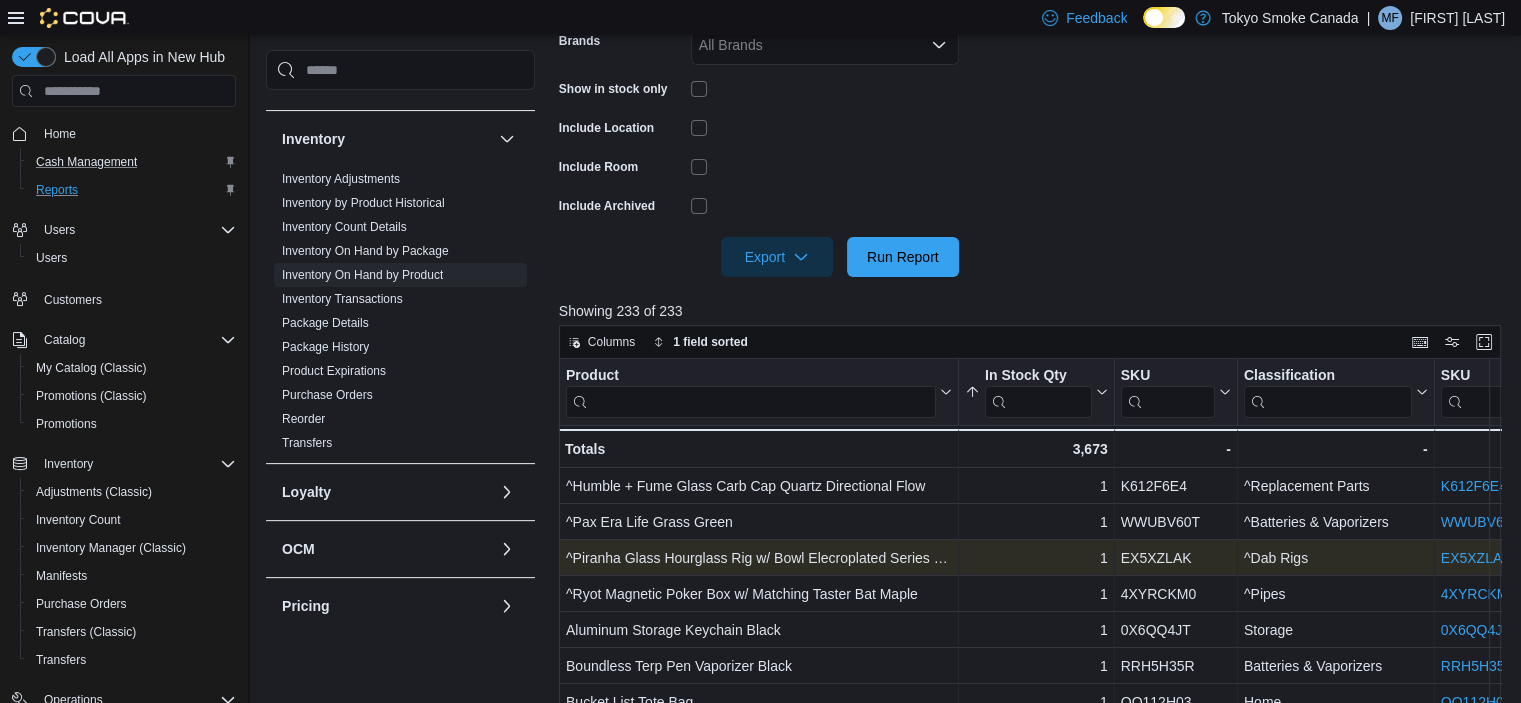 scroll, scrollTop: 685, scrollLeft: 0, axis: vertical 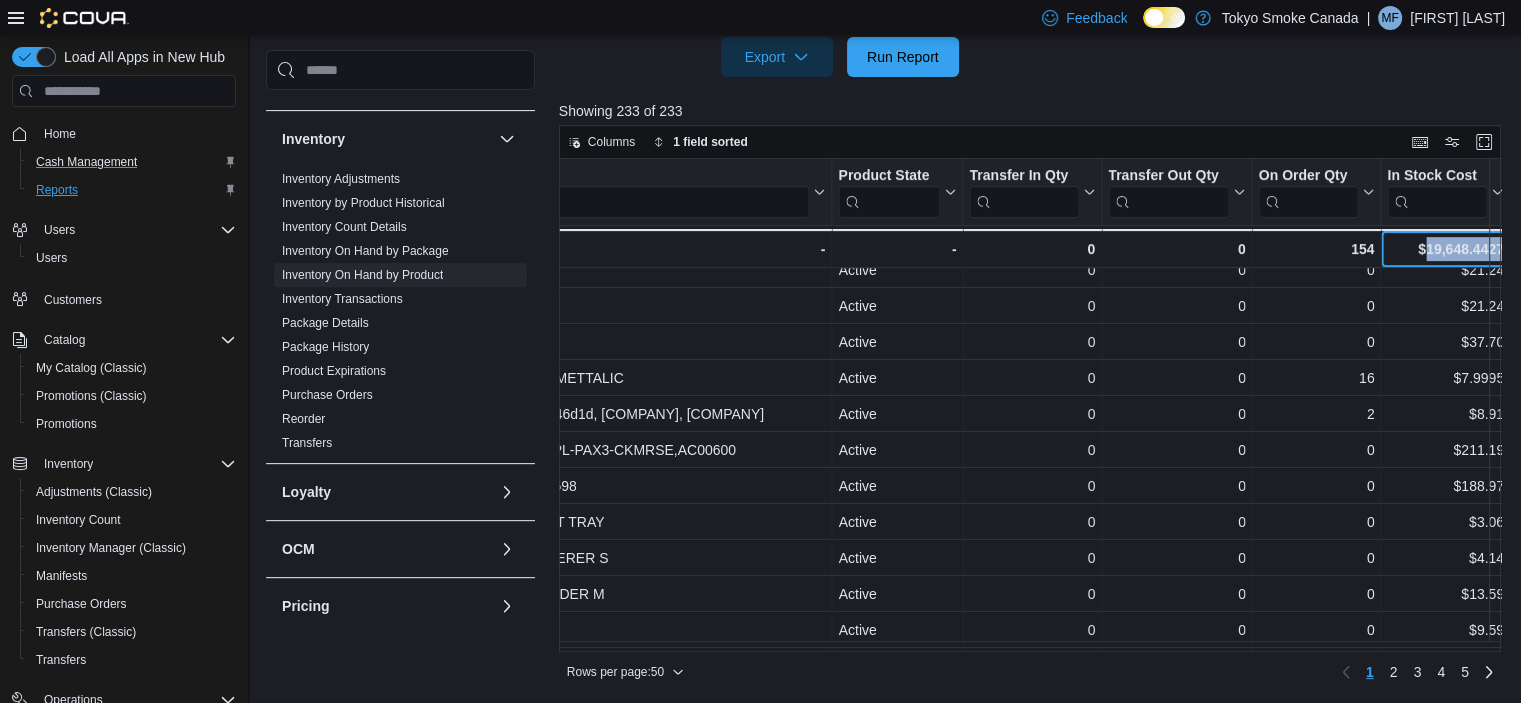 drag, startPoint x: 1417, startPoint y: 246, endPoint x: 1530, endPoint y: 243, distance: 113.03982 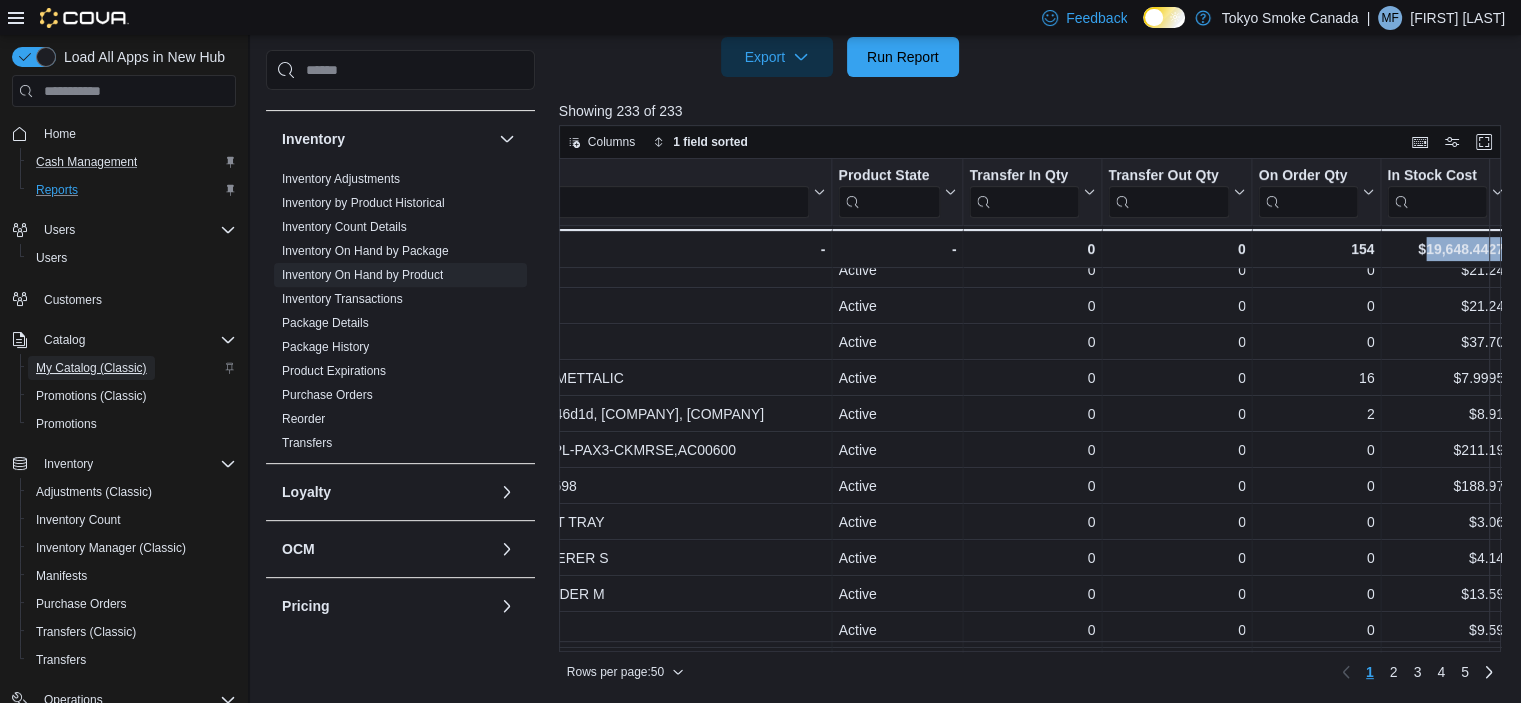 click on "My Catalog (Classic)" at bounding box center [91, 368] 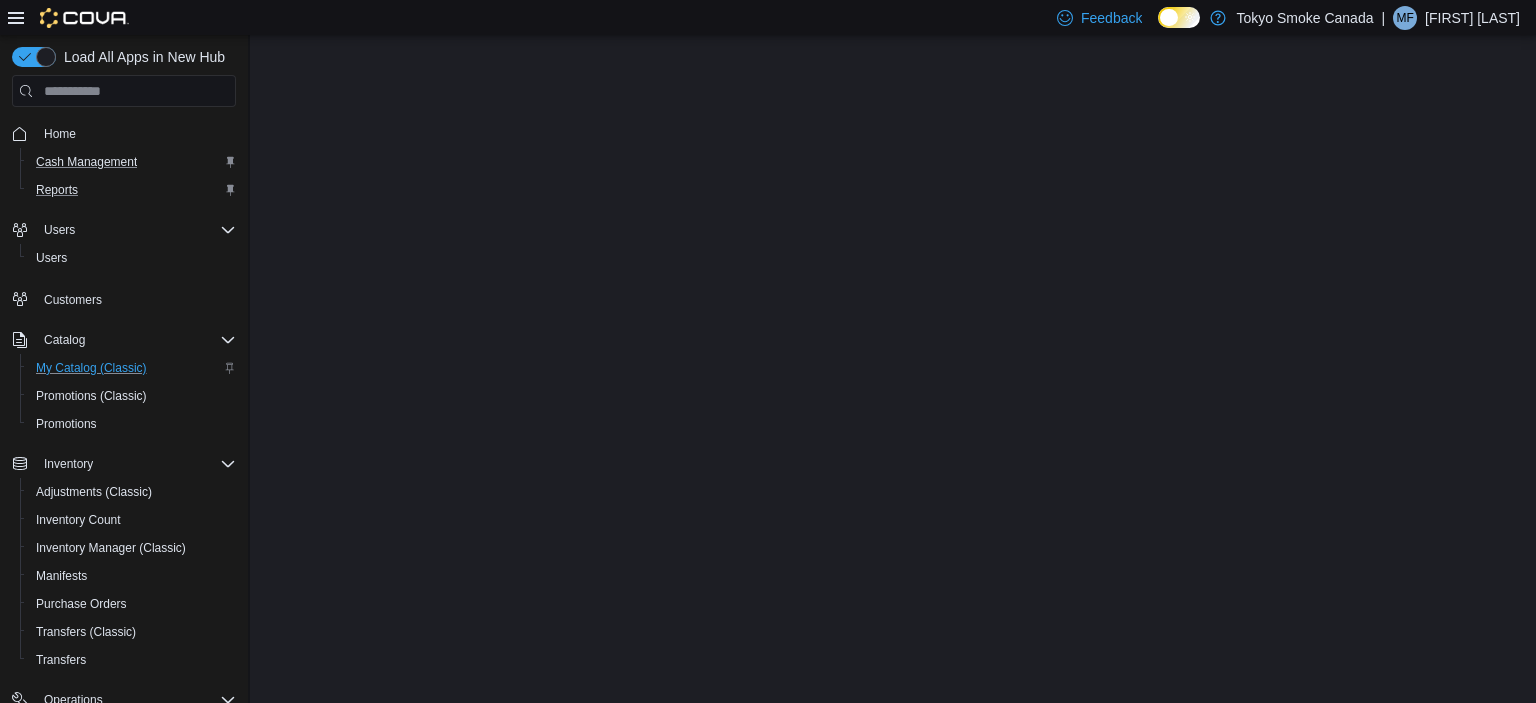 scroll, scrollTop: 0, scrollLeft: 0, axis: both 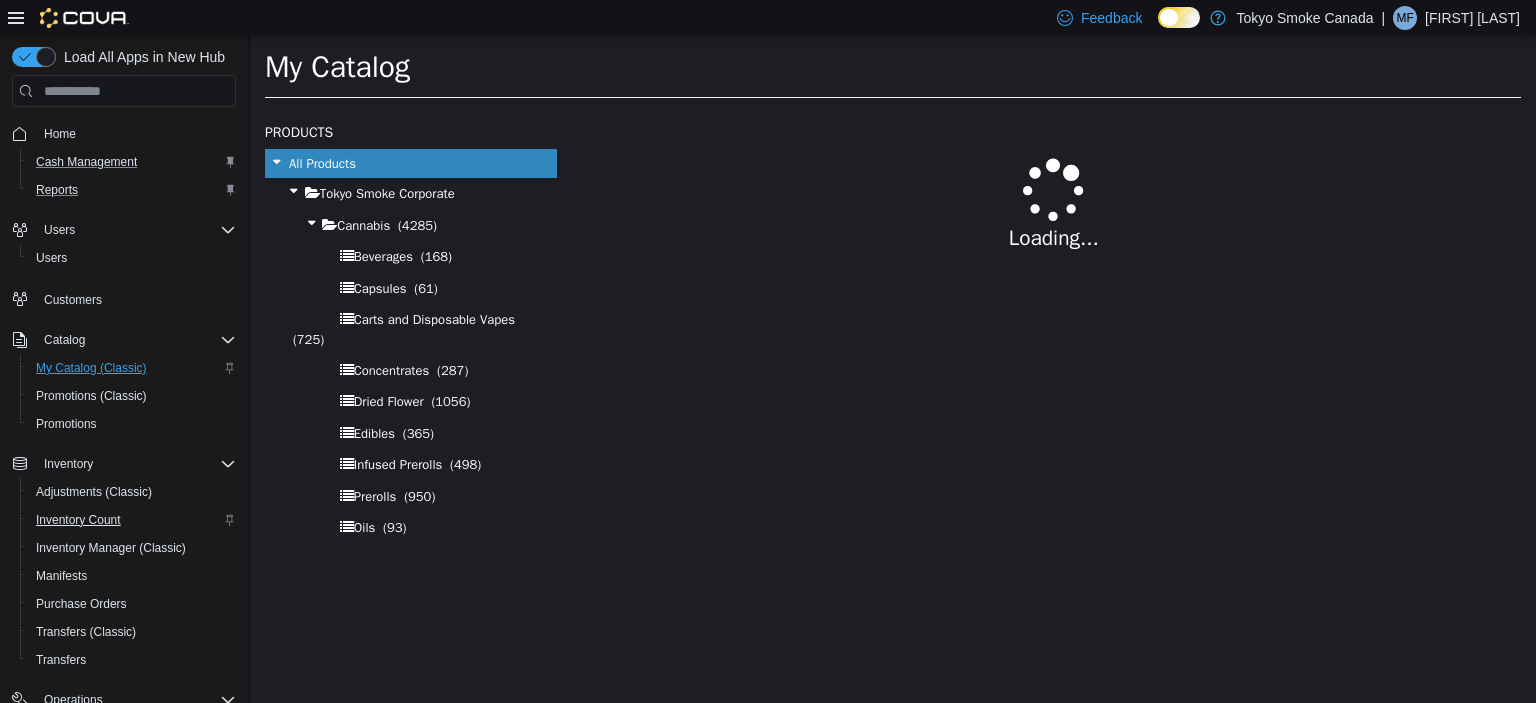 select on "**********" 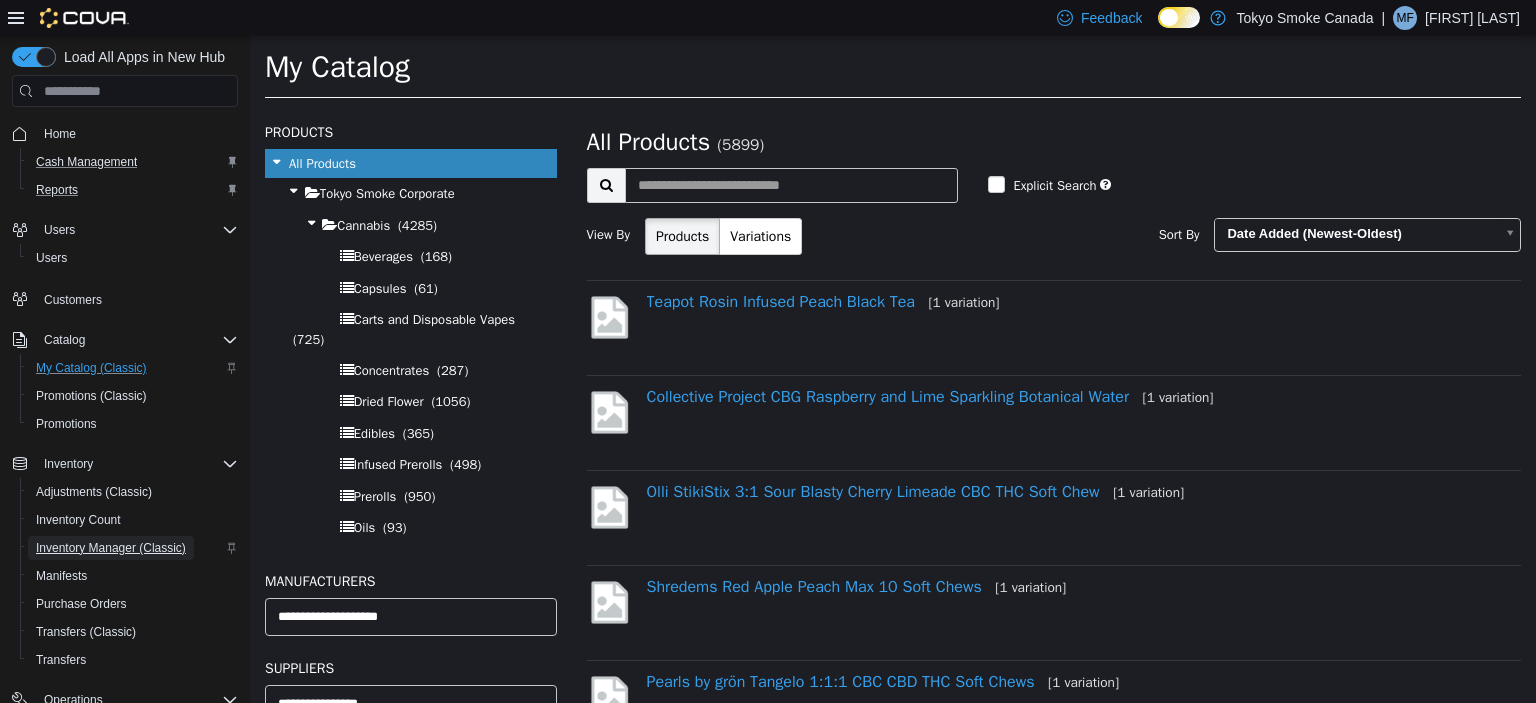 click on "Inventory Manager (Classic)" at bounding box center [111, 548] 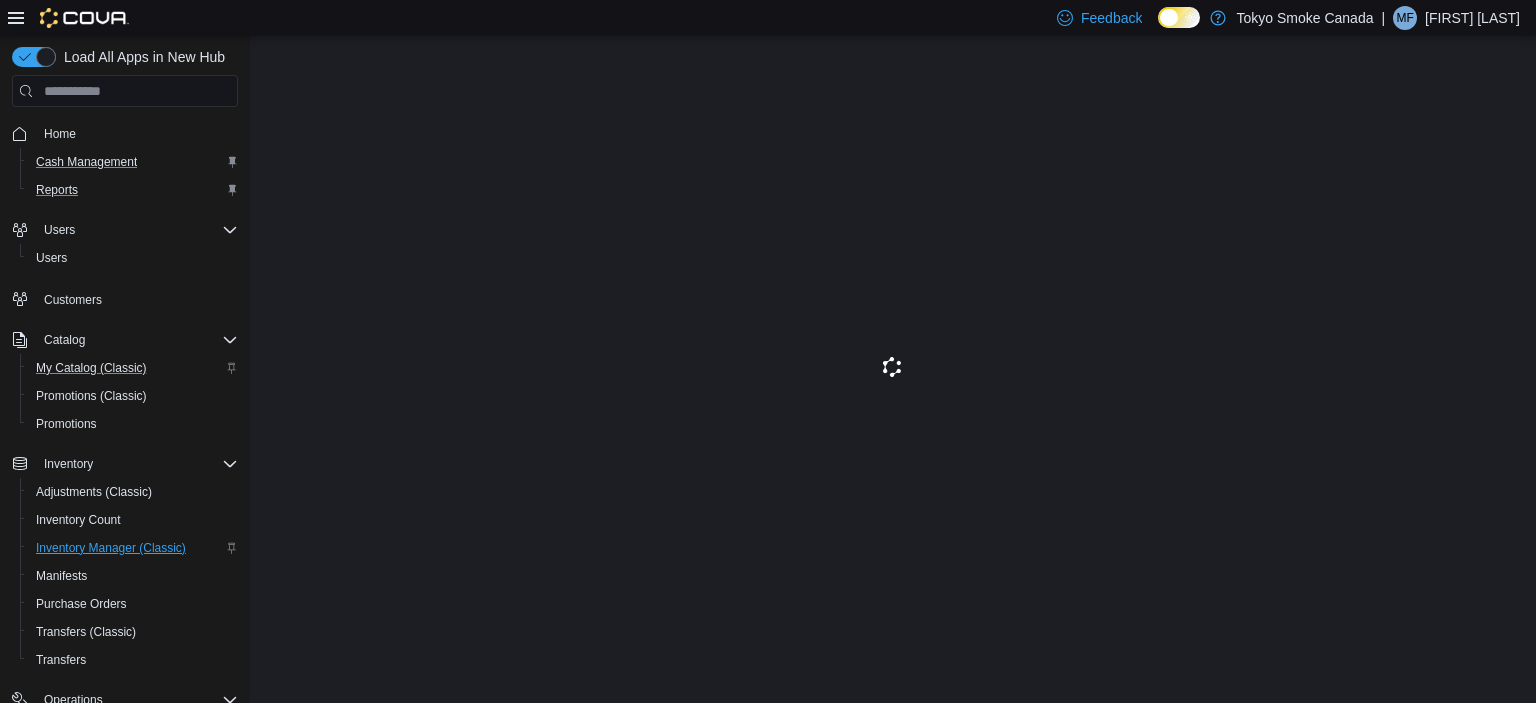 scroll, scrollTop: 0, scrollLeft: 0, axis: both 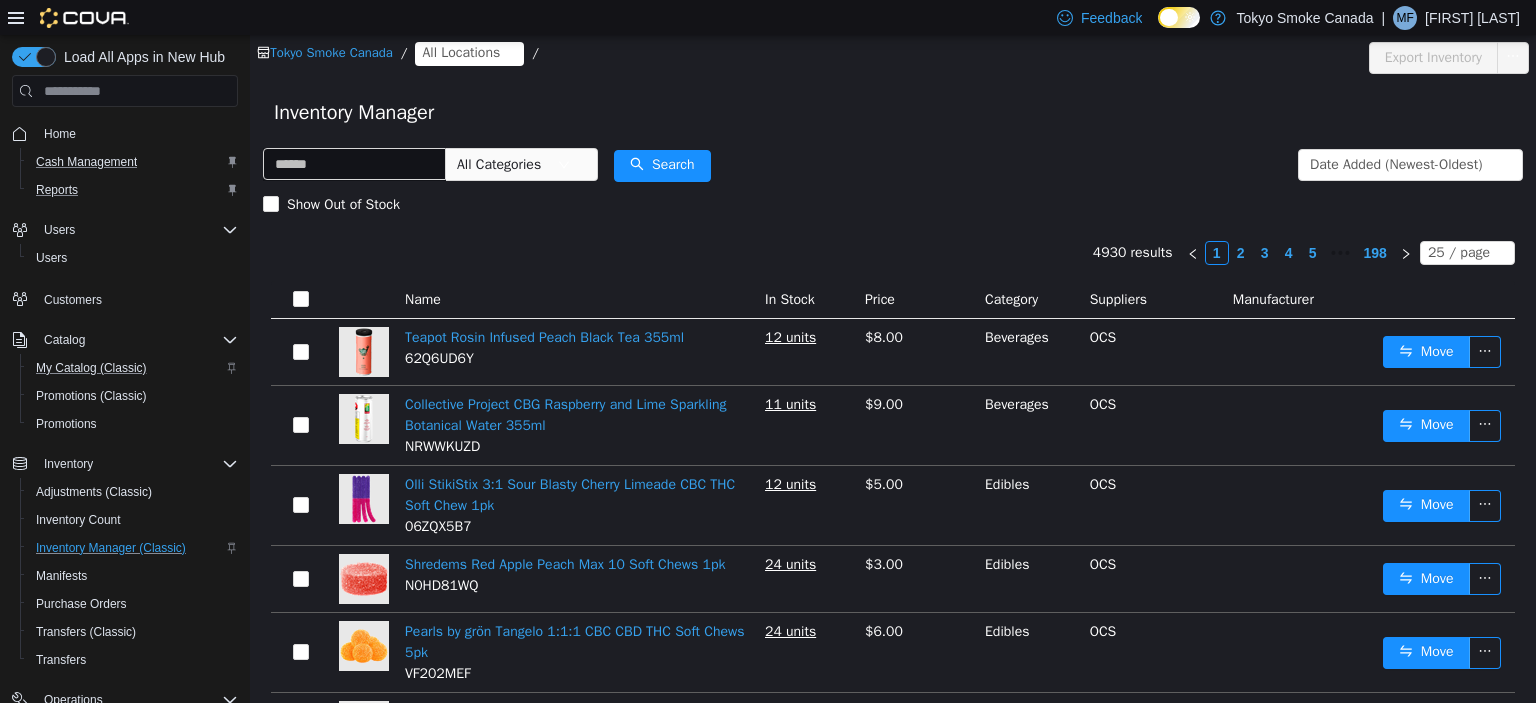 click on "All Locations" at bounding box center [461, 53] 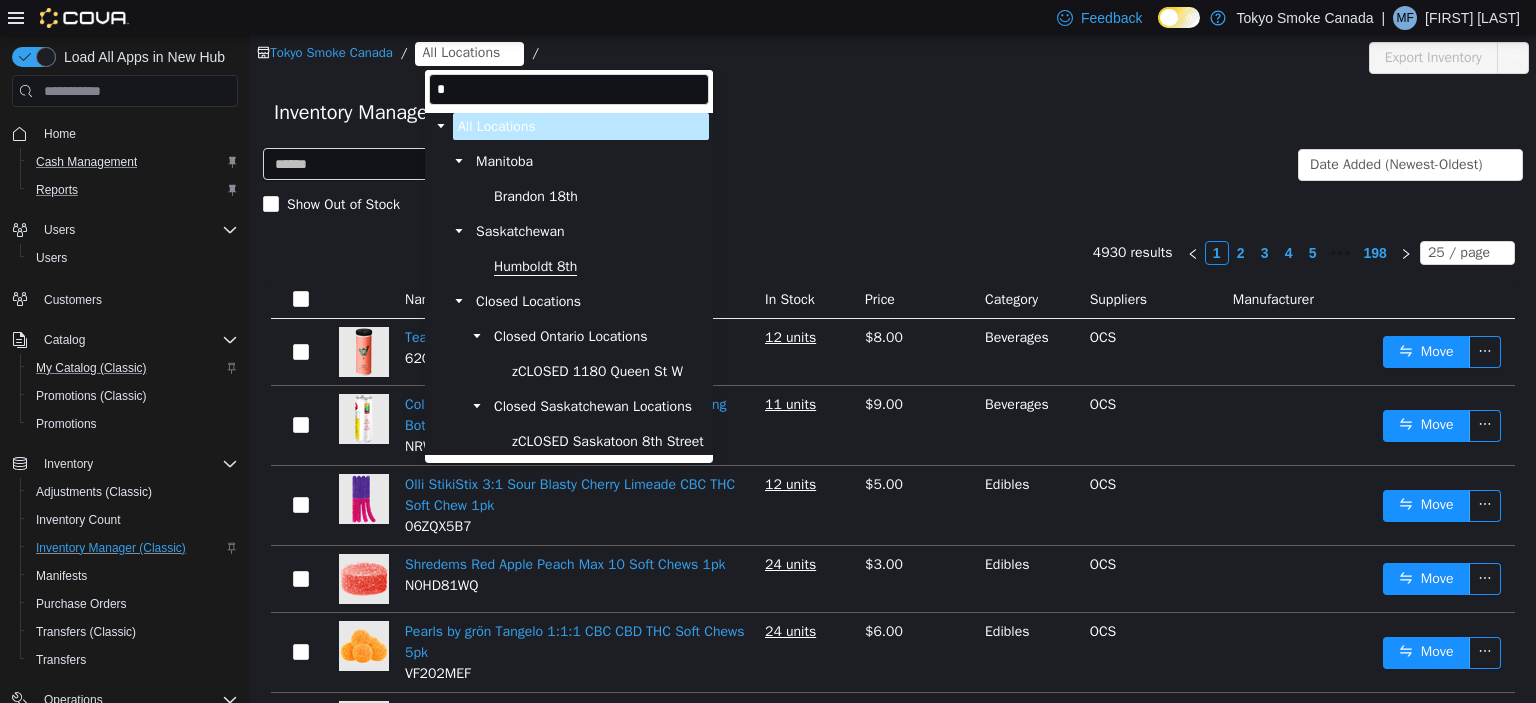 type on "*" 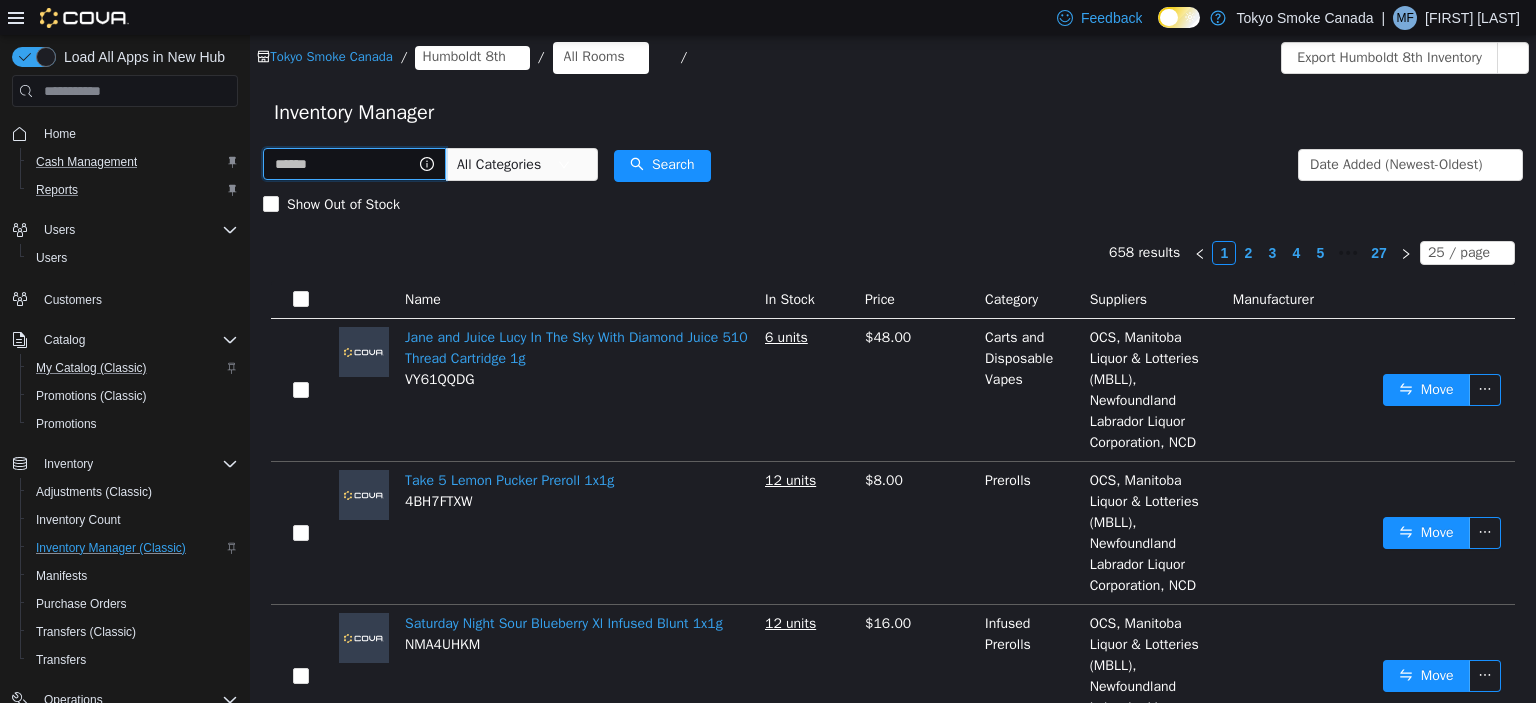 click at bounding box center [354, 164] 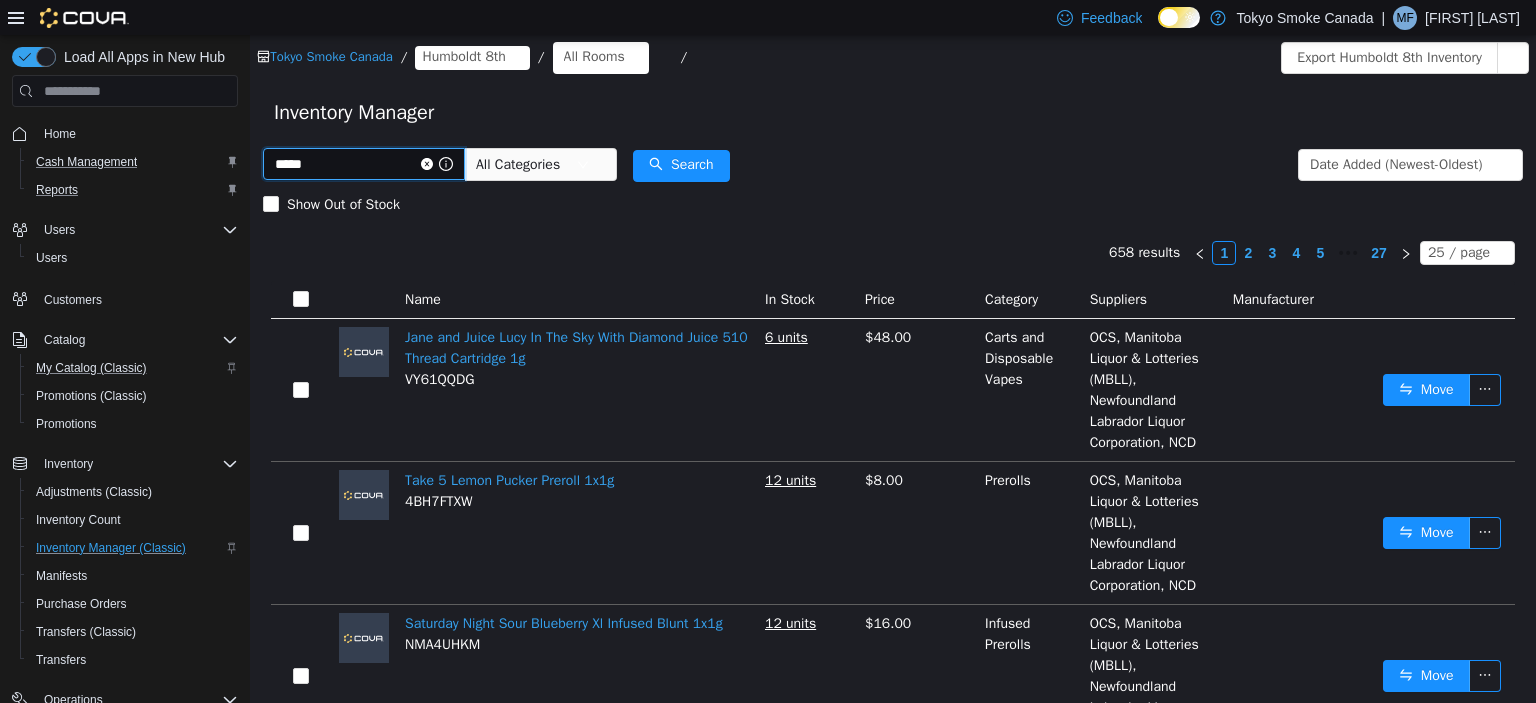 type on "*****" 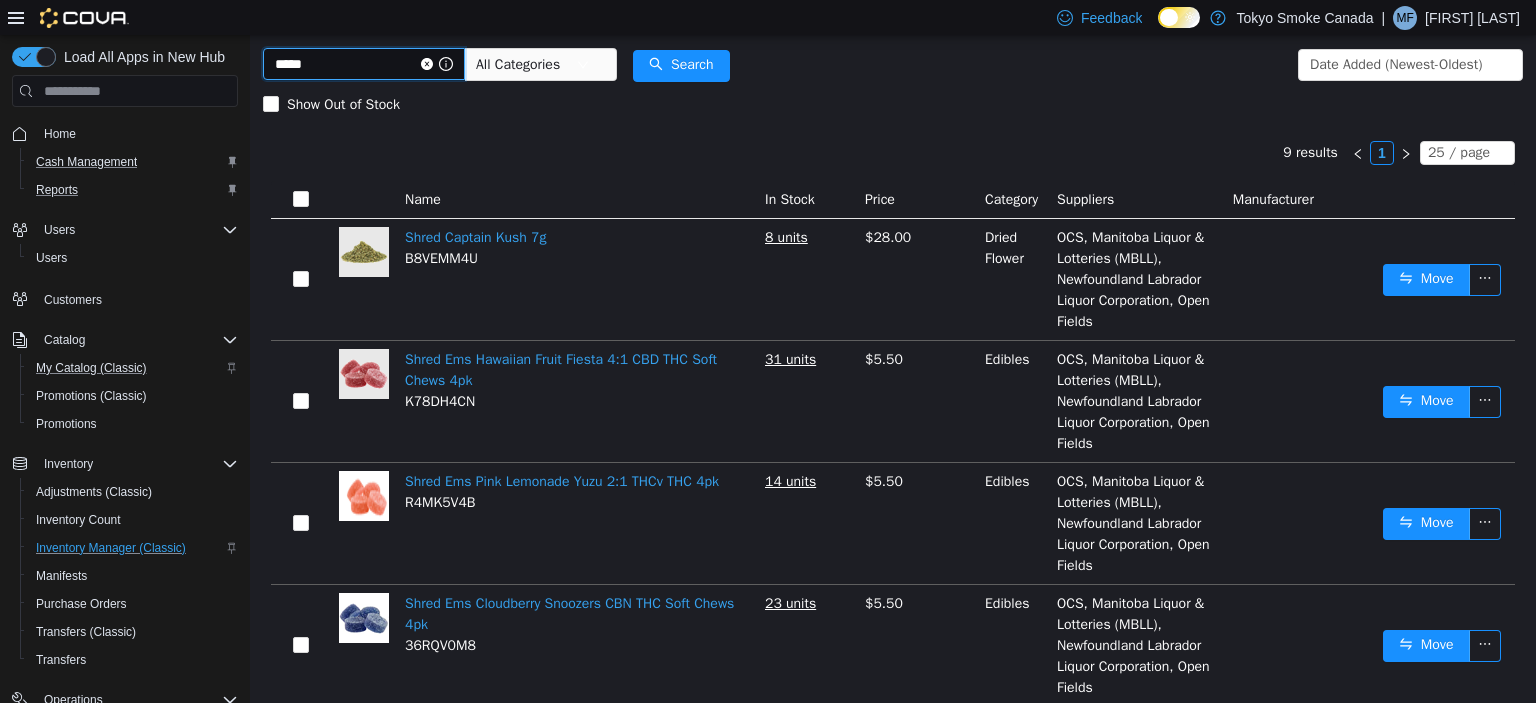 scroll, scrollTop: 0, scrollLeft: 0, axis: both 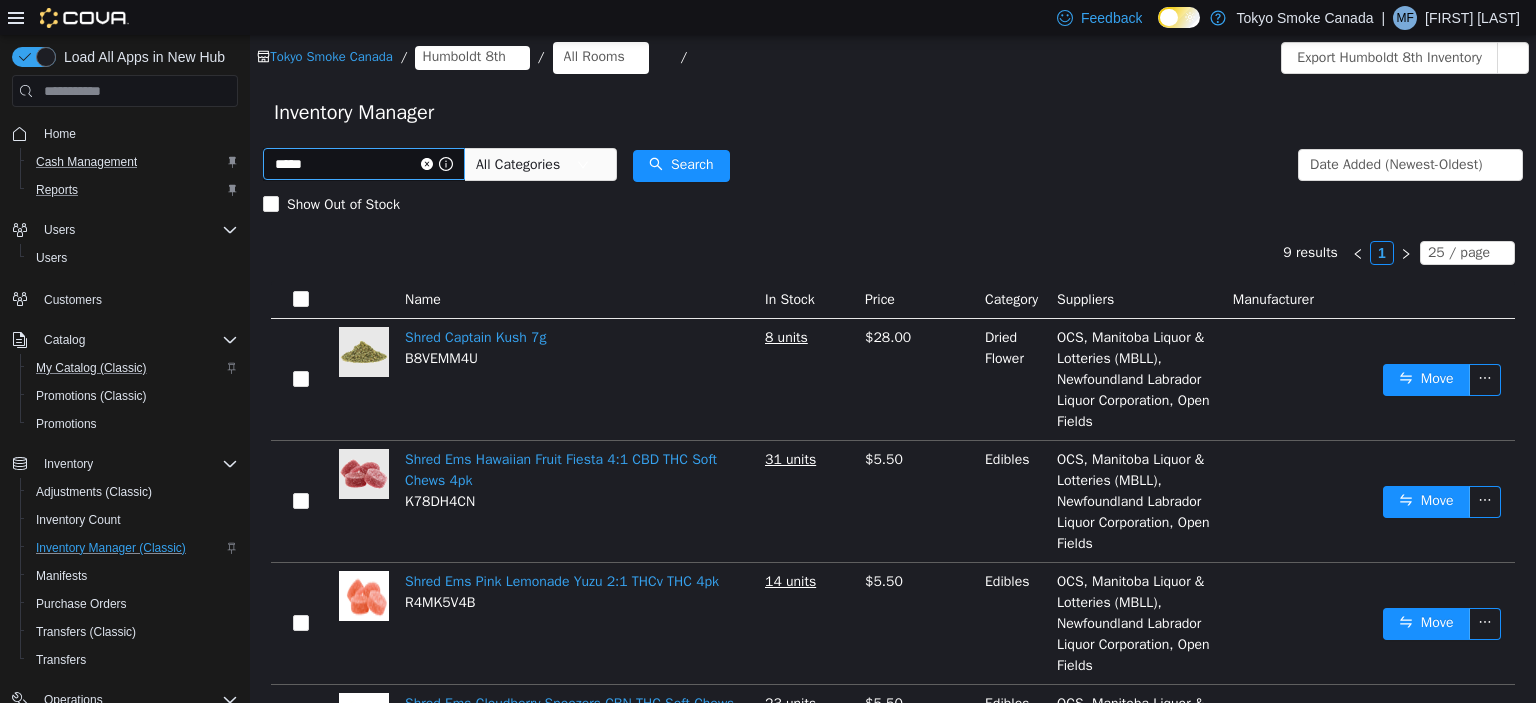 click 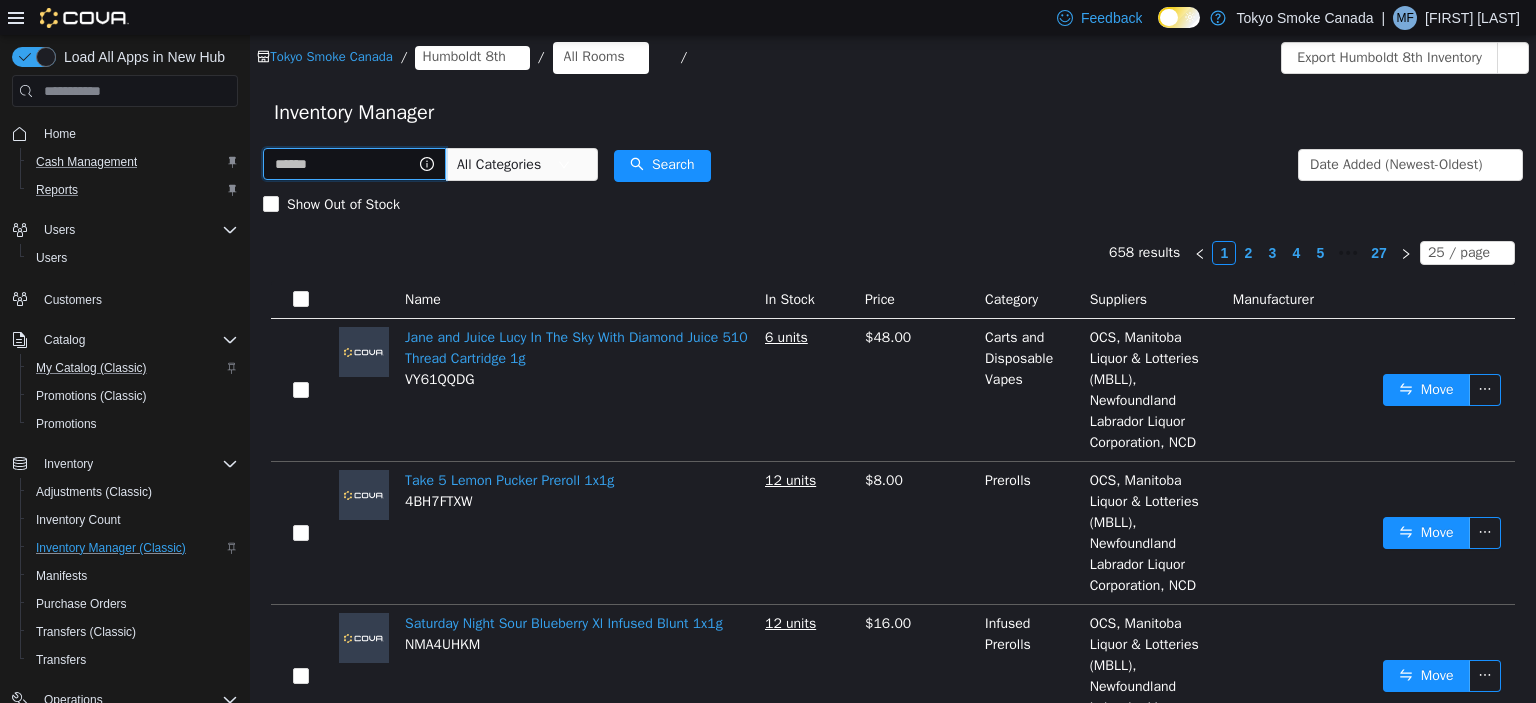 click at bounding box center [354, 164] 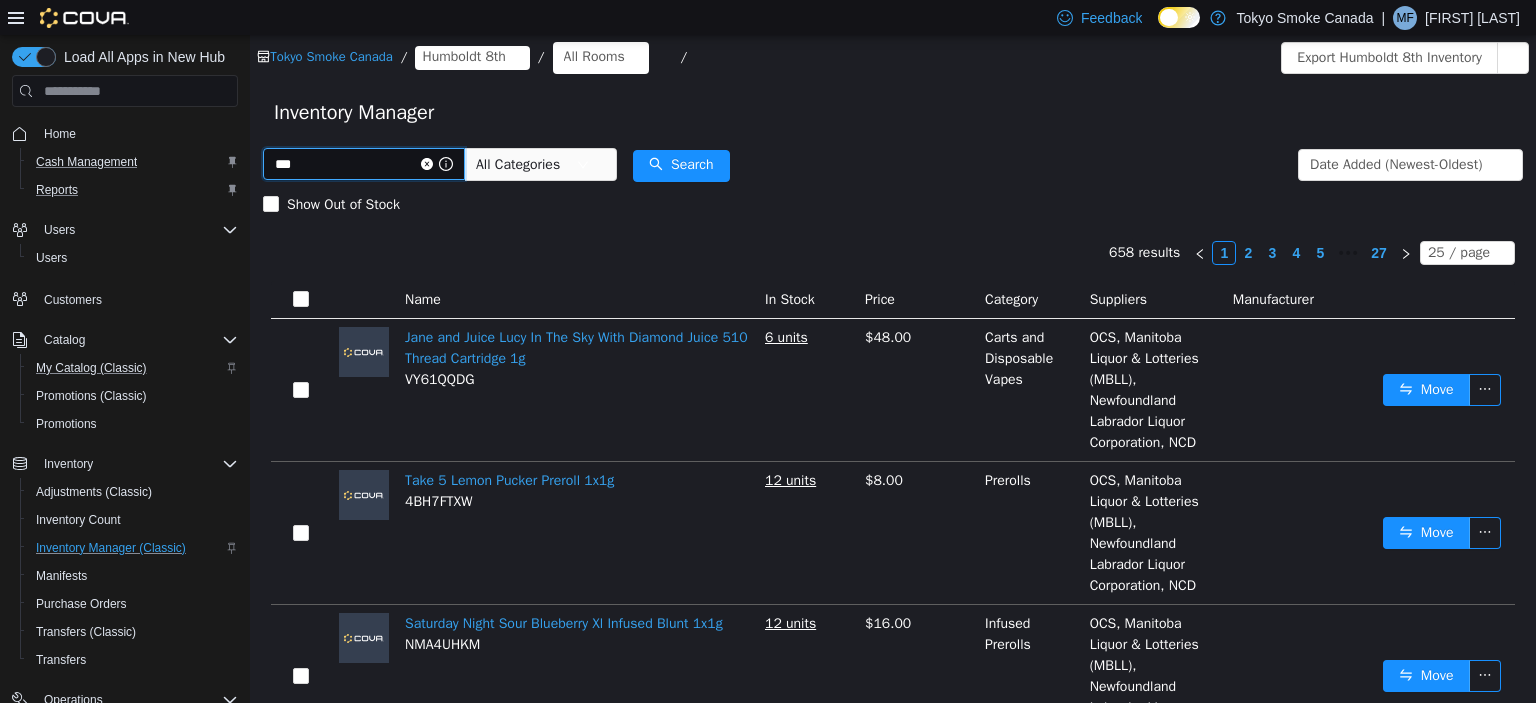 type on "***" 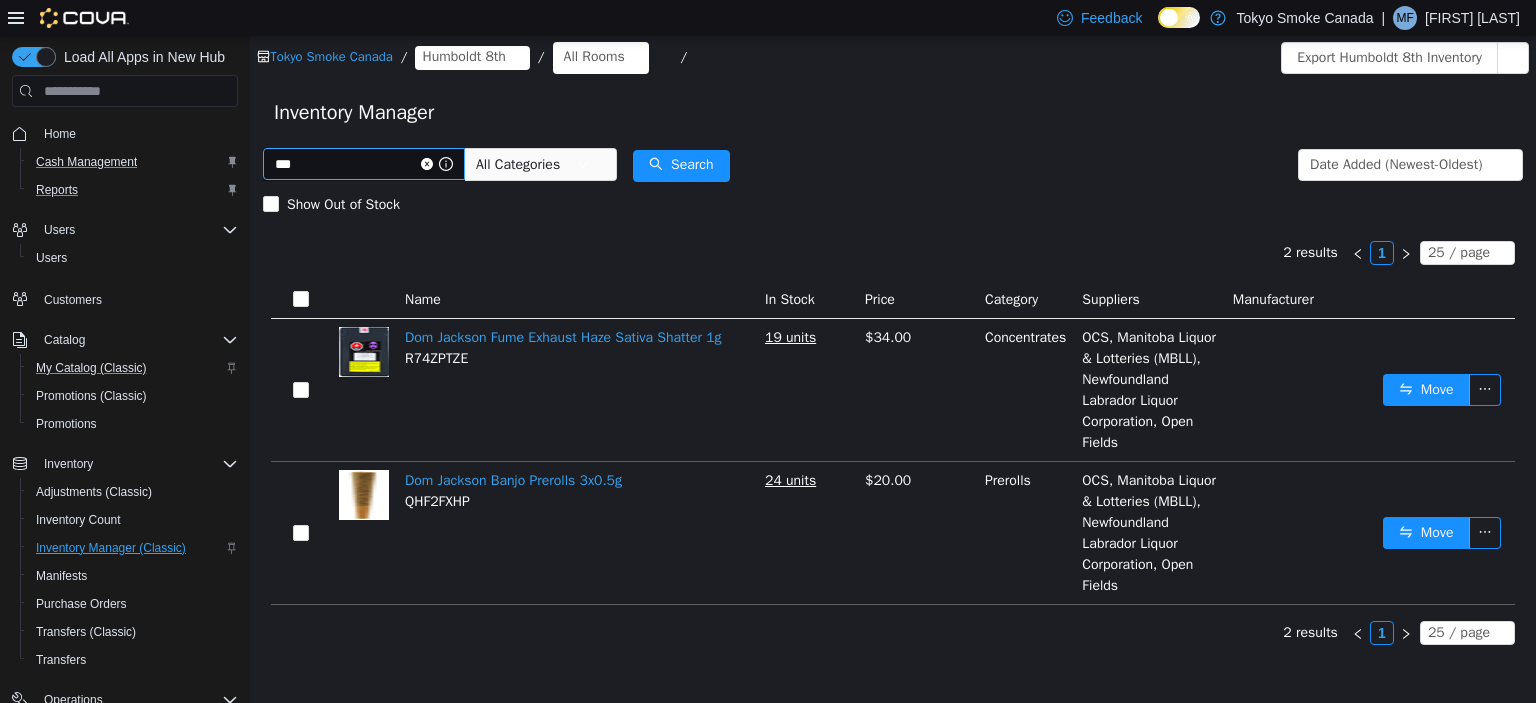 click 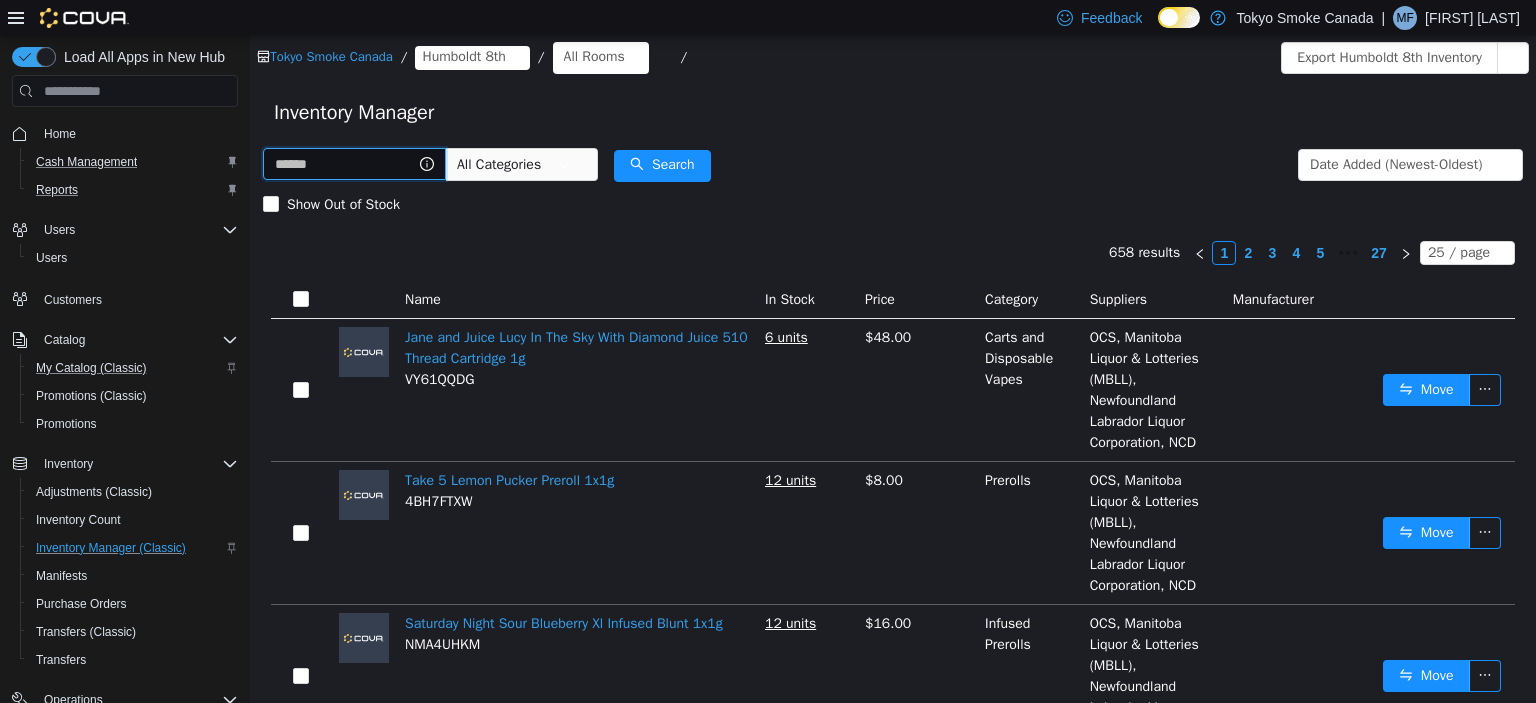 click at bounding box center (354, 164) 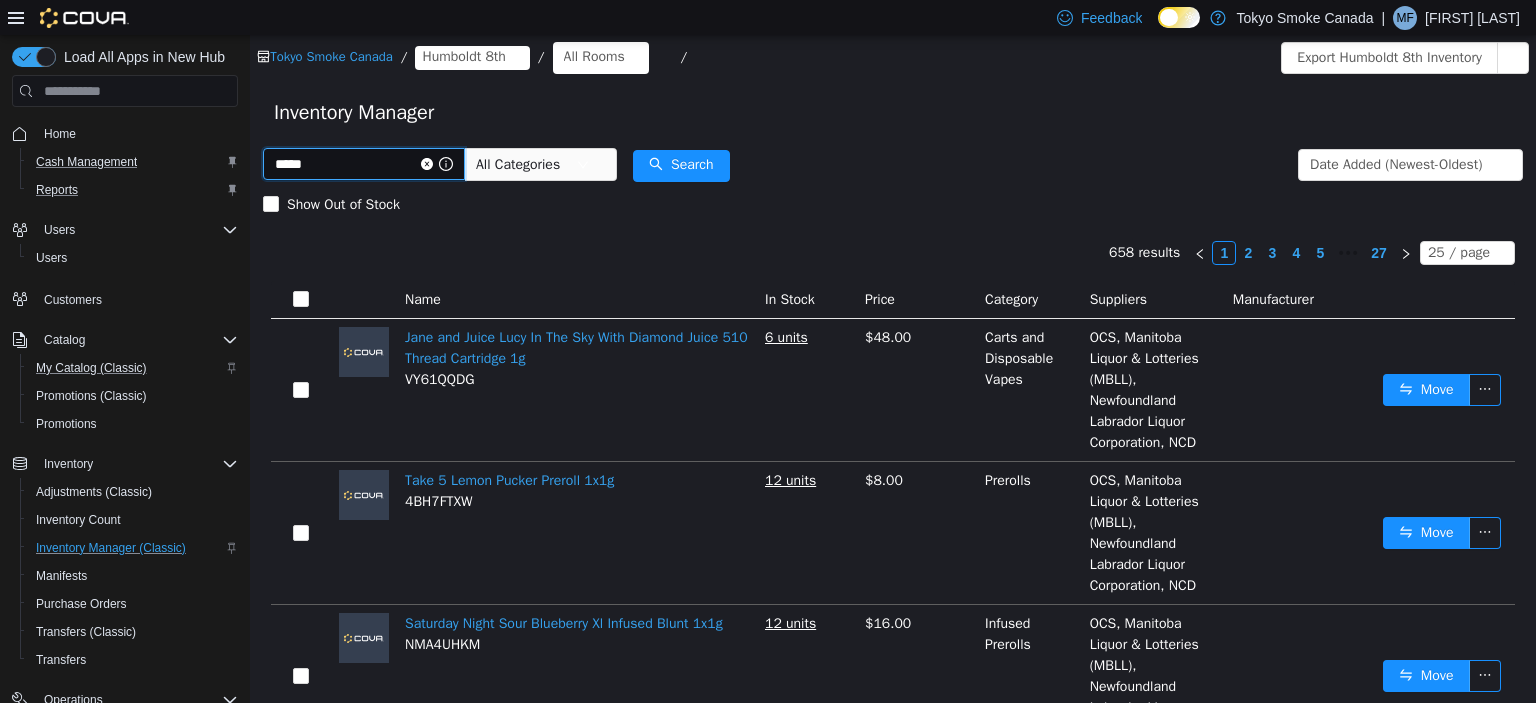 type on "*****" 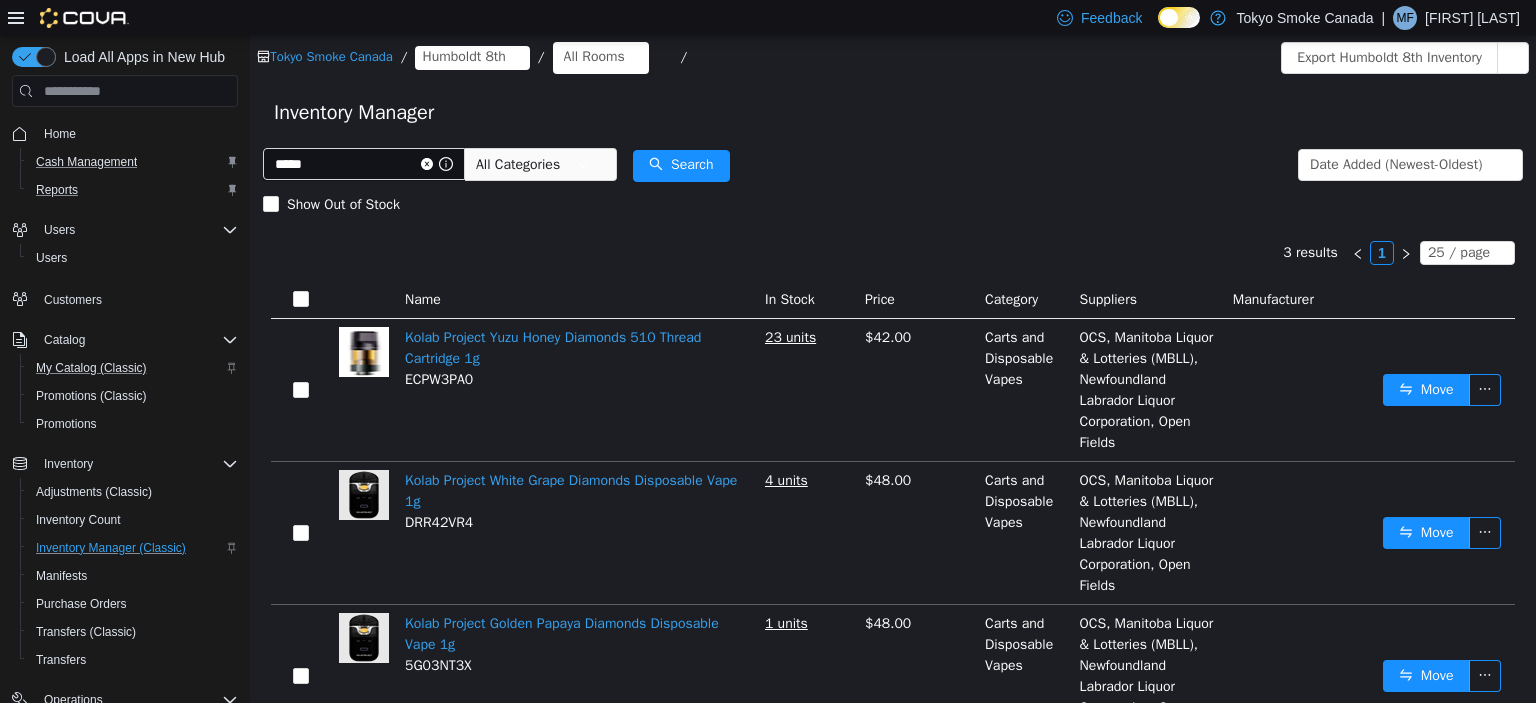 click 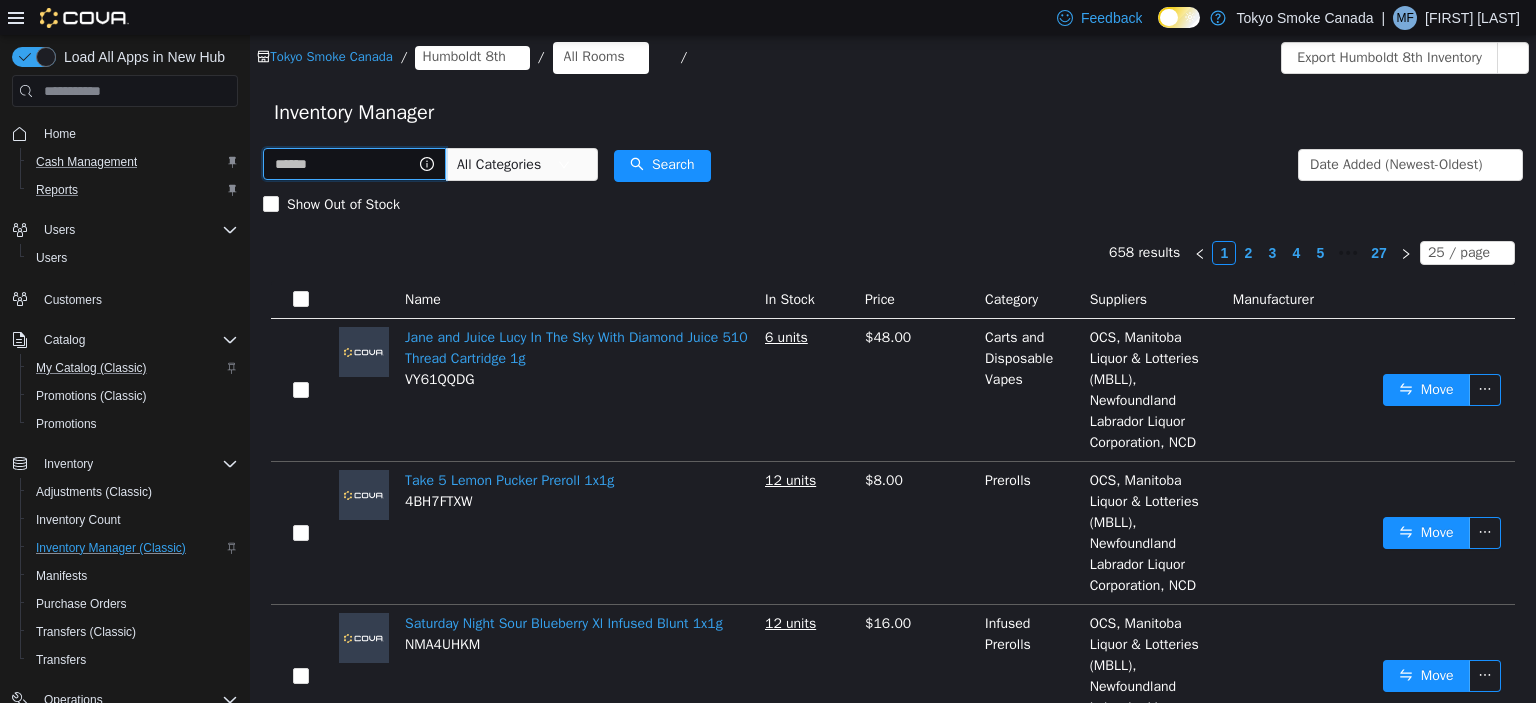 click at bounding box center [354, 164] 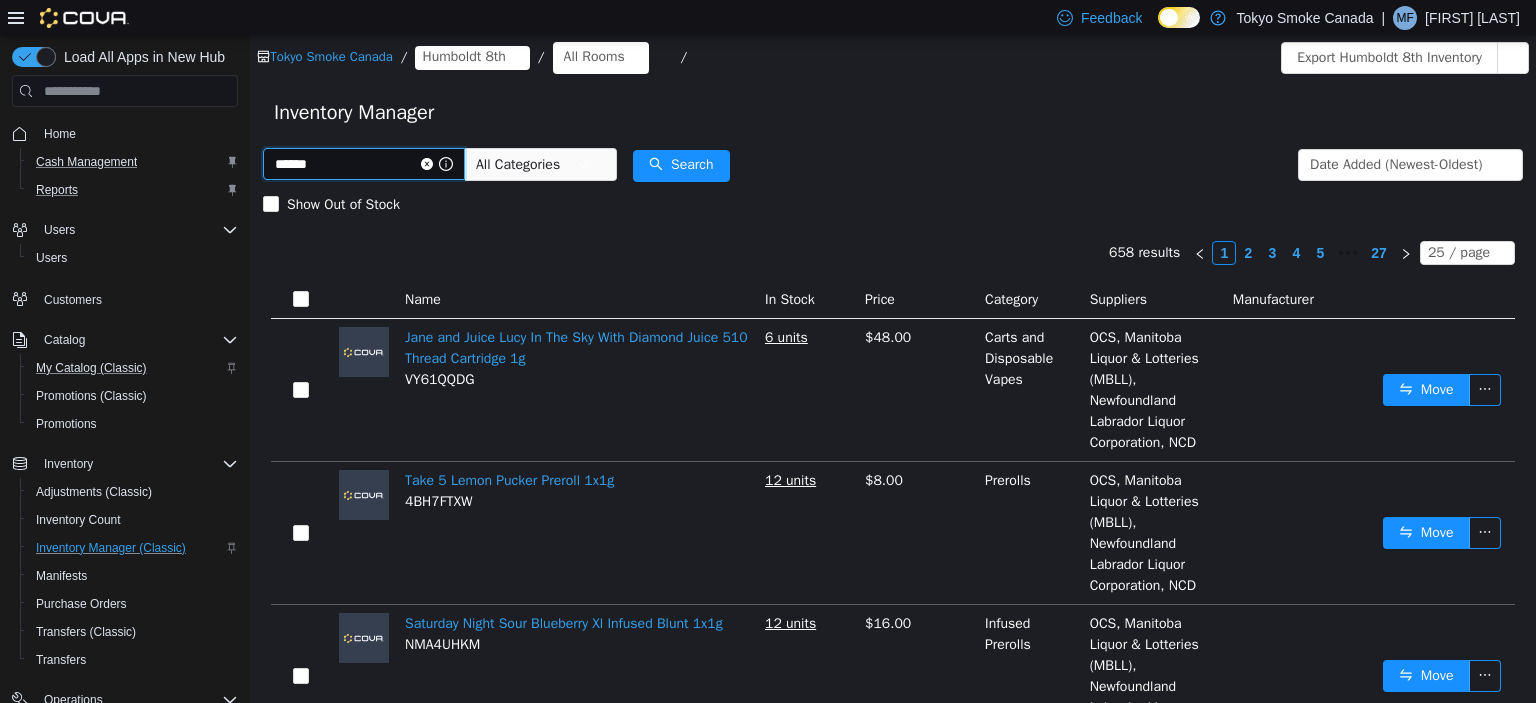 type on "******" 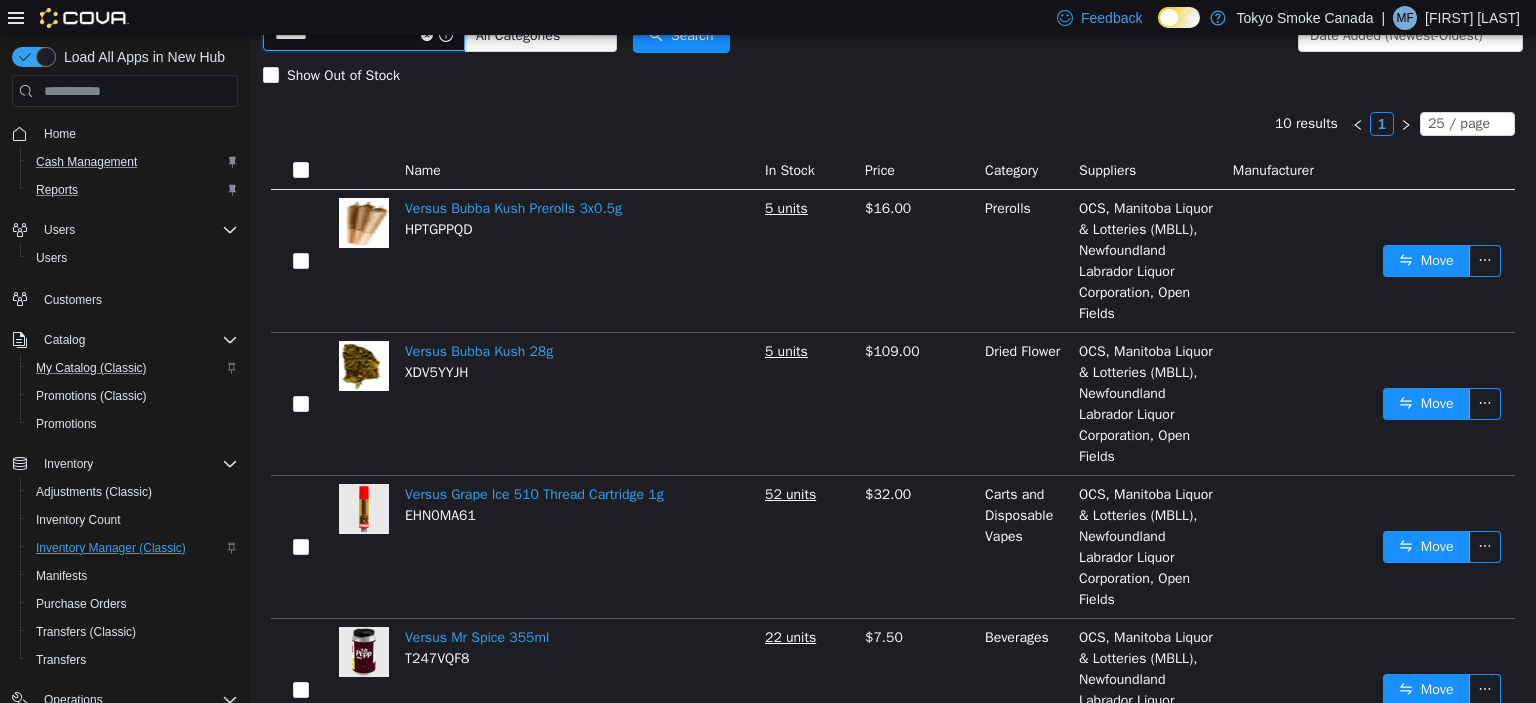 scroll, scrollTop: 0, scrollLeft: 0, axis: both 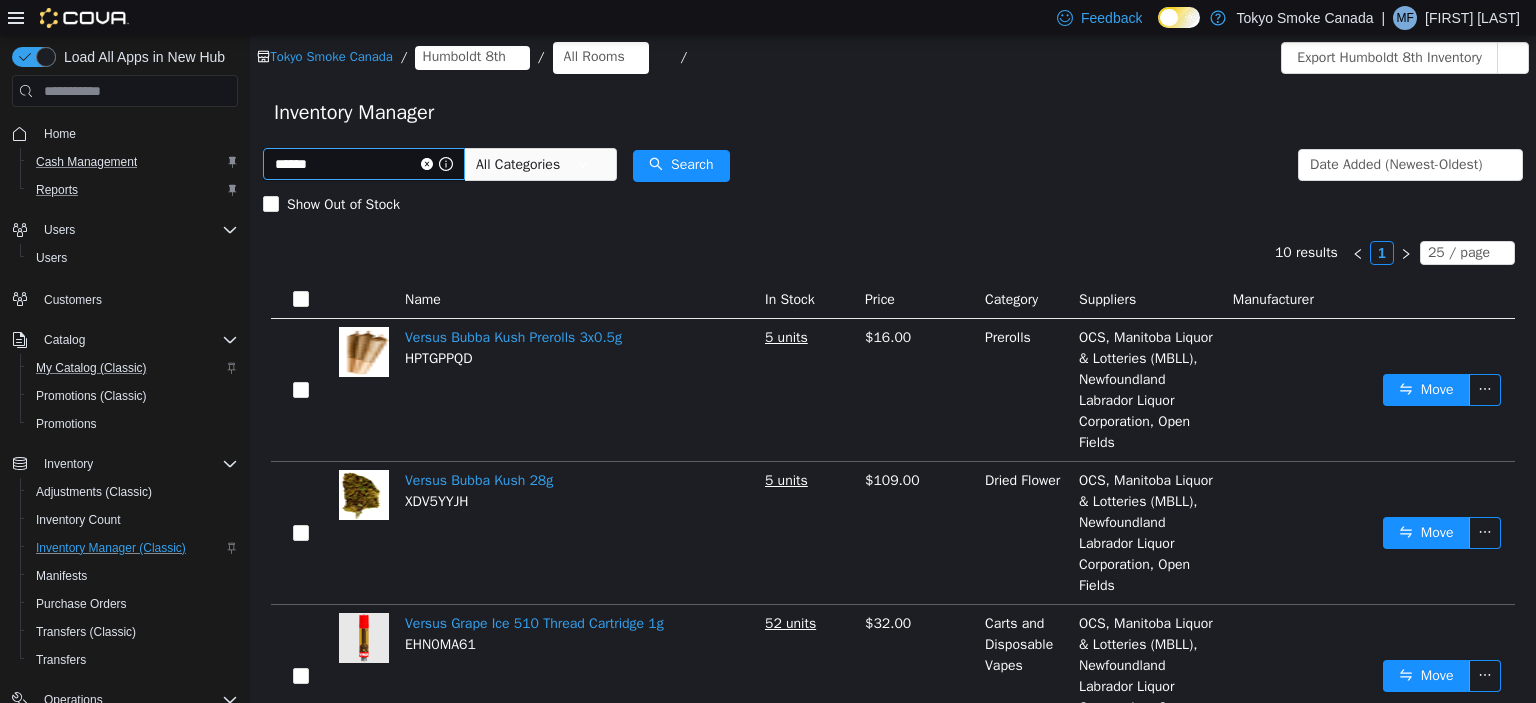 click 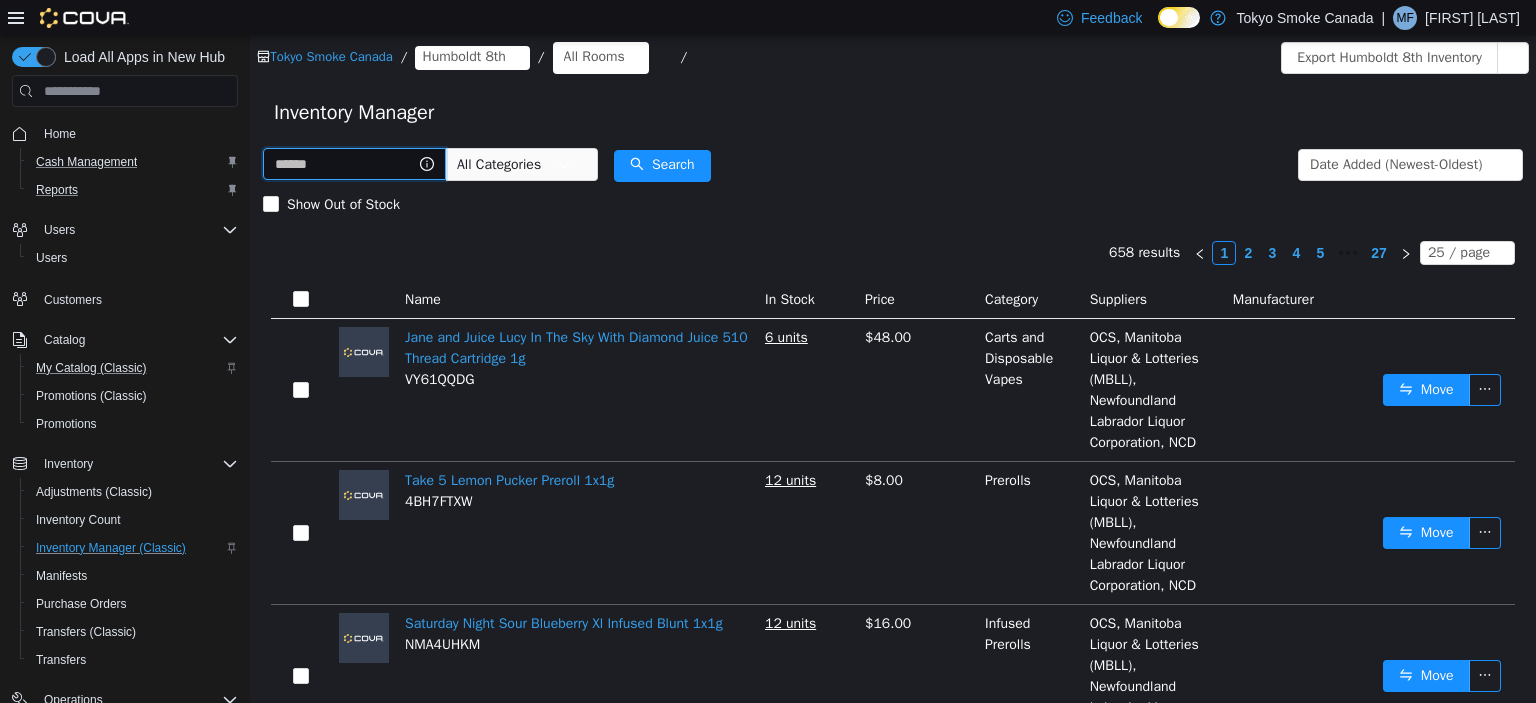 click at bounding box center (354, 164) 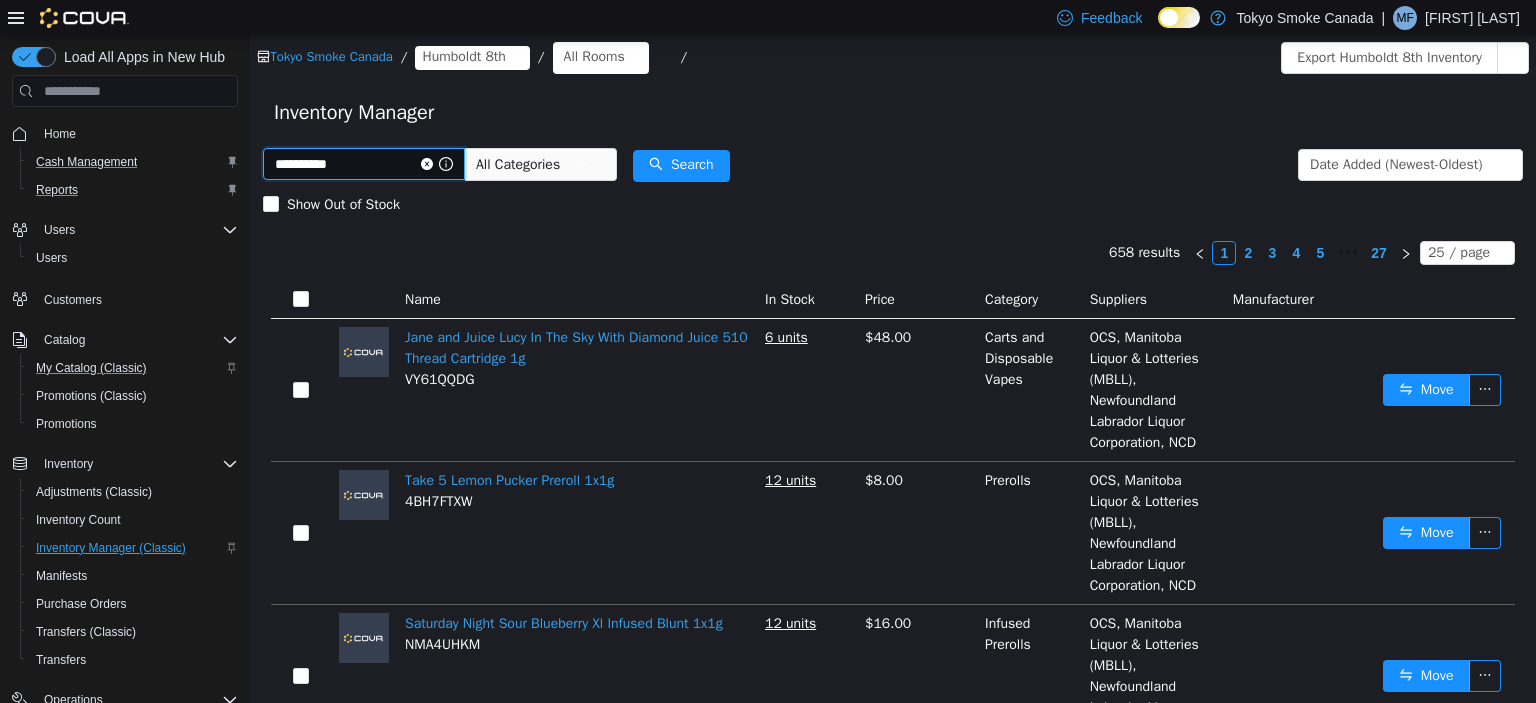 type on "**********" 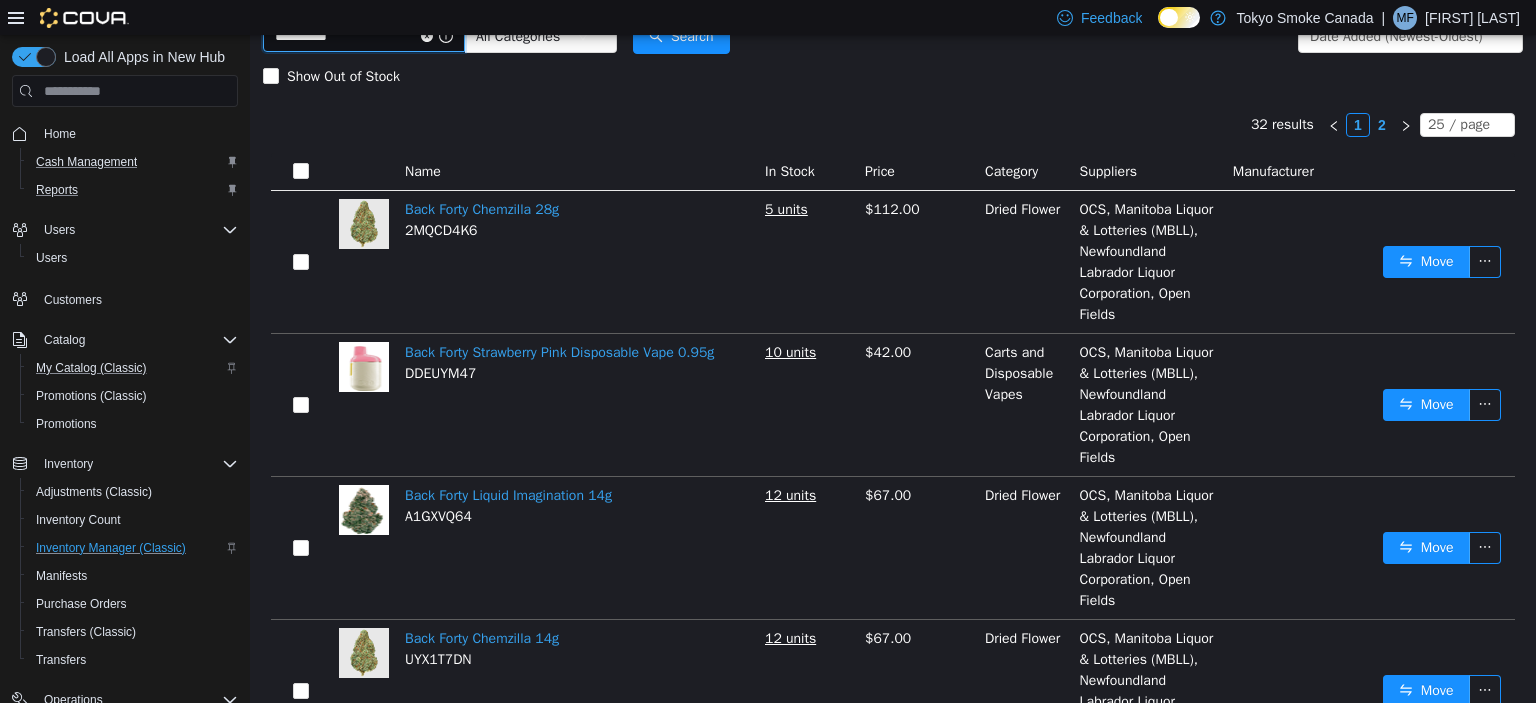 scroll, scrollTop: 100, scrollLeft: 0, axis: vertical 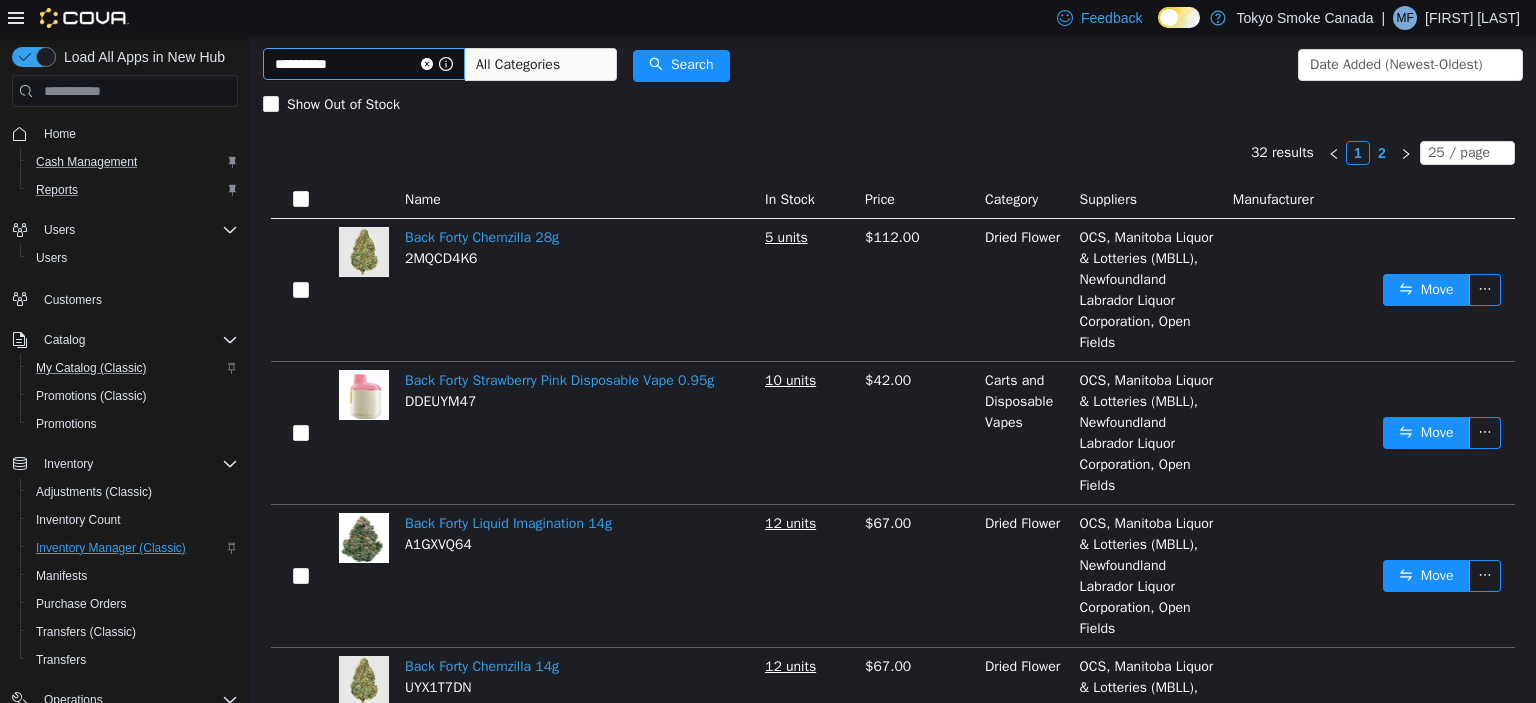 click 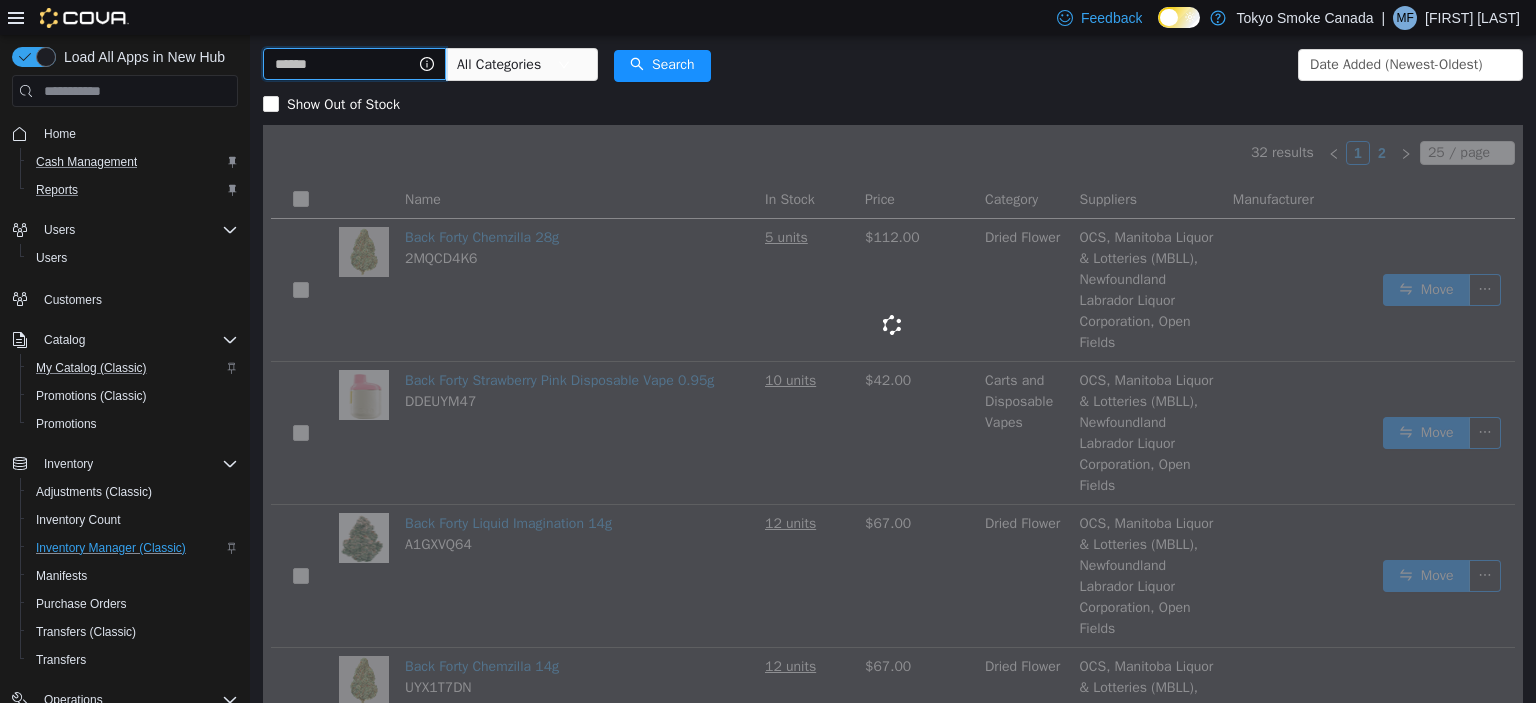 click at bounding box center [354, 64] 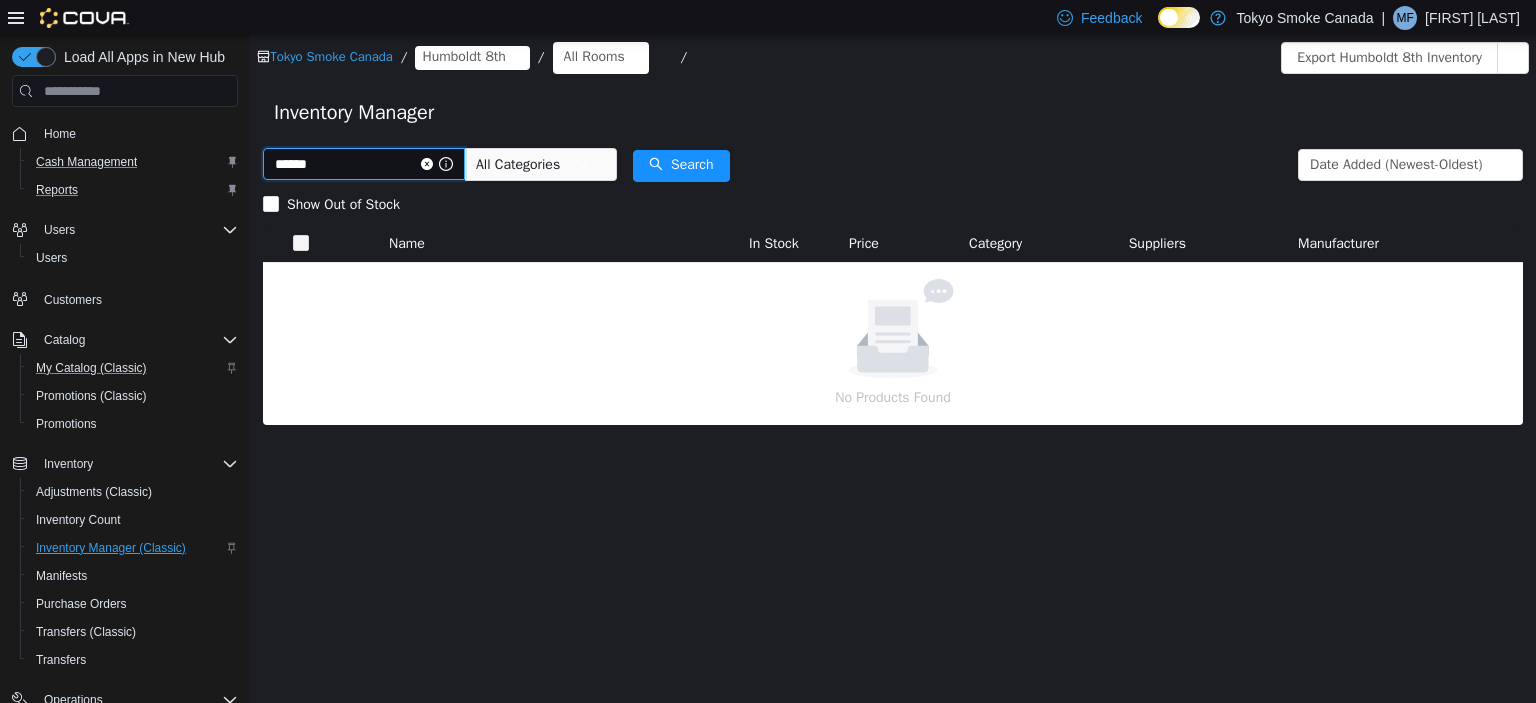 scroll, scrollTop: 0, scrollLeft: 0, axis: both 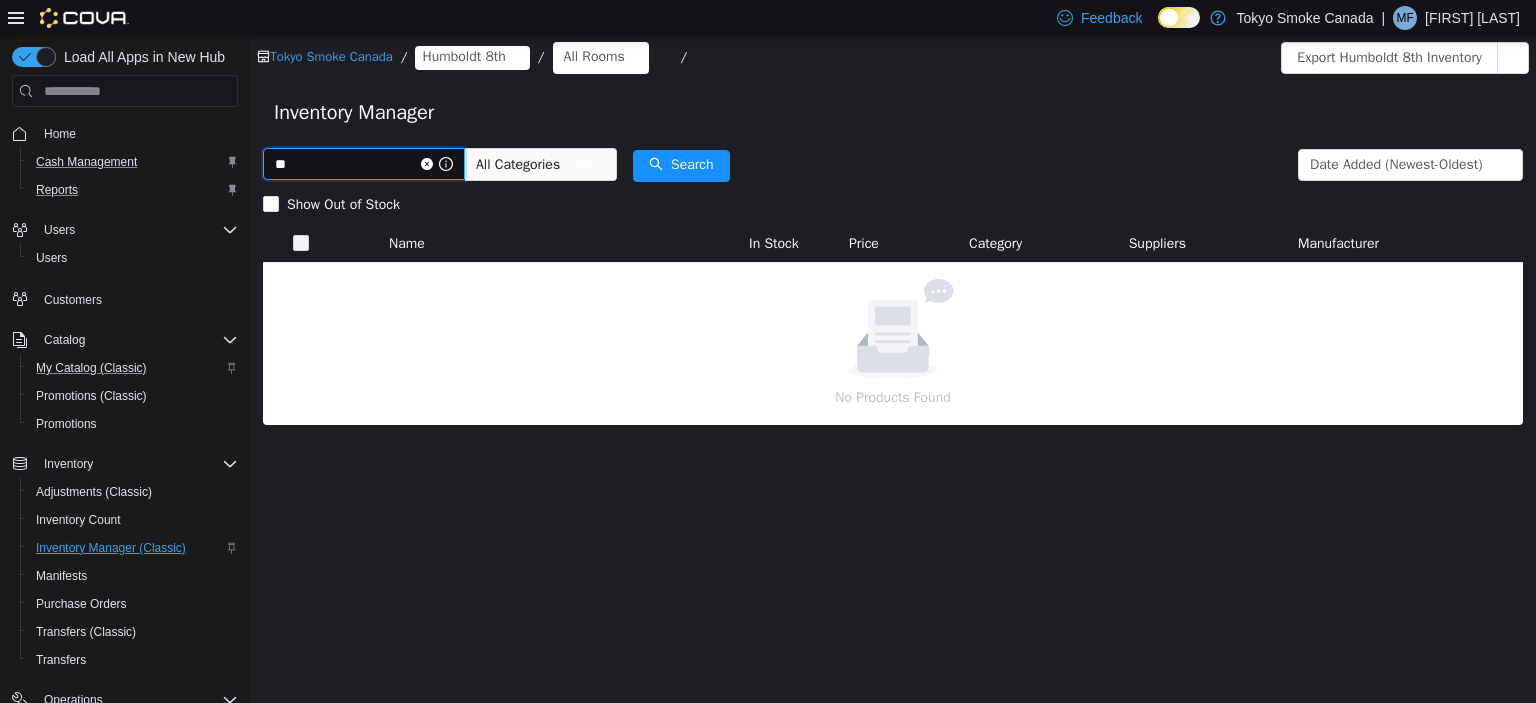 type on "*" 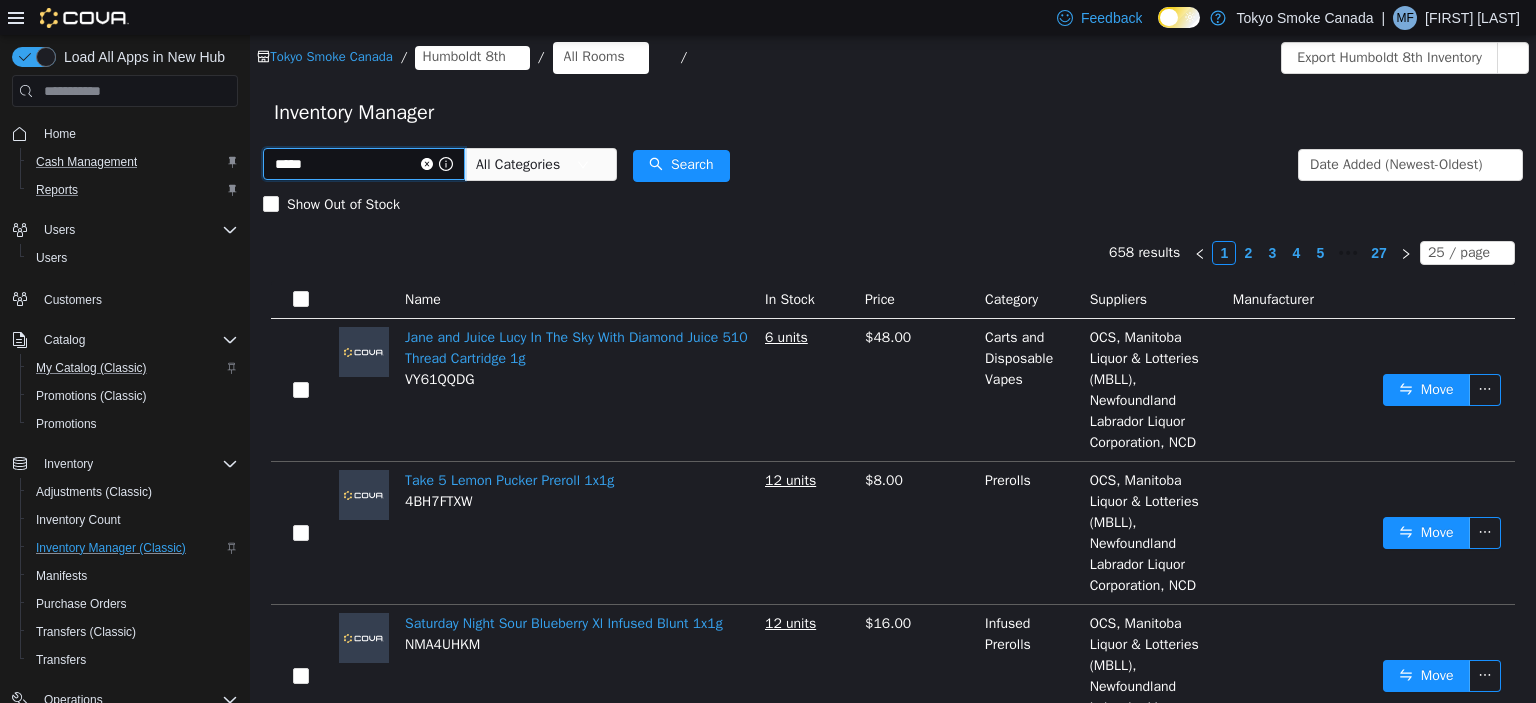 type on "*****" 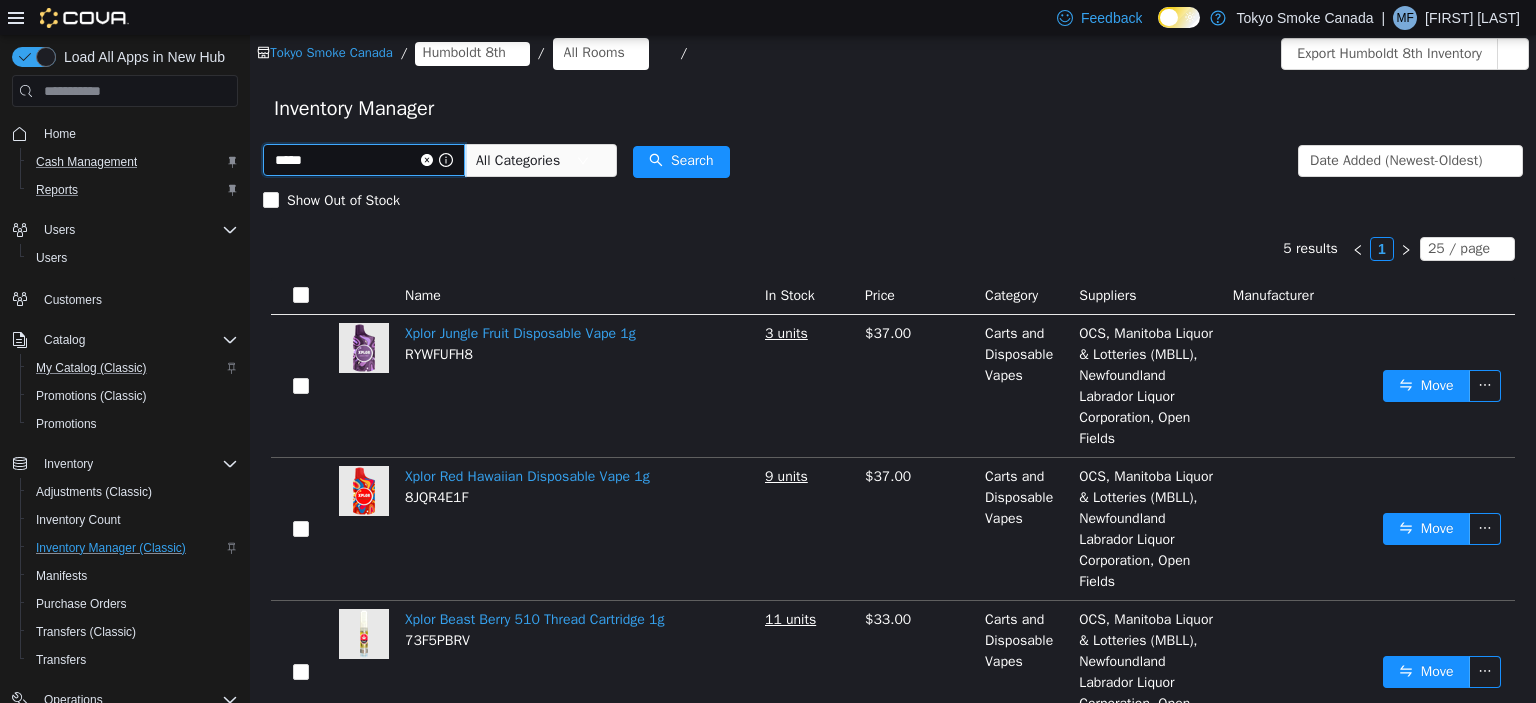 scroll, scrollTop: 0, scrollLeft: 0, axis: both 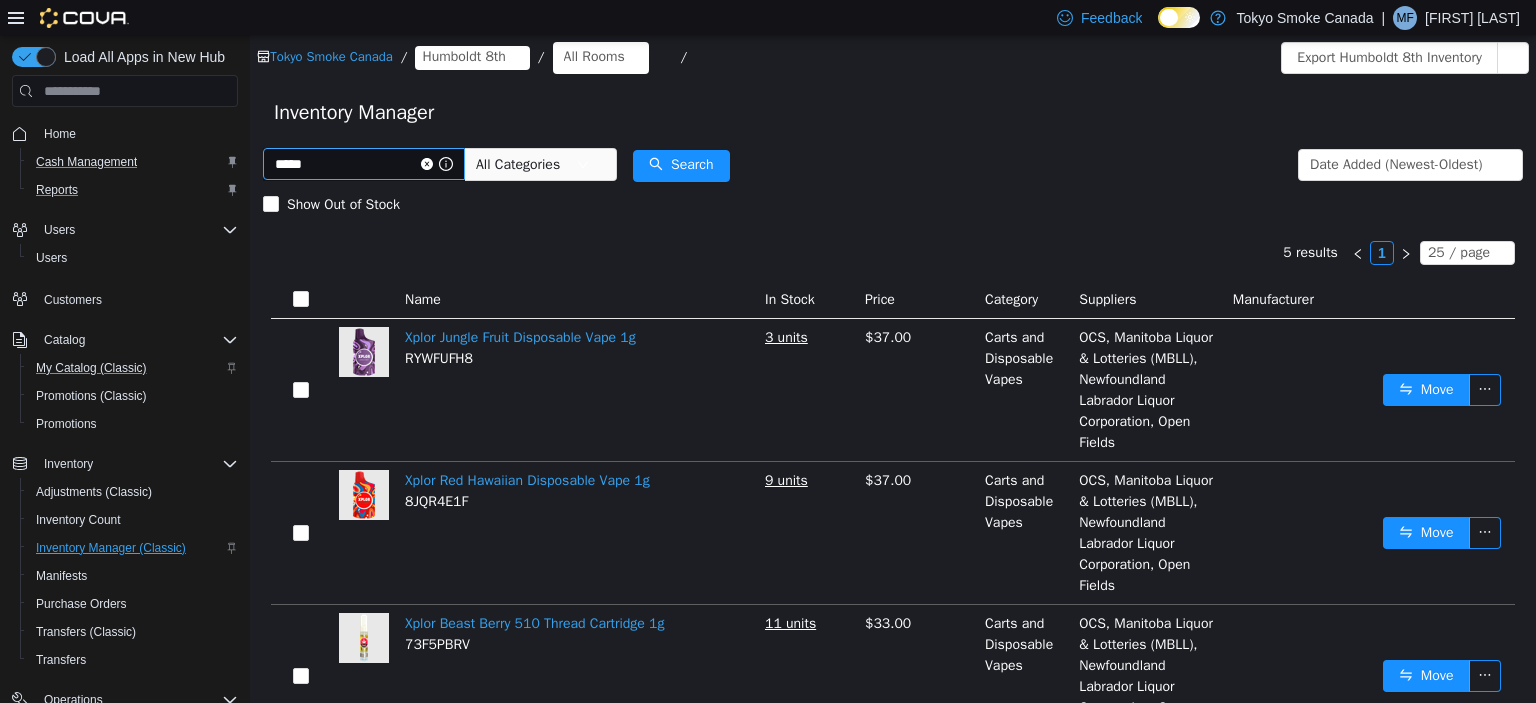click 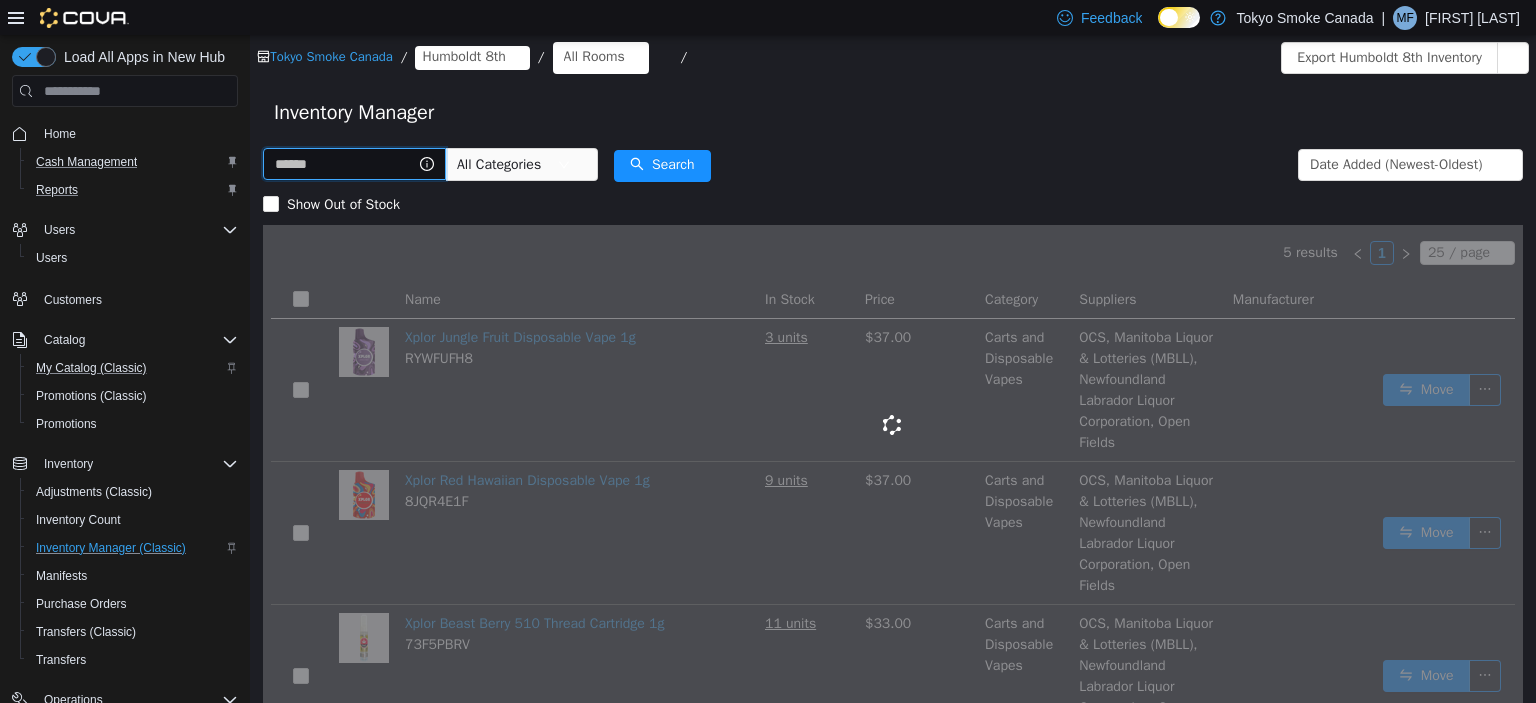 click at bounding box center (354, 164) 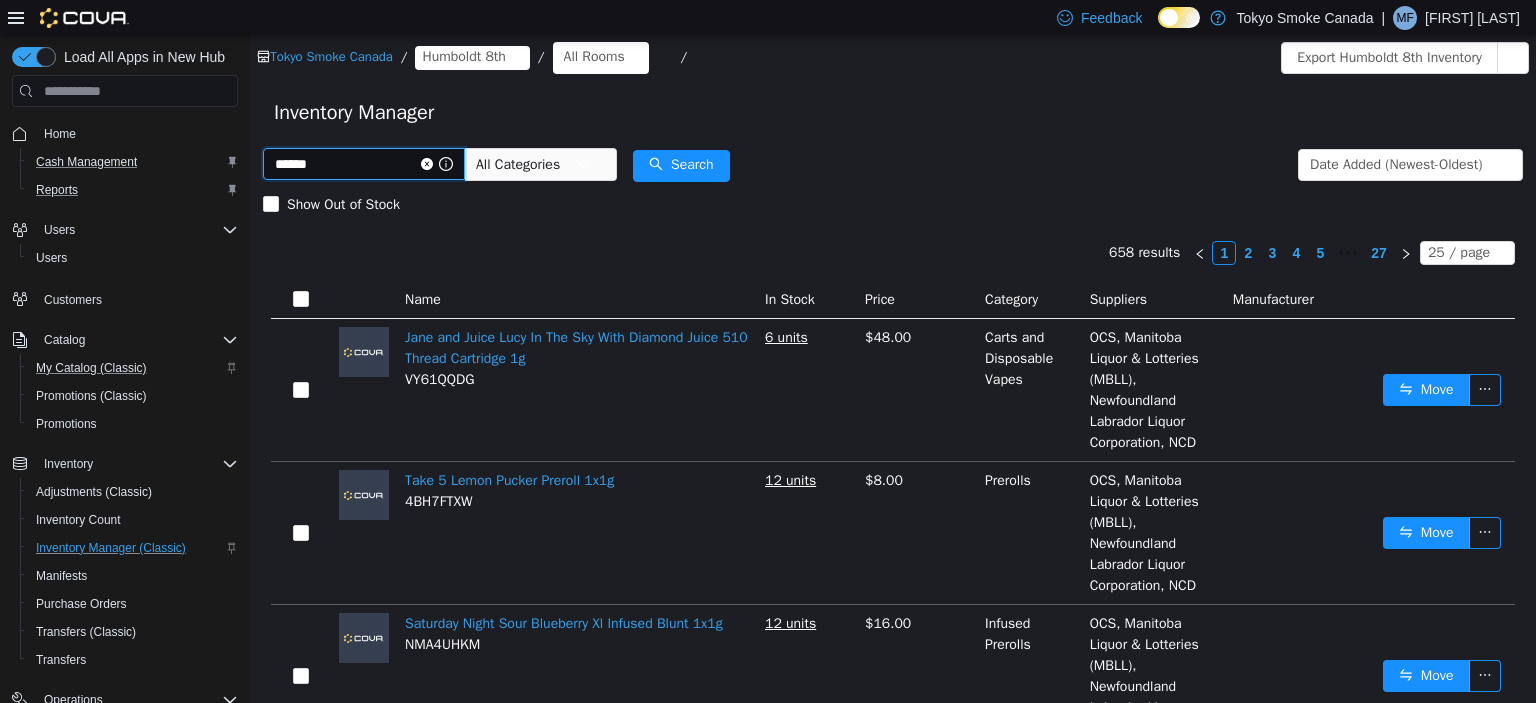 type on "******" 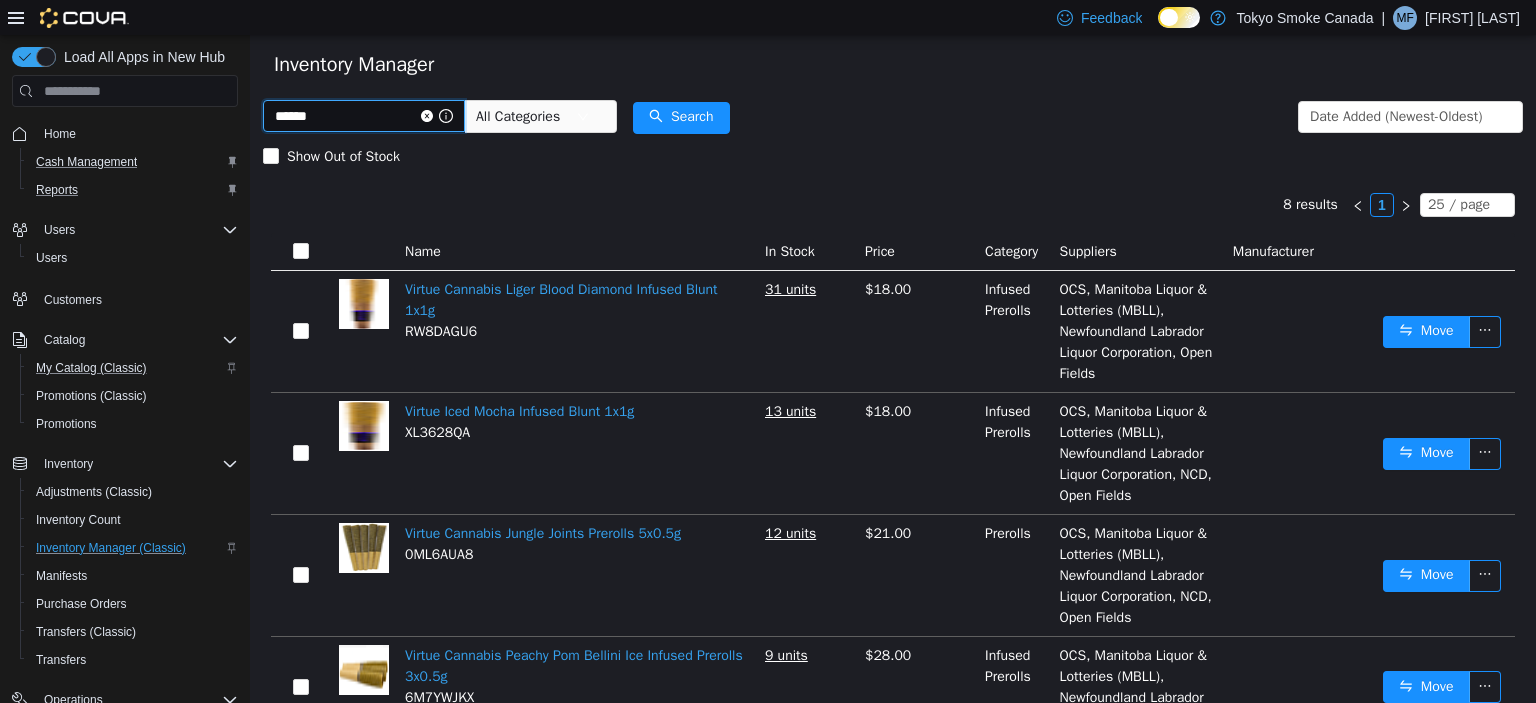scroll, scrollTop: 0, scrollLeft: 0, axis: both 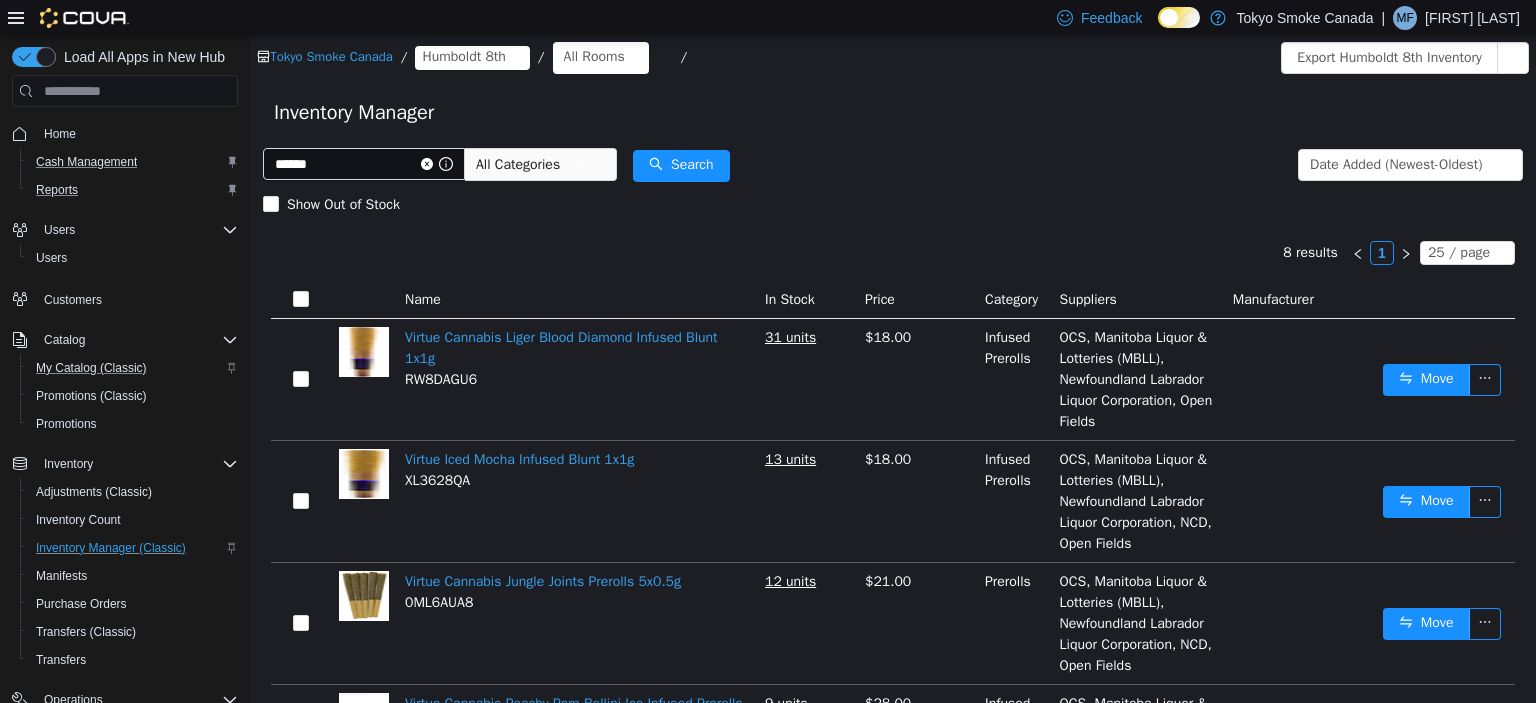 click 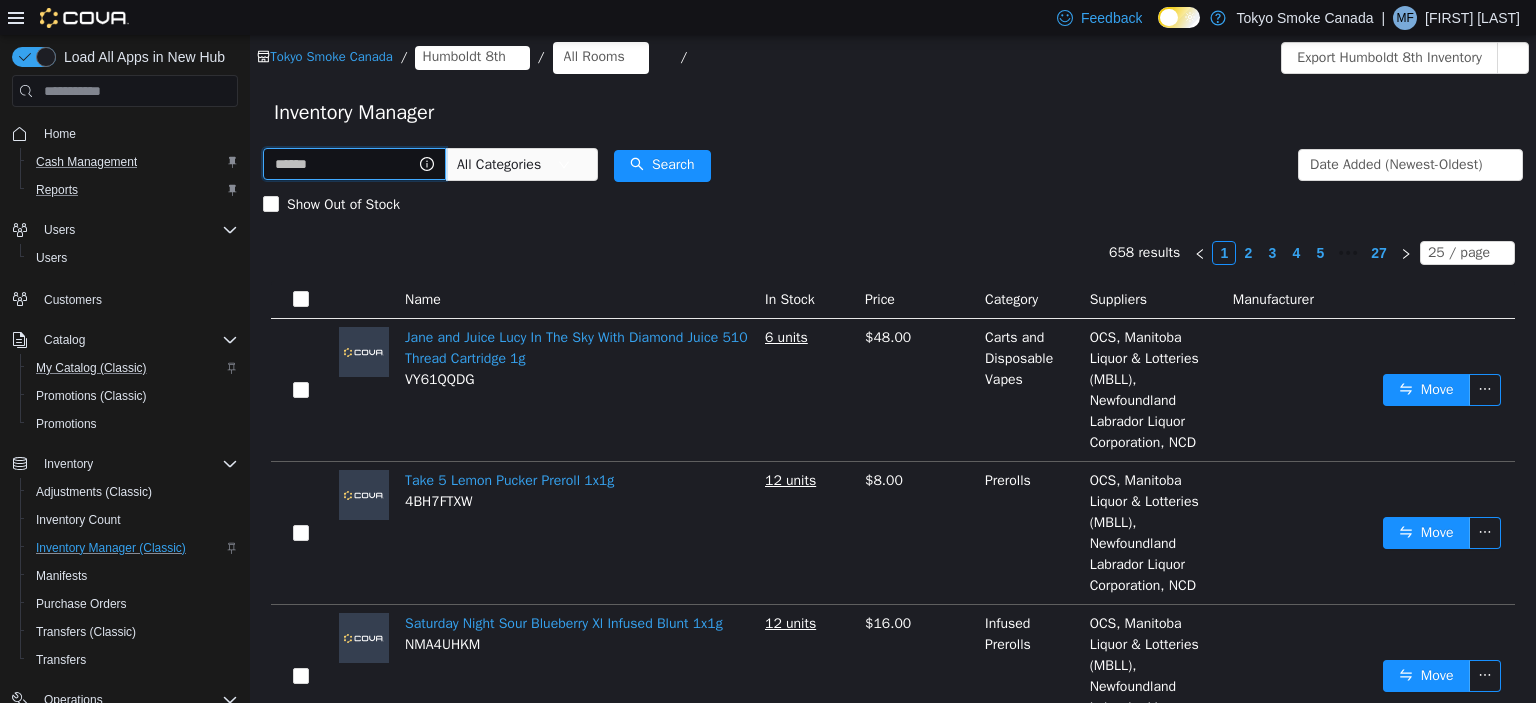 drag, startPoint x: 400, startPoint y: 169, endPoint x: 408, endPoint y: 158, distance: 13.601471 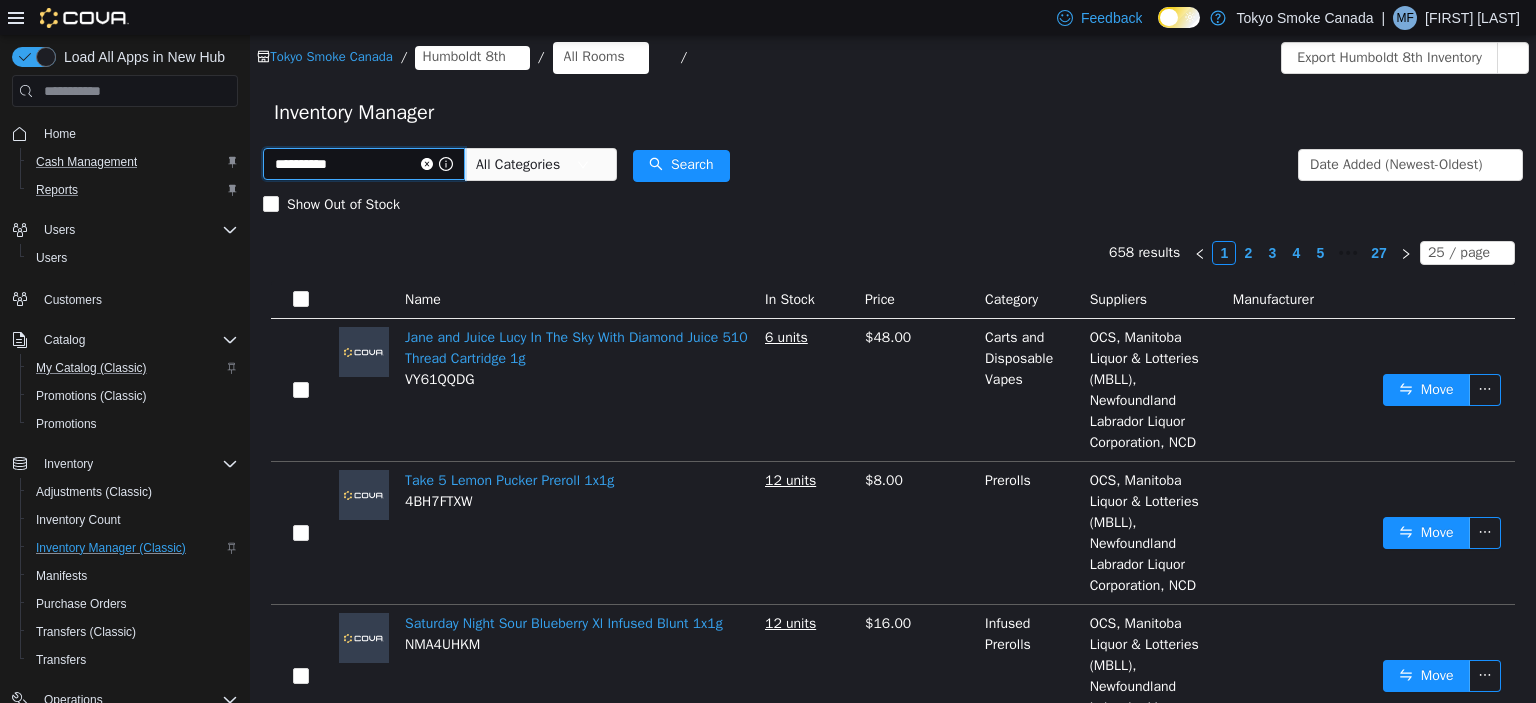 type on "**********" 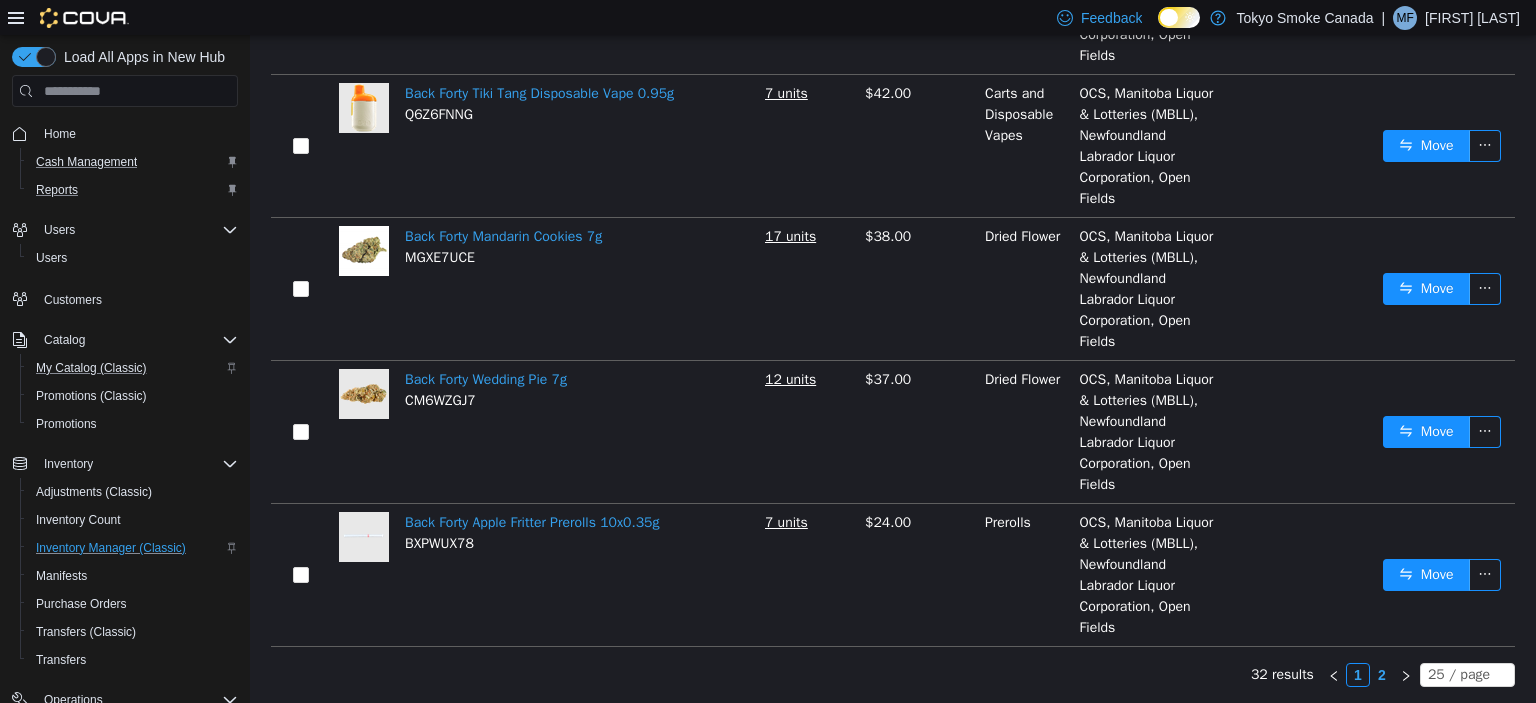 scroll, scrollTop: 3768, scrollLeft: 0, axis: vertical 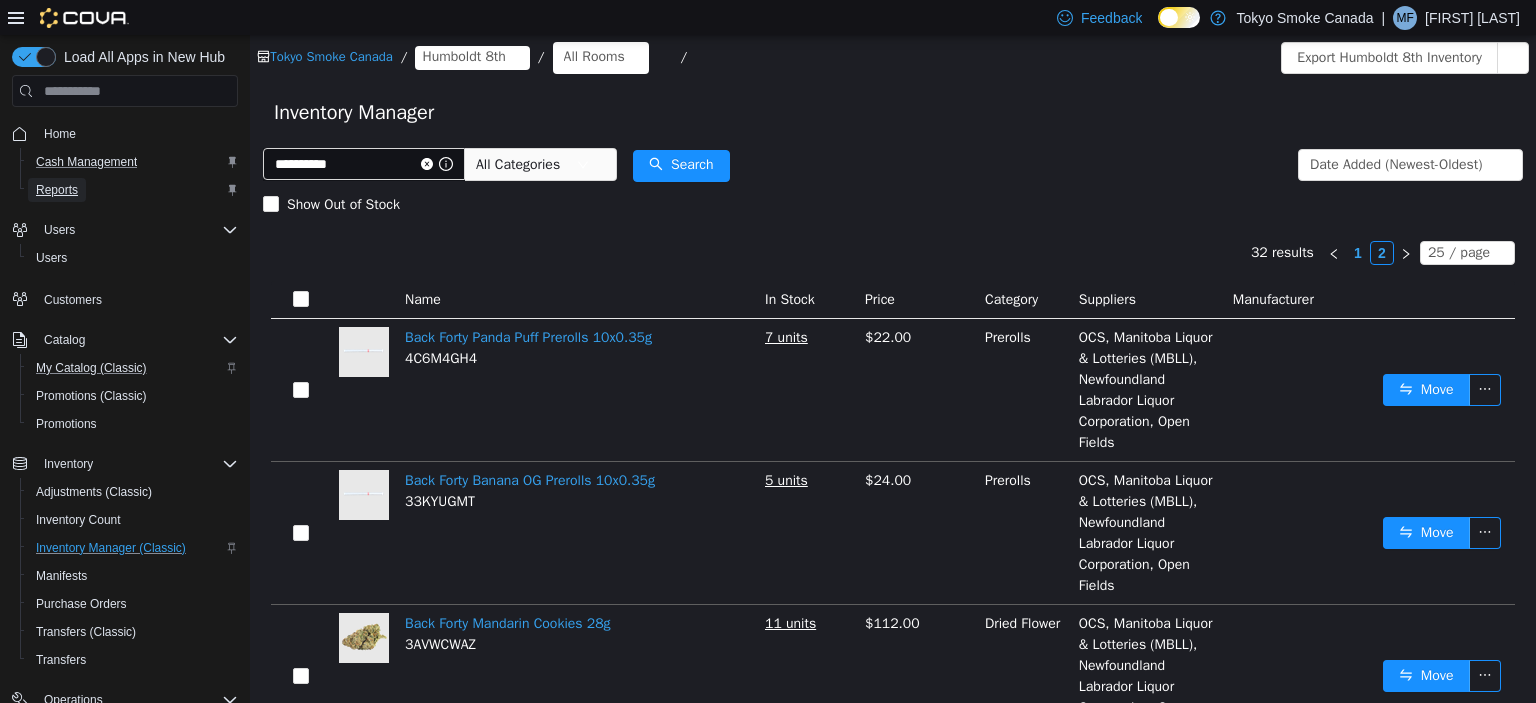 click on "Reports" at bounding box center (57, 190) 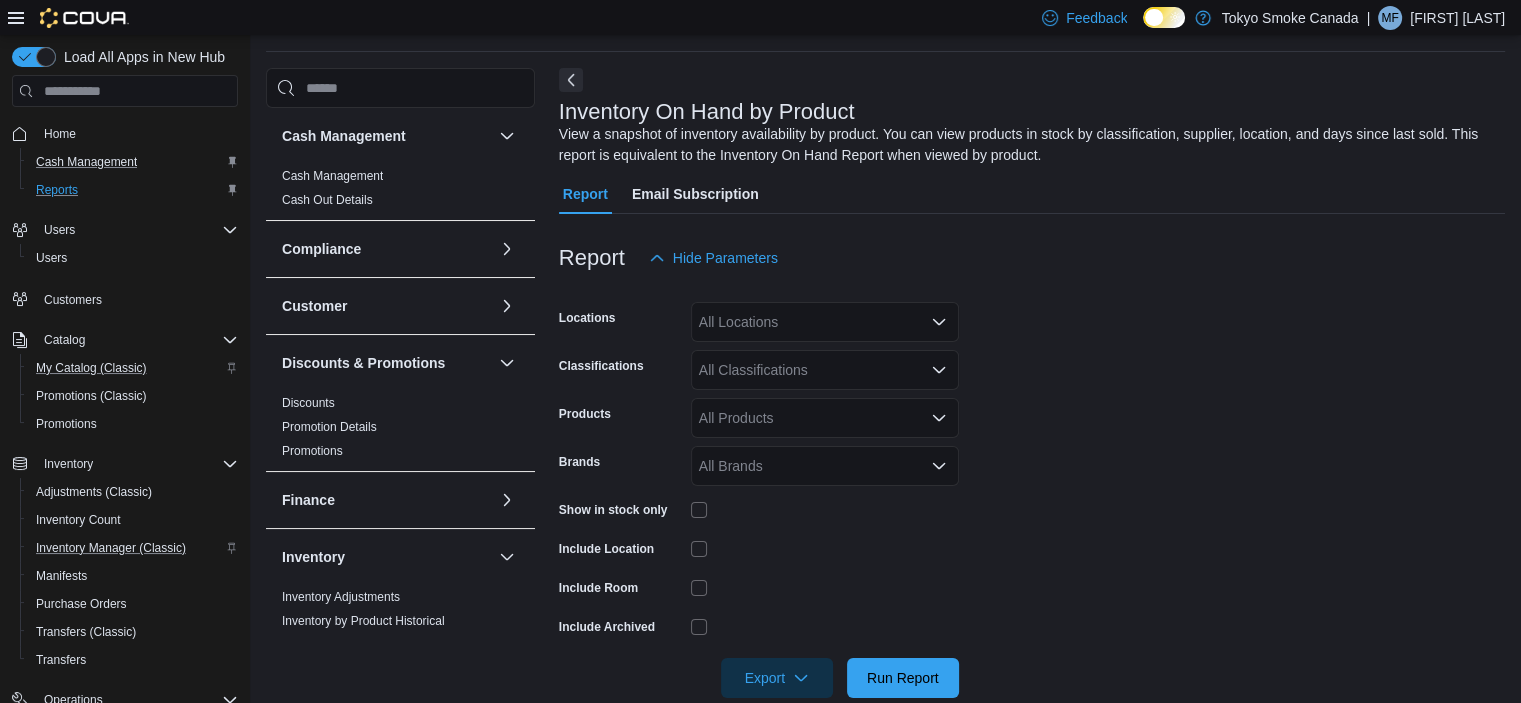 scroll, scrollTop: 67, scrollLeft: 0, axis: vertical 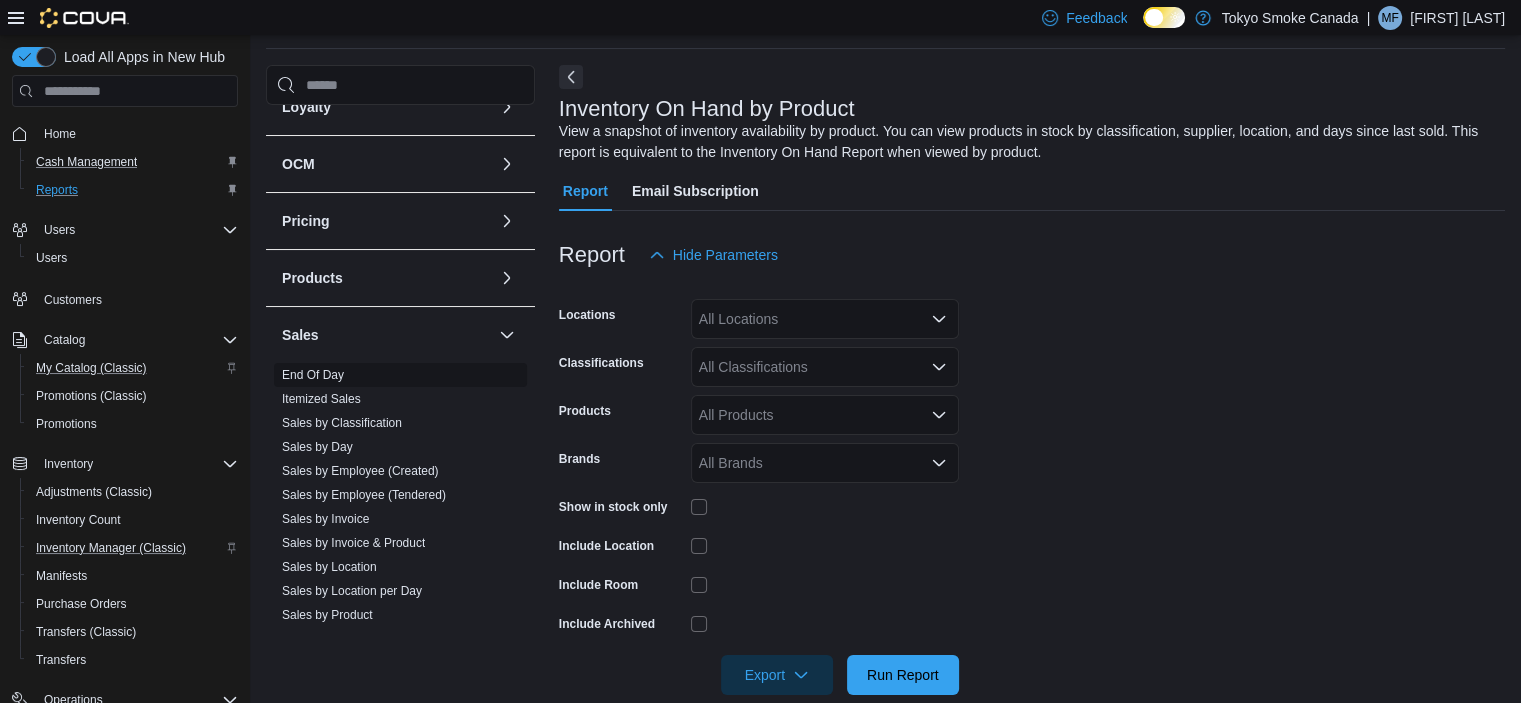 click on "End Of Day" at bounding box center [313, 375] 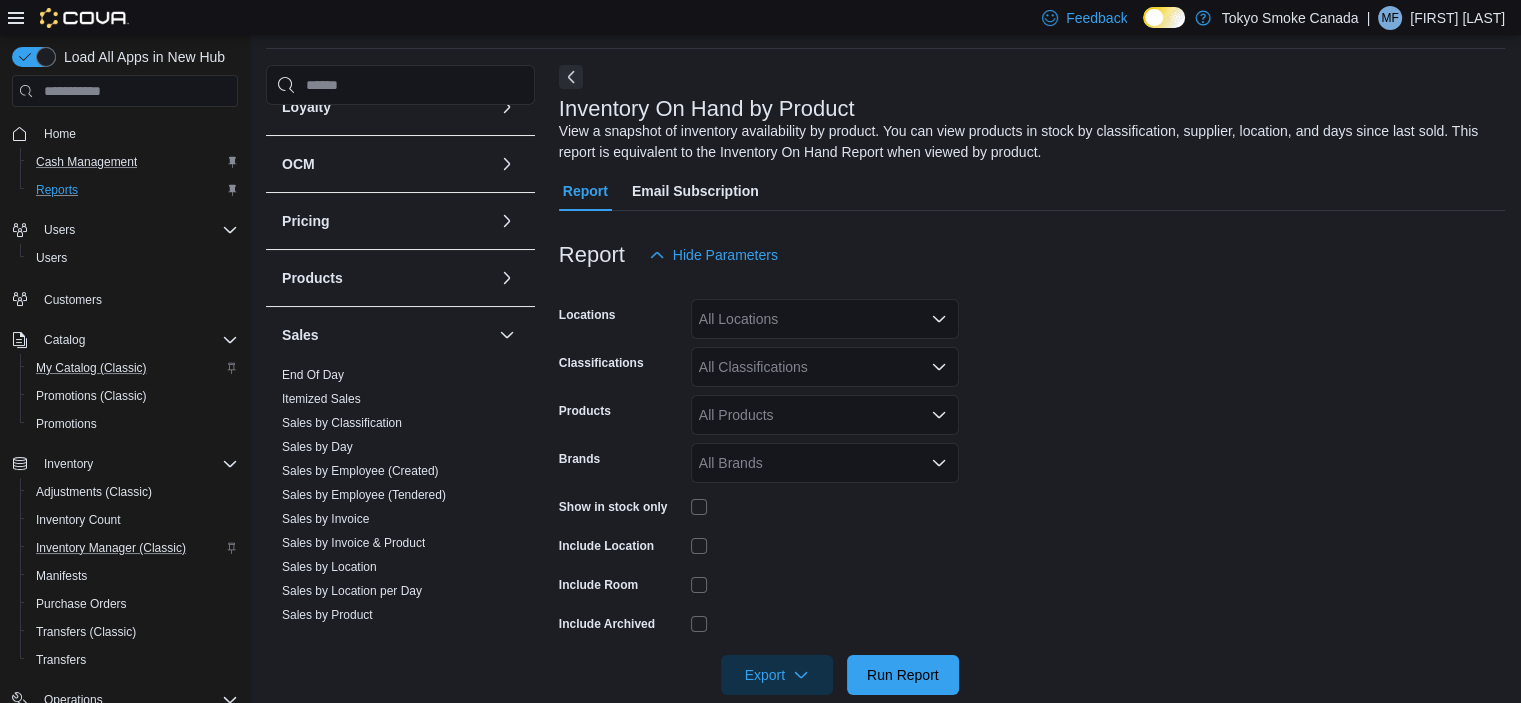 scroll, scrollTop: 12, scrollLeft: 0, axis: vertical 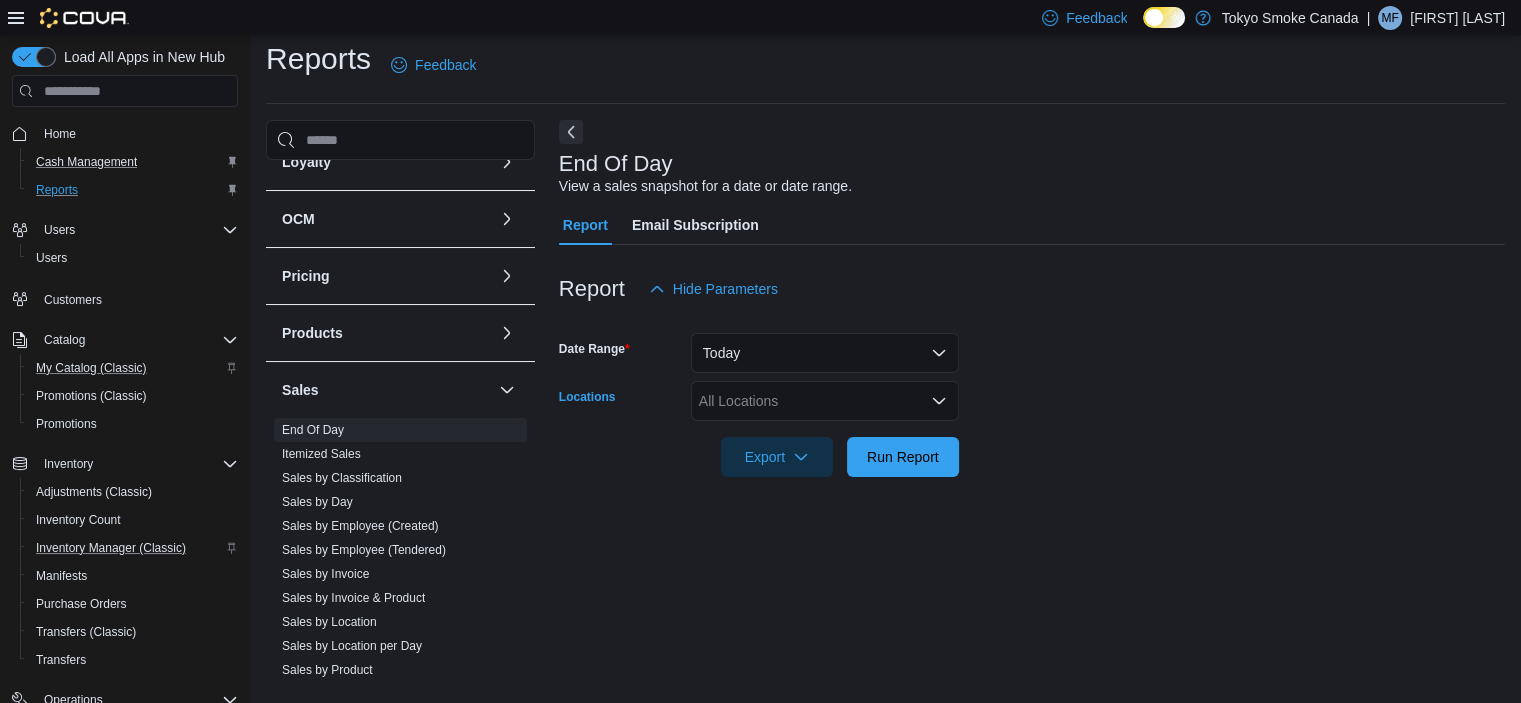 click on "All Locations" at bounding box center [825, 401] 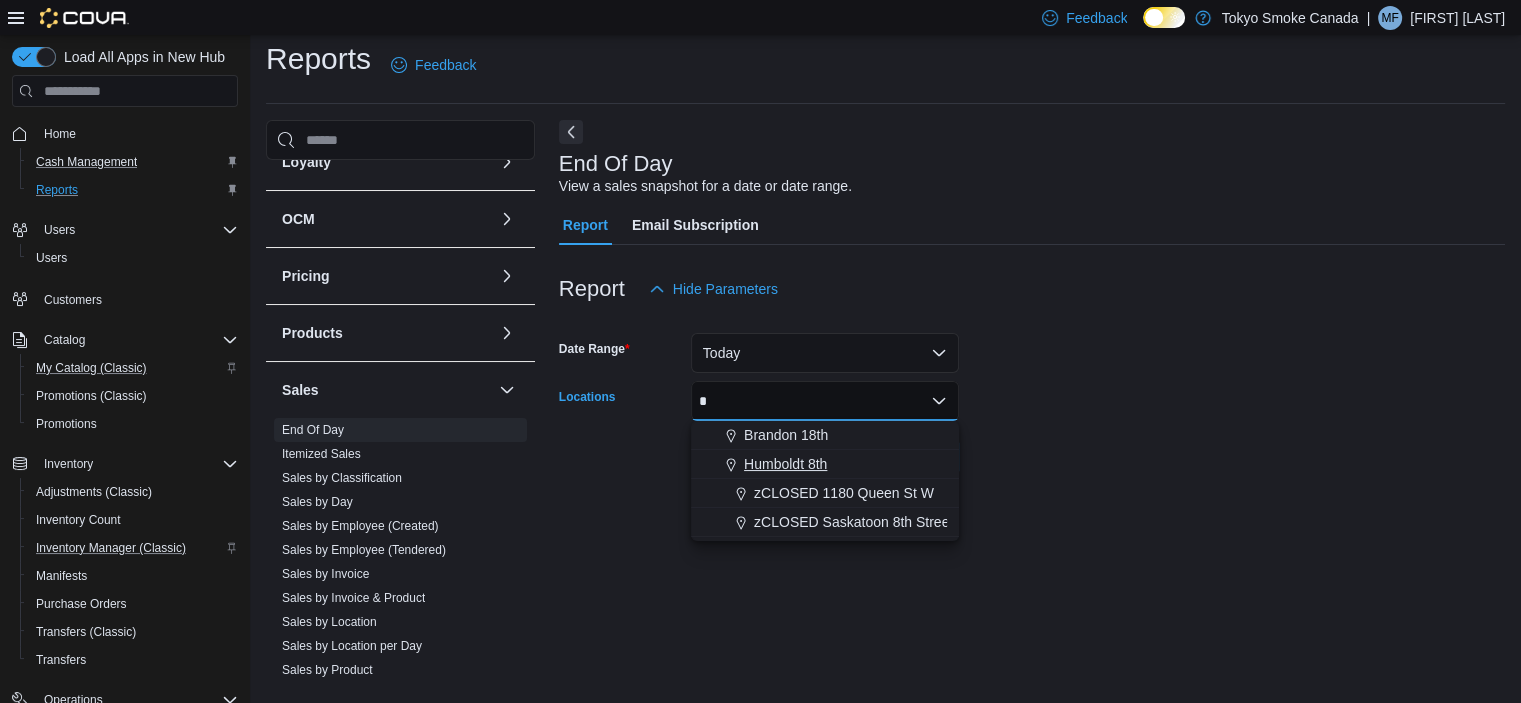 type on "*" 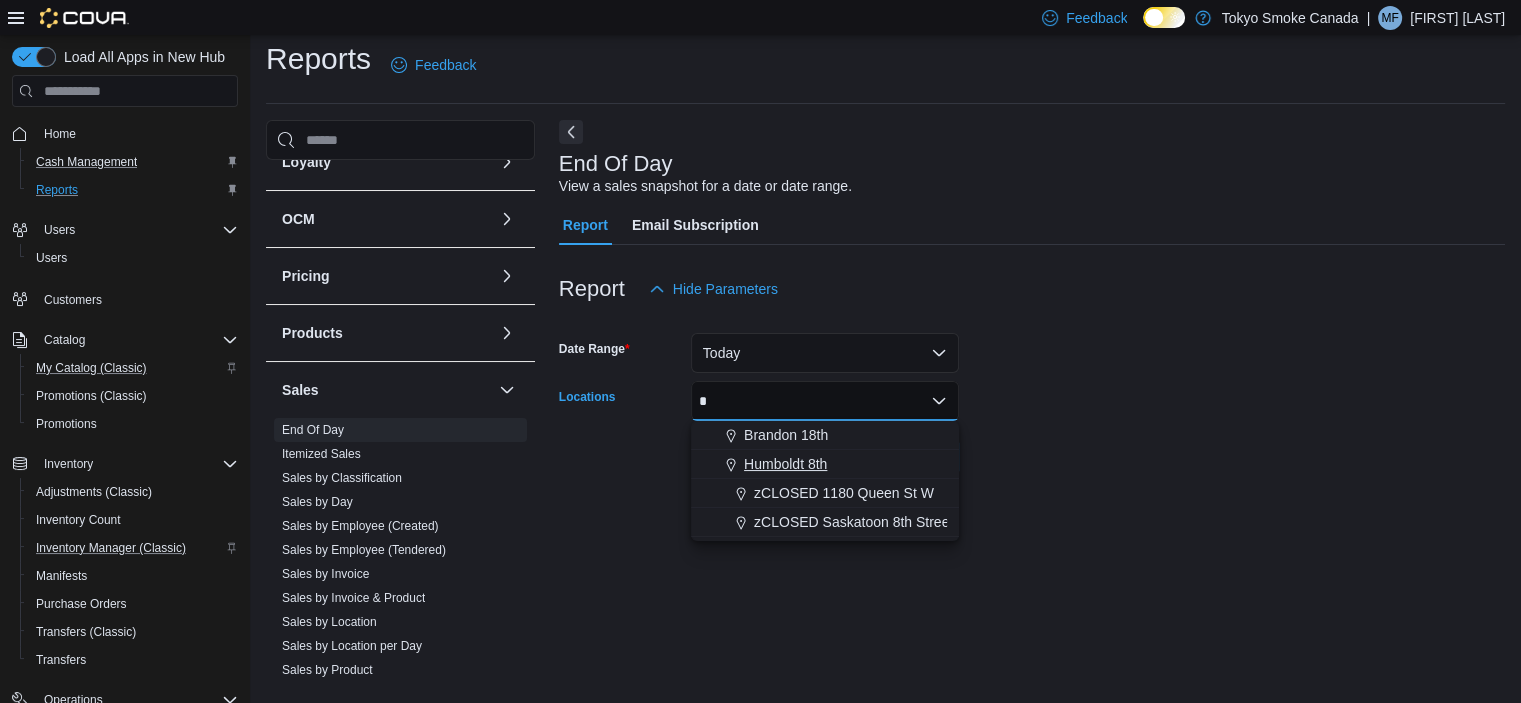 click on "Humboldt 8th" at bounding box center [785, 464] 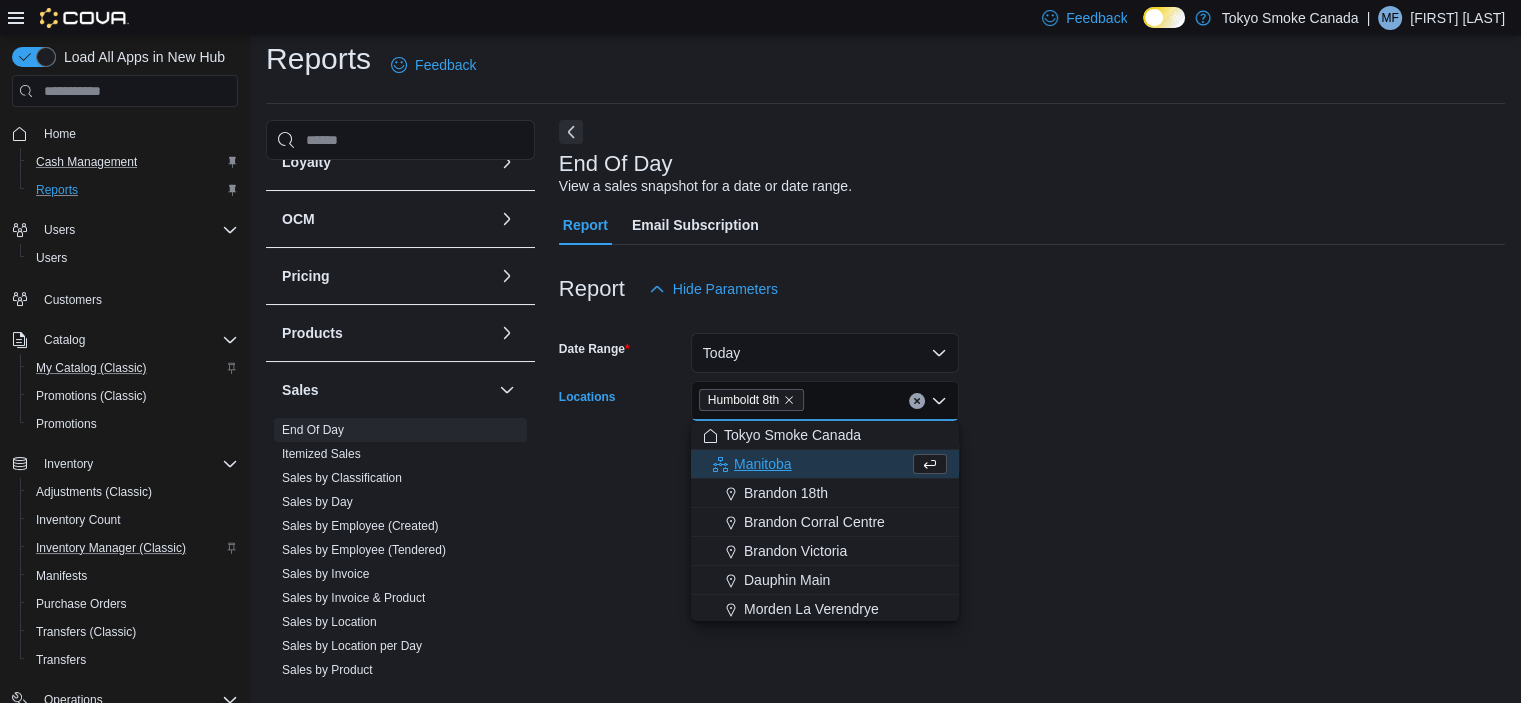 click at bounding box center (1032, 429) 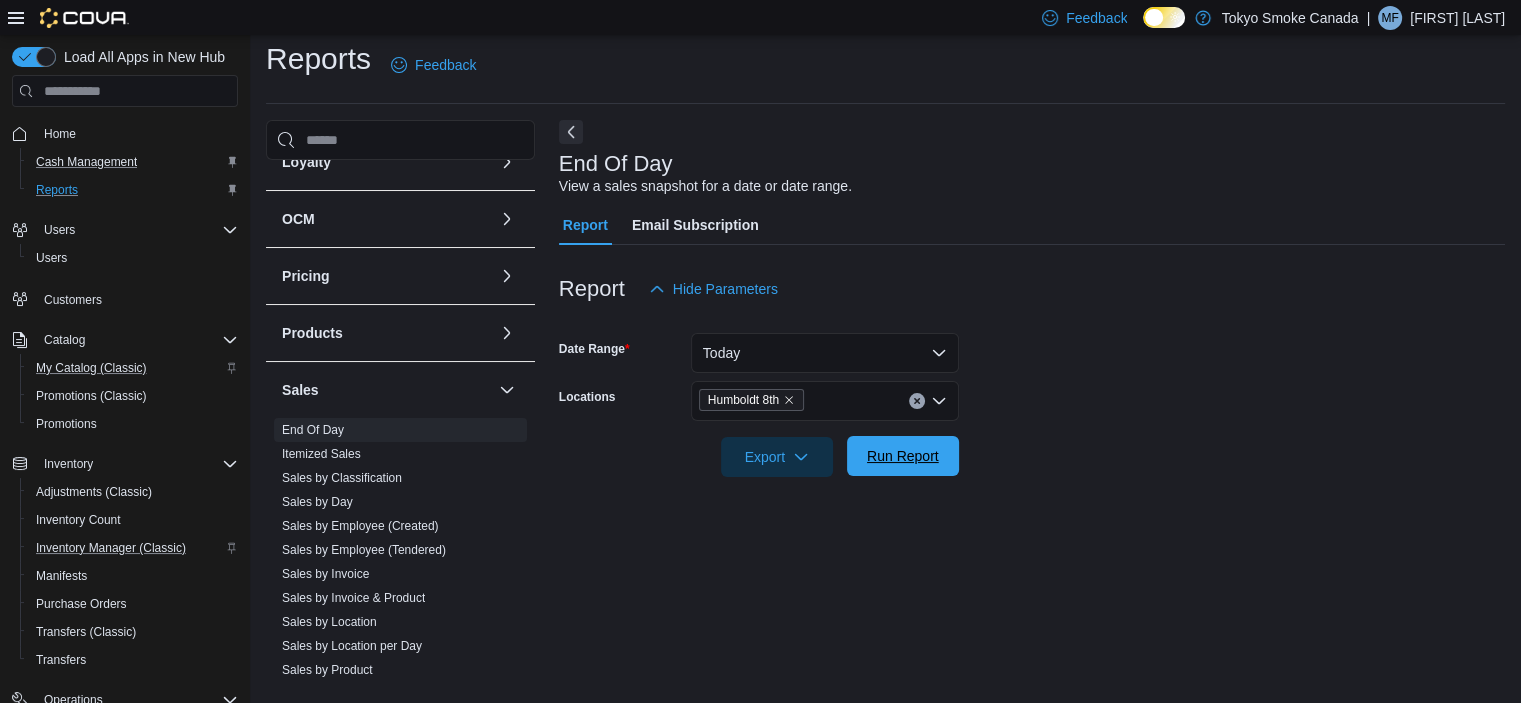 click on "Run Report" at bounding box center (903, 456) 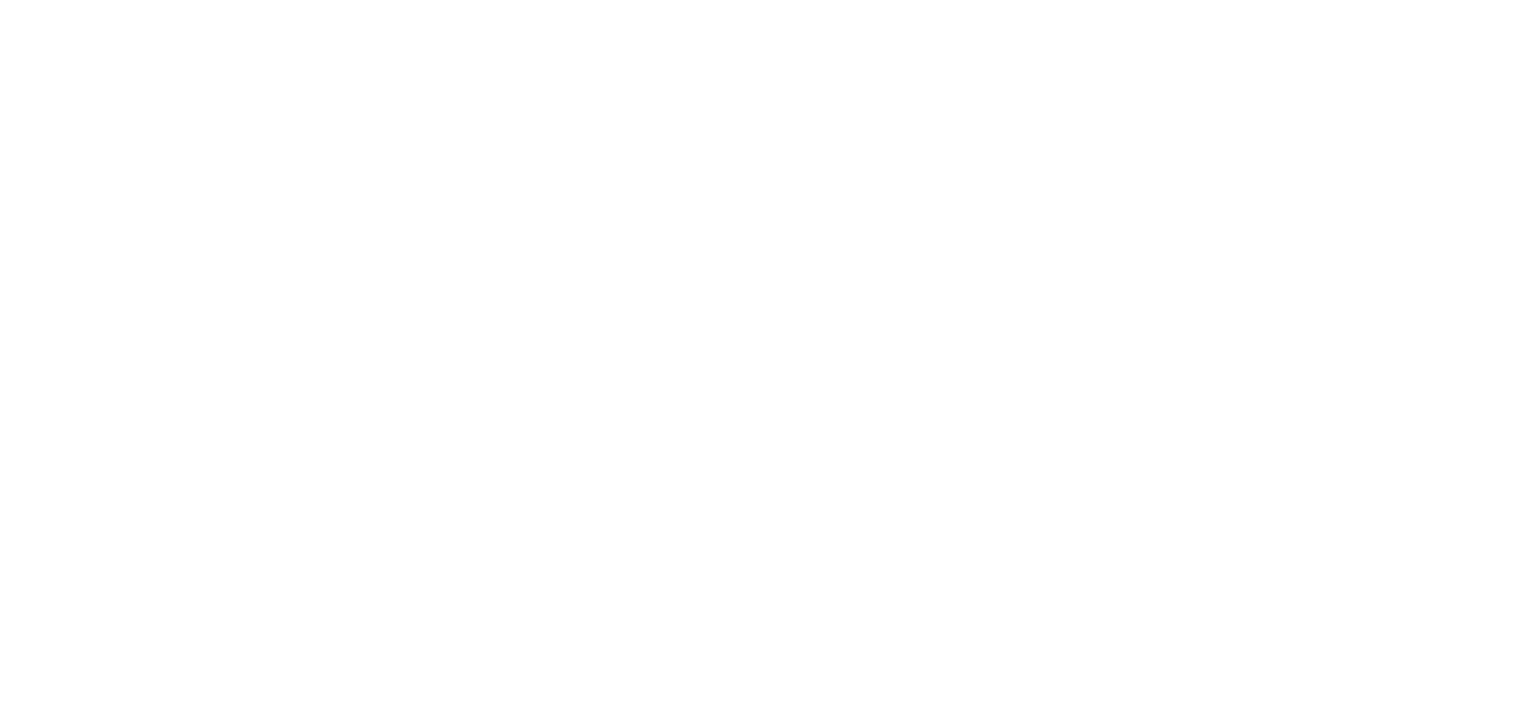 scroll, scrollTop: 0, scrollLeft: 0, axis: both 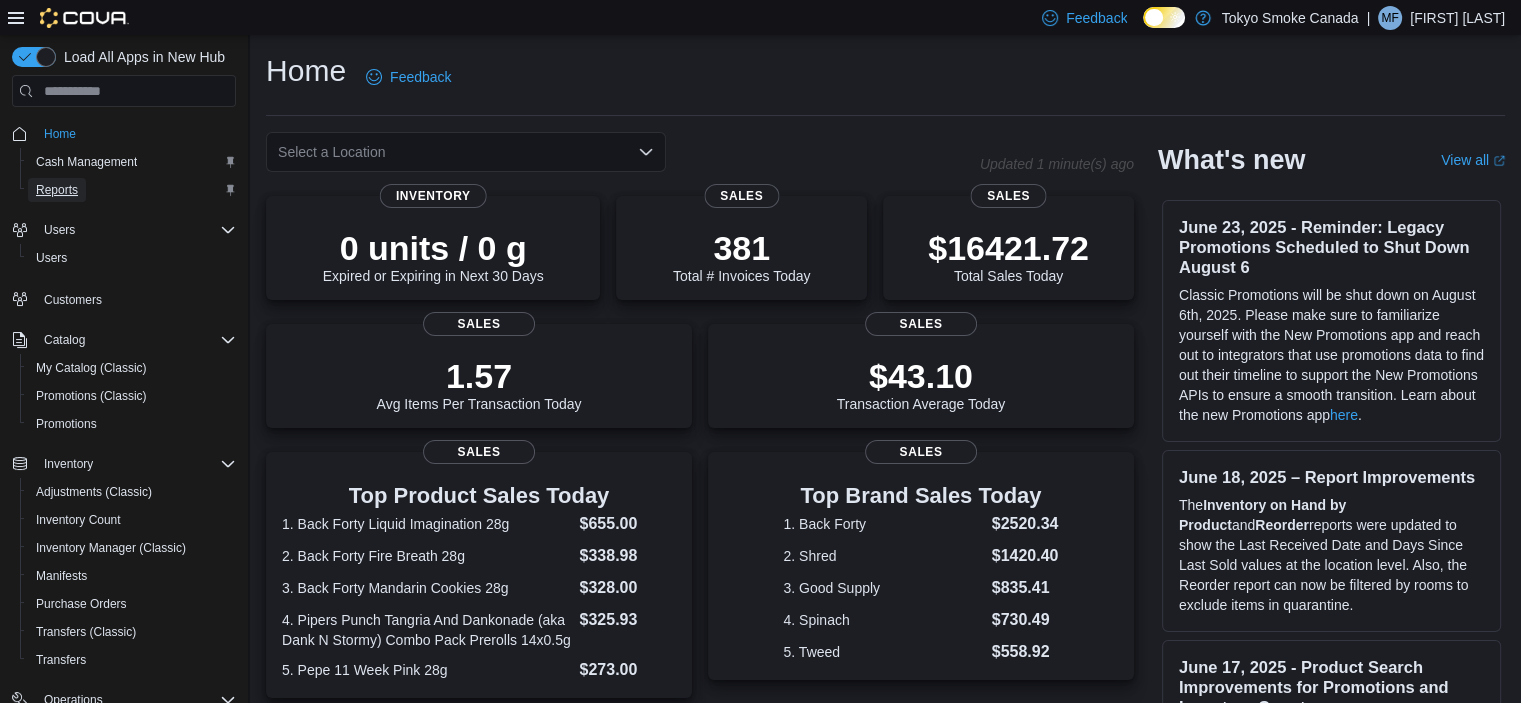 click on "Reports" at bounding box center [57, 190] 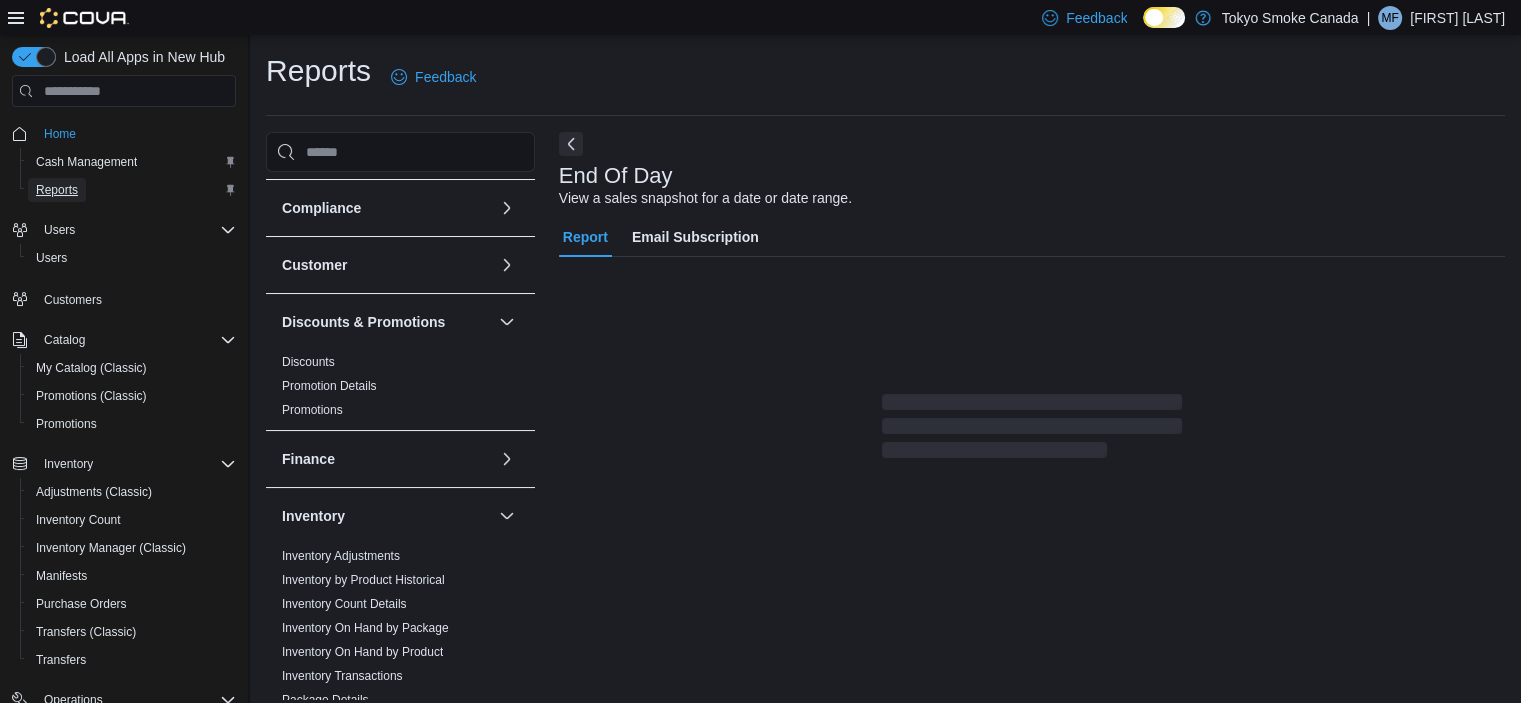 scroll, scrollTop: 200, scrollLeft: 0, axis: vertical 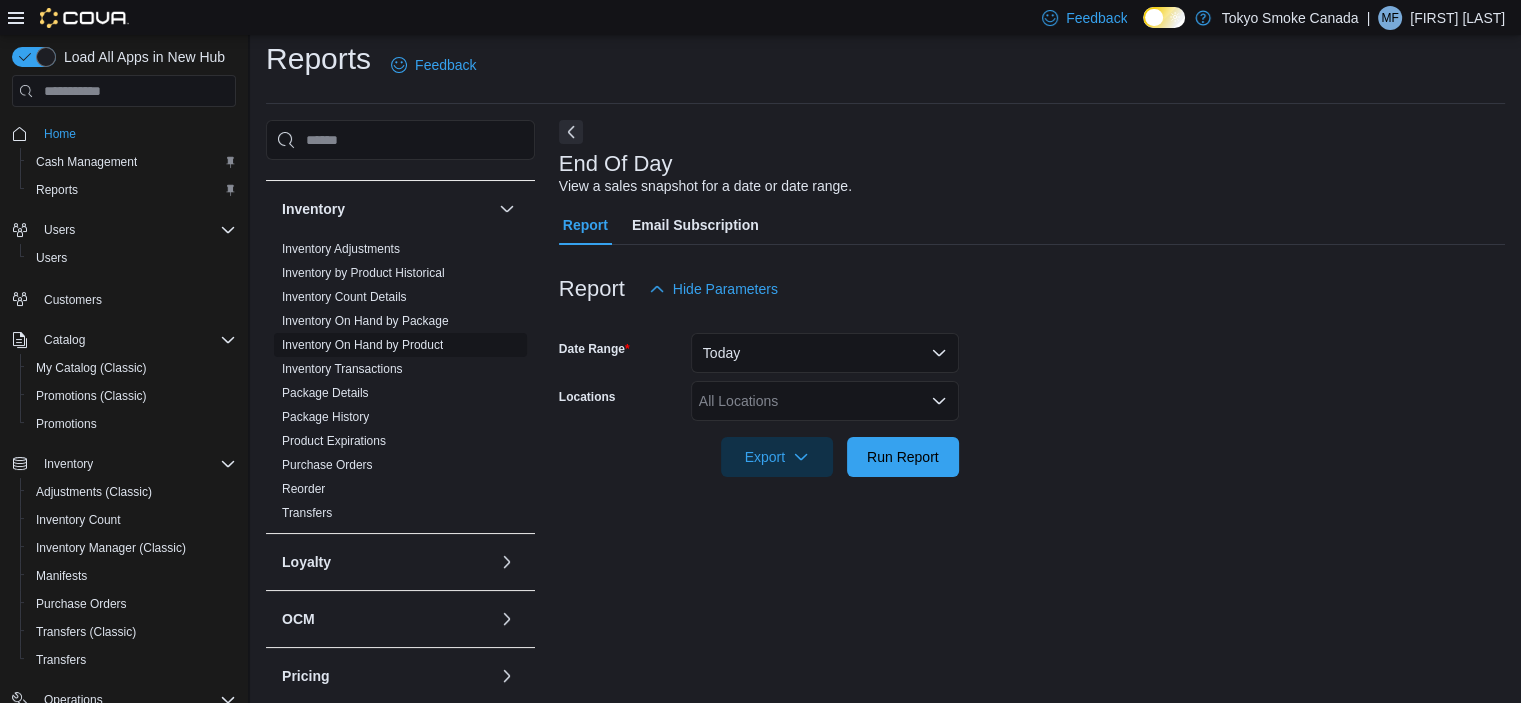 click on "Inventory On Hand by Product" at bounding box center (362, 345) 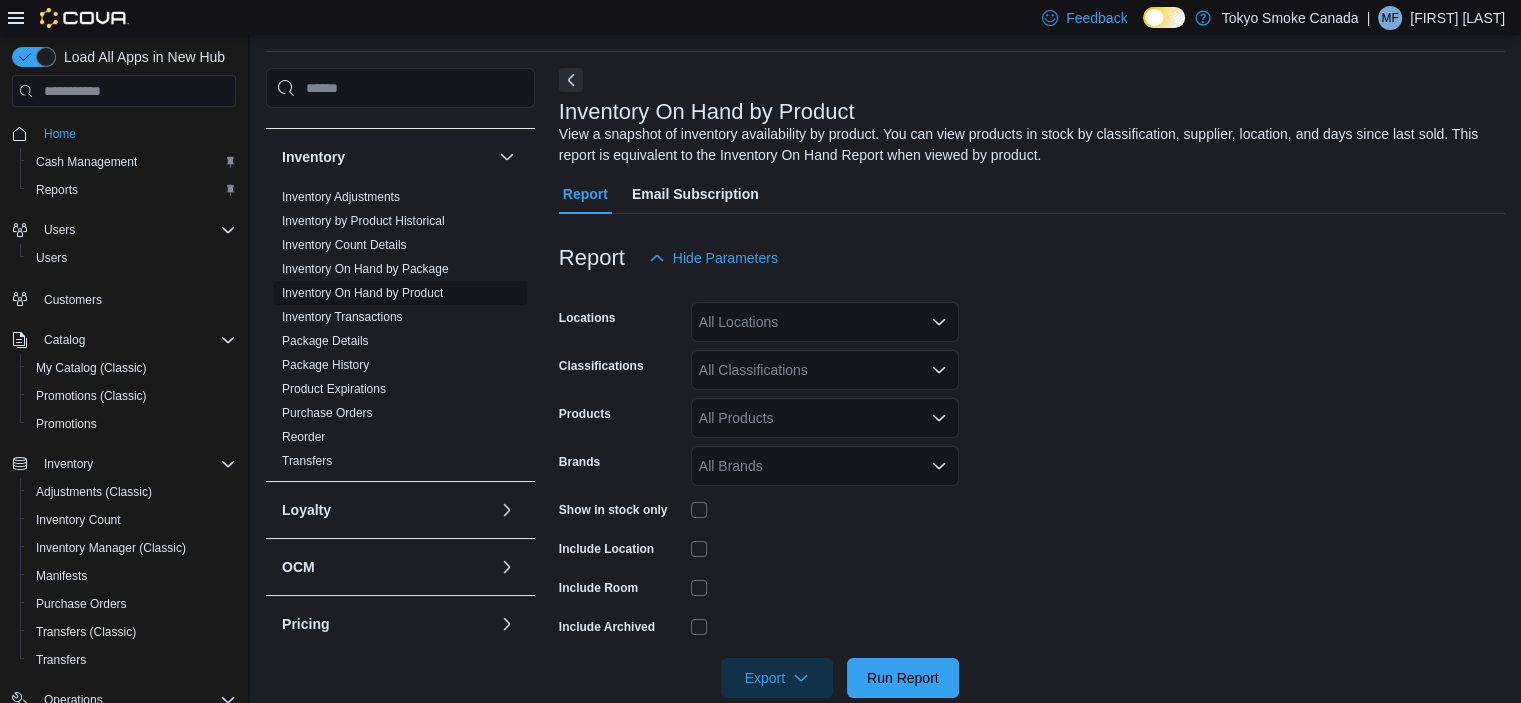 scroll, scrollTop: 67, scrollLeft: 0, axis: vertical 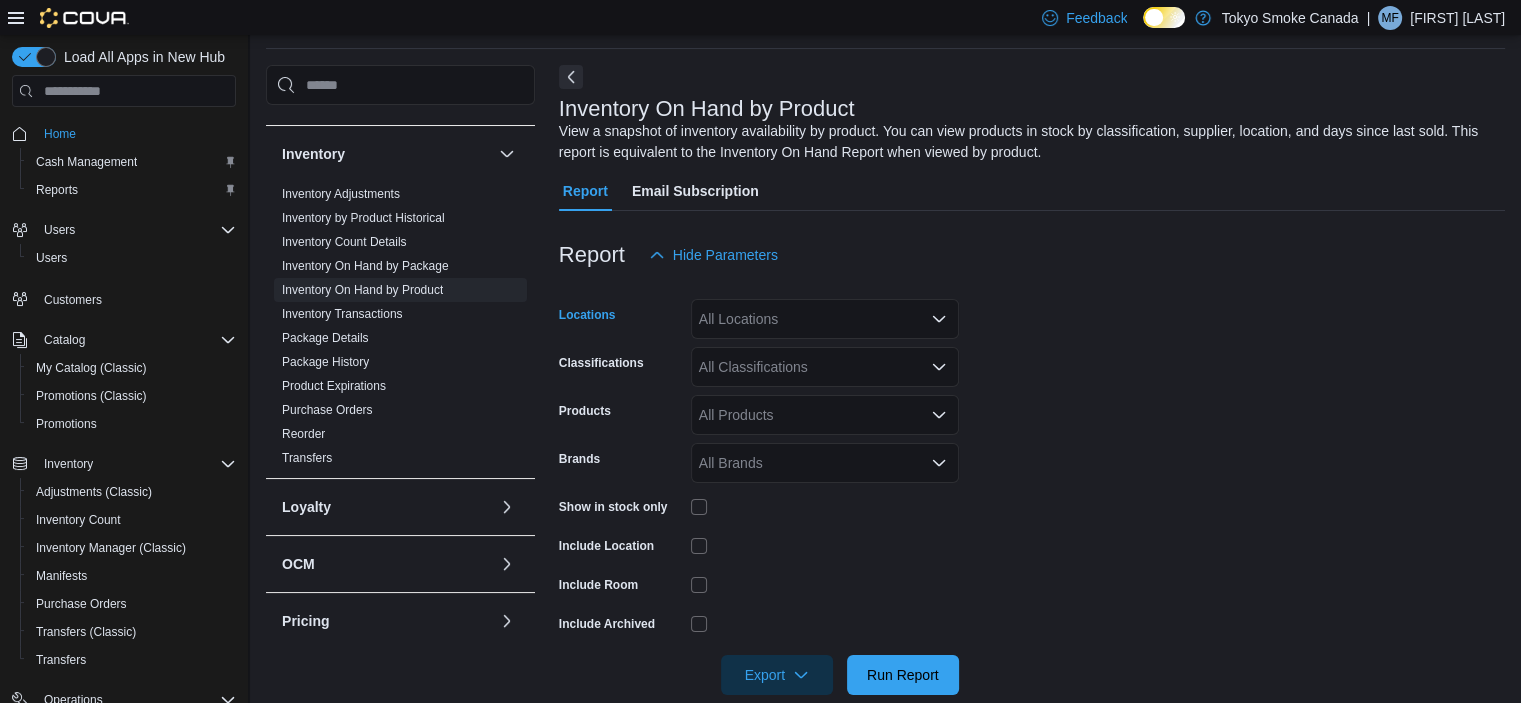 click on "All Locations" at bounding box center [825, 319] 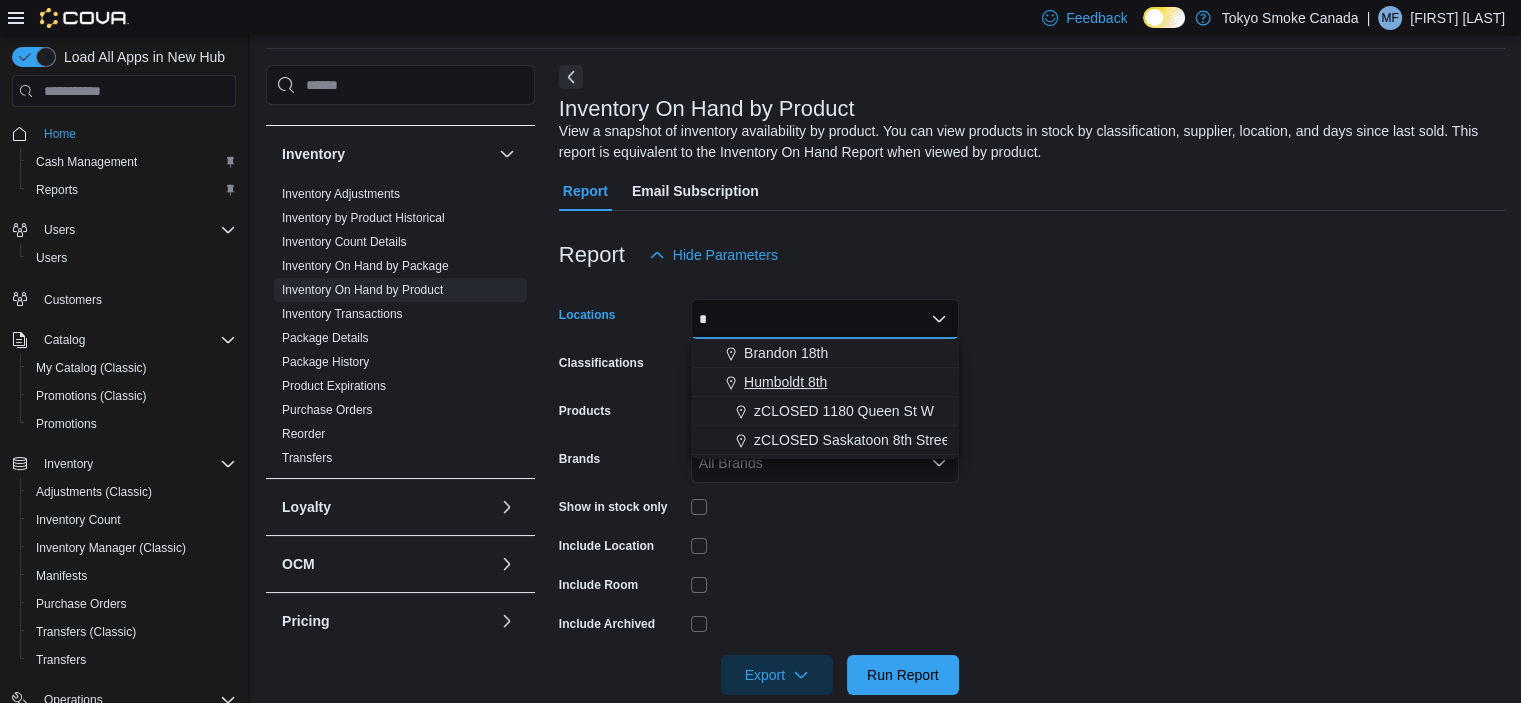 type on "*" 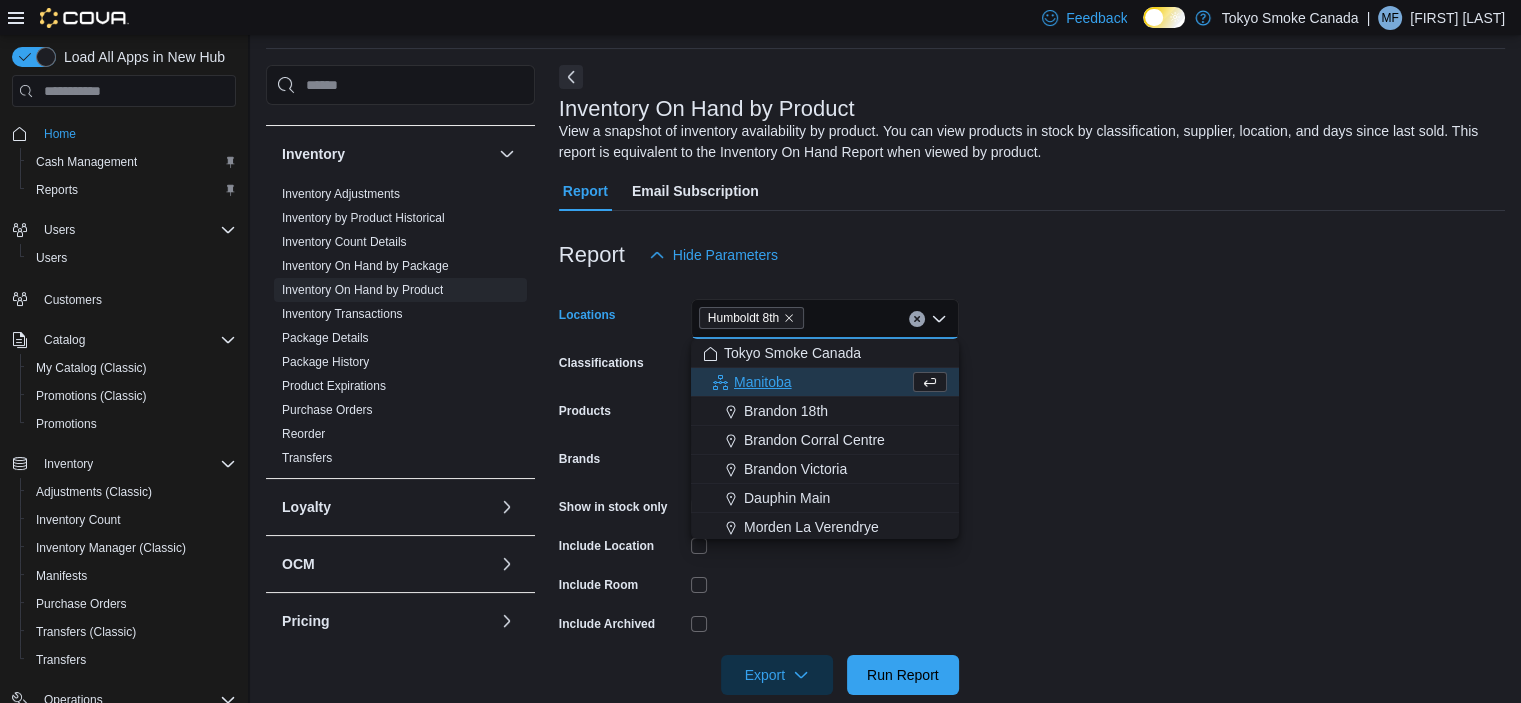 click on "Locations Humboldt 8th Combo box. Selected. Humboldt 8th. Press Backspace to delete Humboldt 8th. Combo box input. All Locations. Type some text or, to display a list of choices, press Down Arrow. To exit the list of choices, press Escape. Classifications All Classifications Products All Products Brands All Brands Show in stock only Include Location Include Room Include Archived Export  Run Report" at bounding box center [1032, 485] 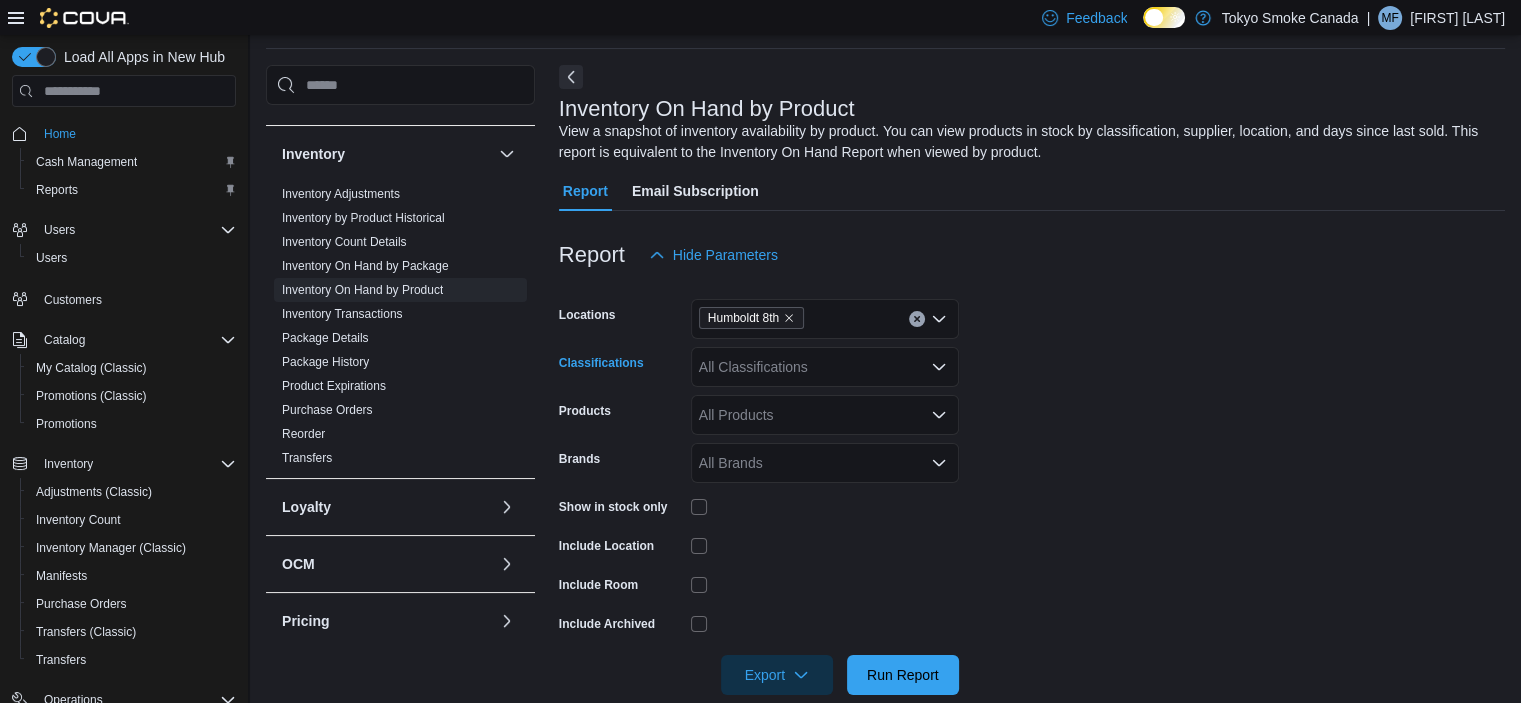 click on "All Classifications" at bounding box center [825, 367] 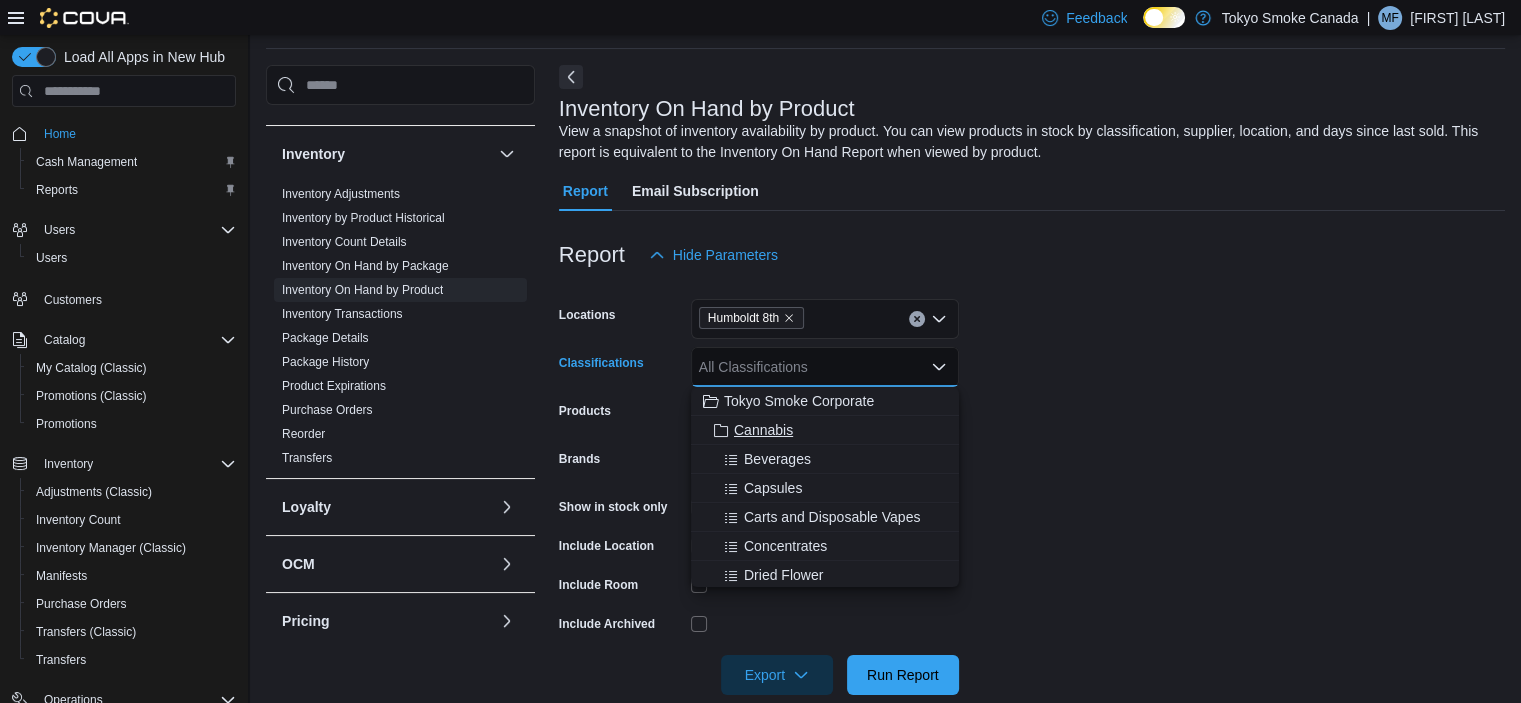 click on "Cannabis" at bounding box center [763, 430] 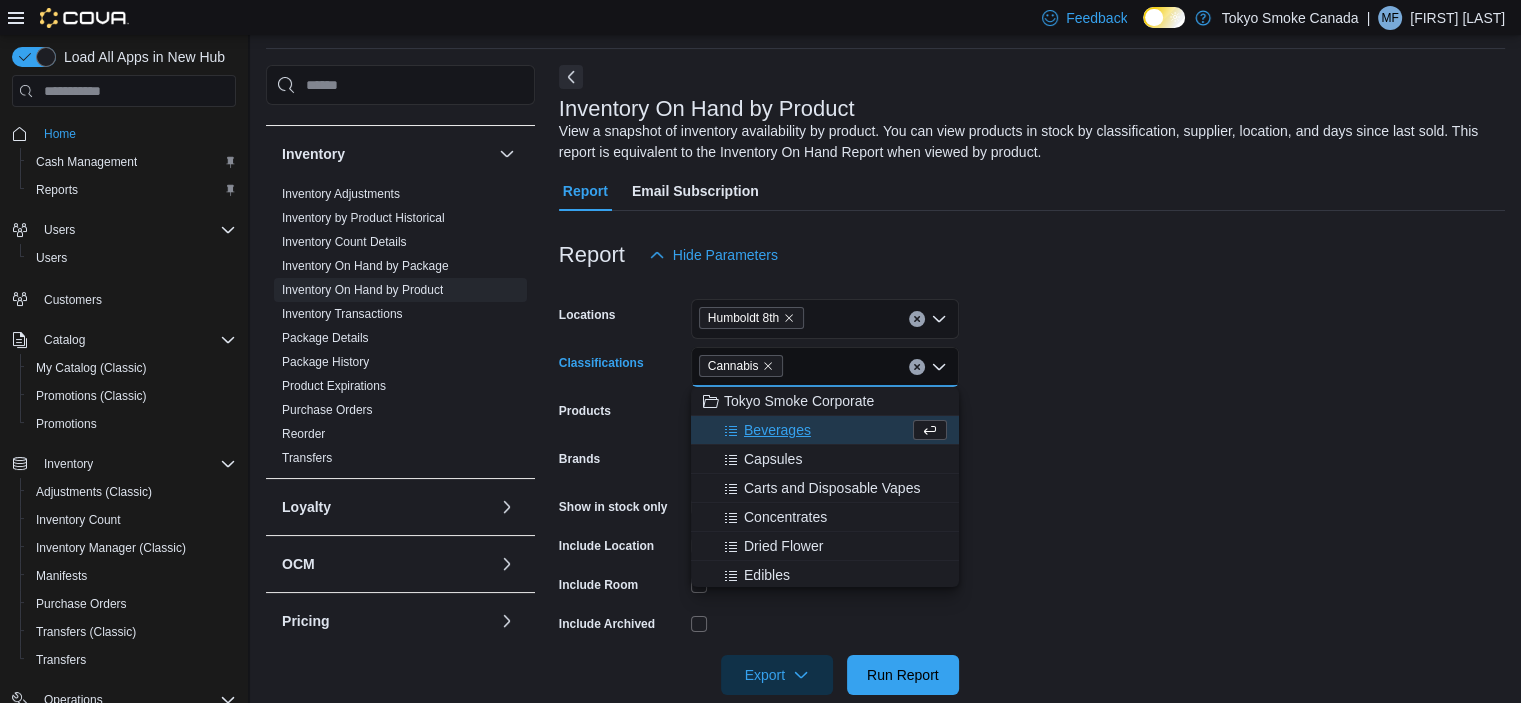 click on "Locations Humboldt 8th Classifications Cannabis Combo box. Selected. Cannabis. Press Backspace to delete Cannabis. Combo box input. All Classifications. Type some text or, to display a list of choices, press Down Arrow. To exit the list of choices, press Escape. Products All Products Brands All Brands Show in stock only Include Location Include Room Include Archived Export  Run Report" at bounding box center (1032, 485) 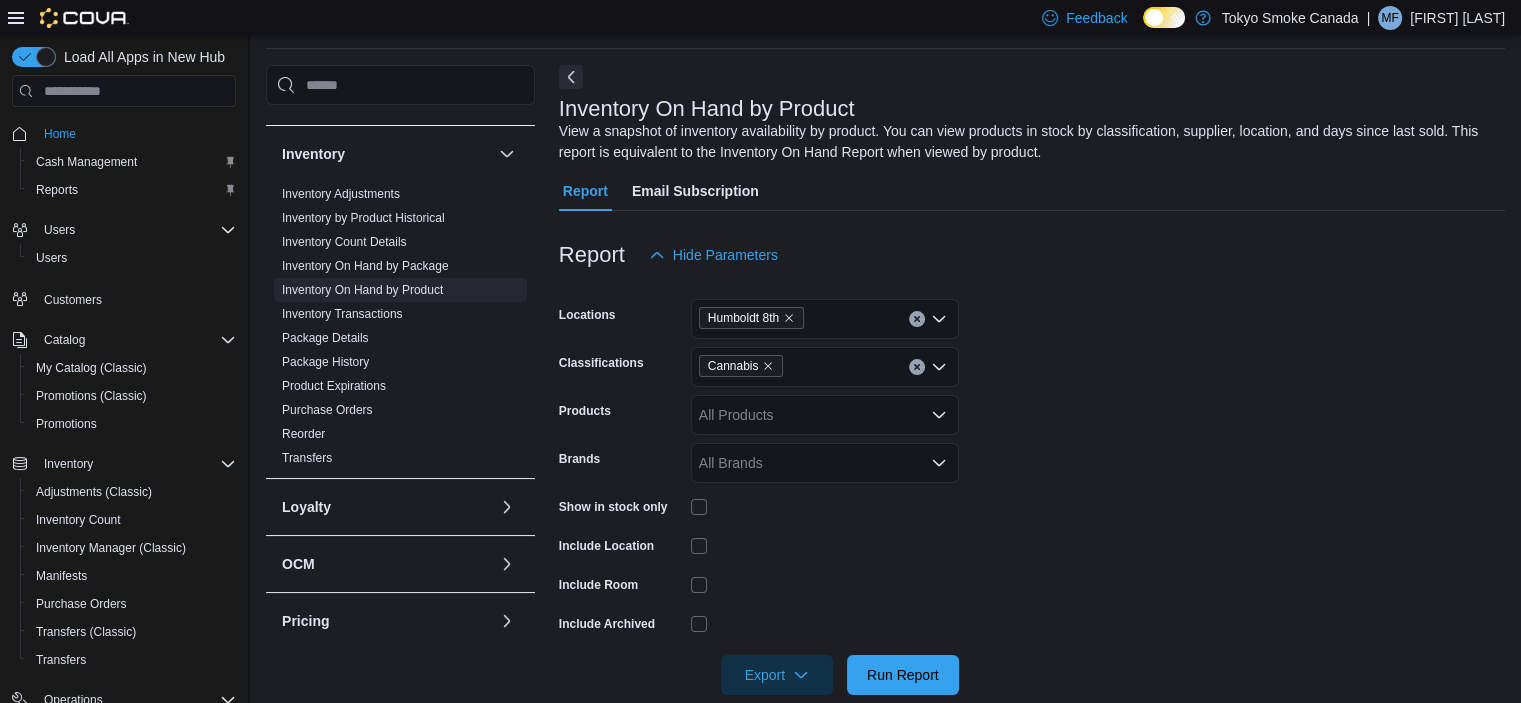 click on "Show in stock only" at bounding box center [759, 506] 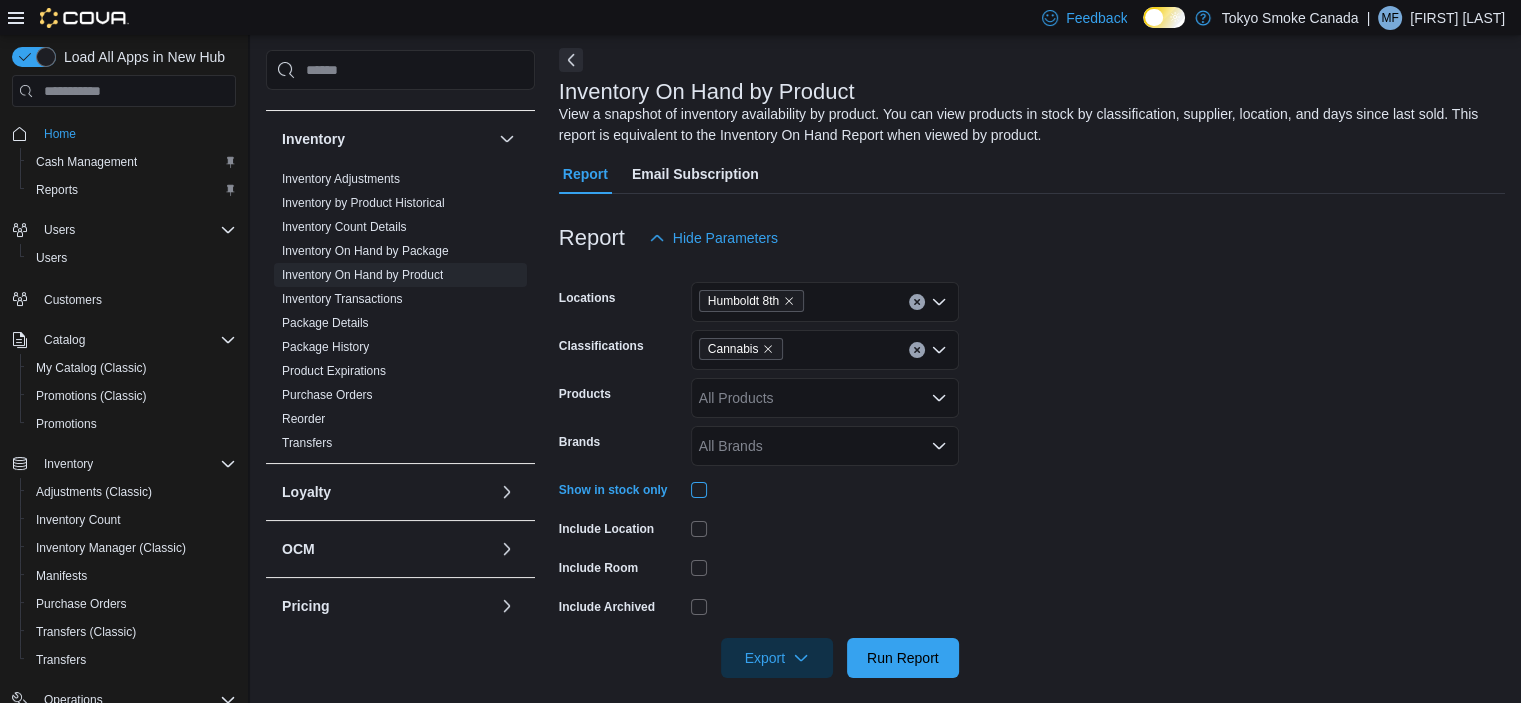 scroll, scrollTop: 99, scrollLeft: 0, axis: vertical 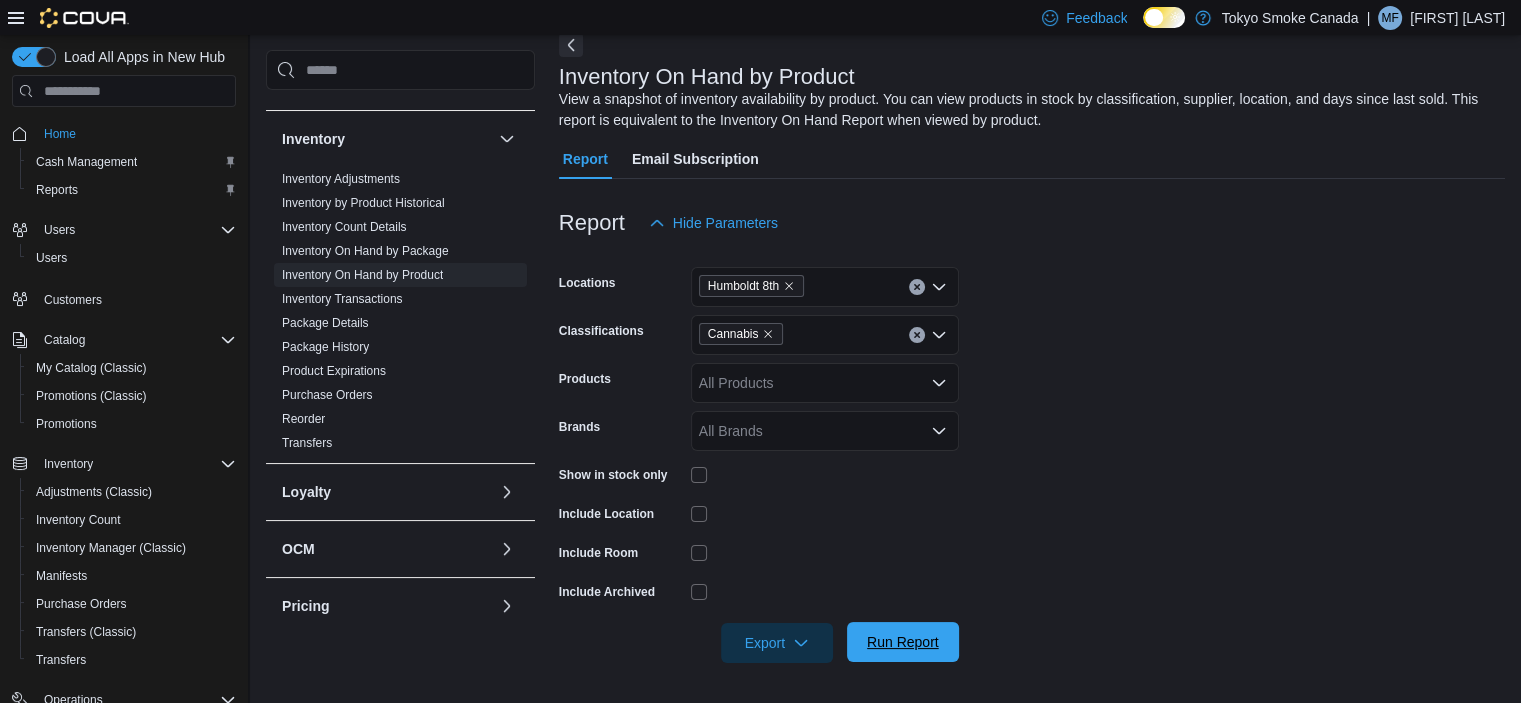 click on "Run Report" at bounding box center [903, 642] 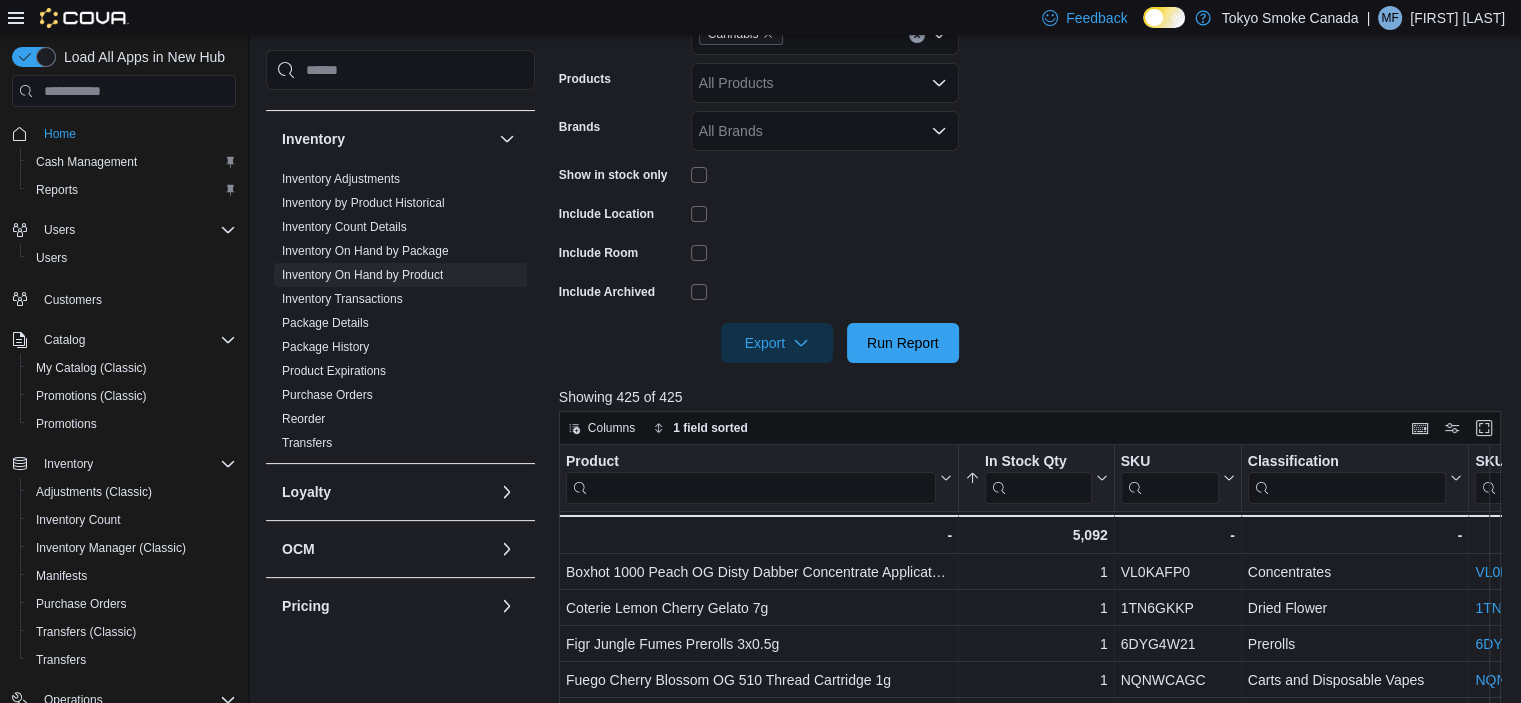 scroll, scrollTop: 499, scrollLeft: 0, axis: vertical 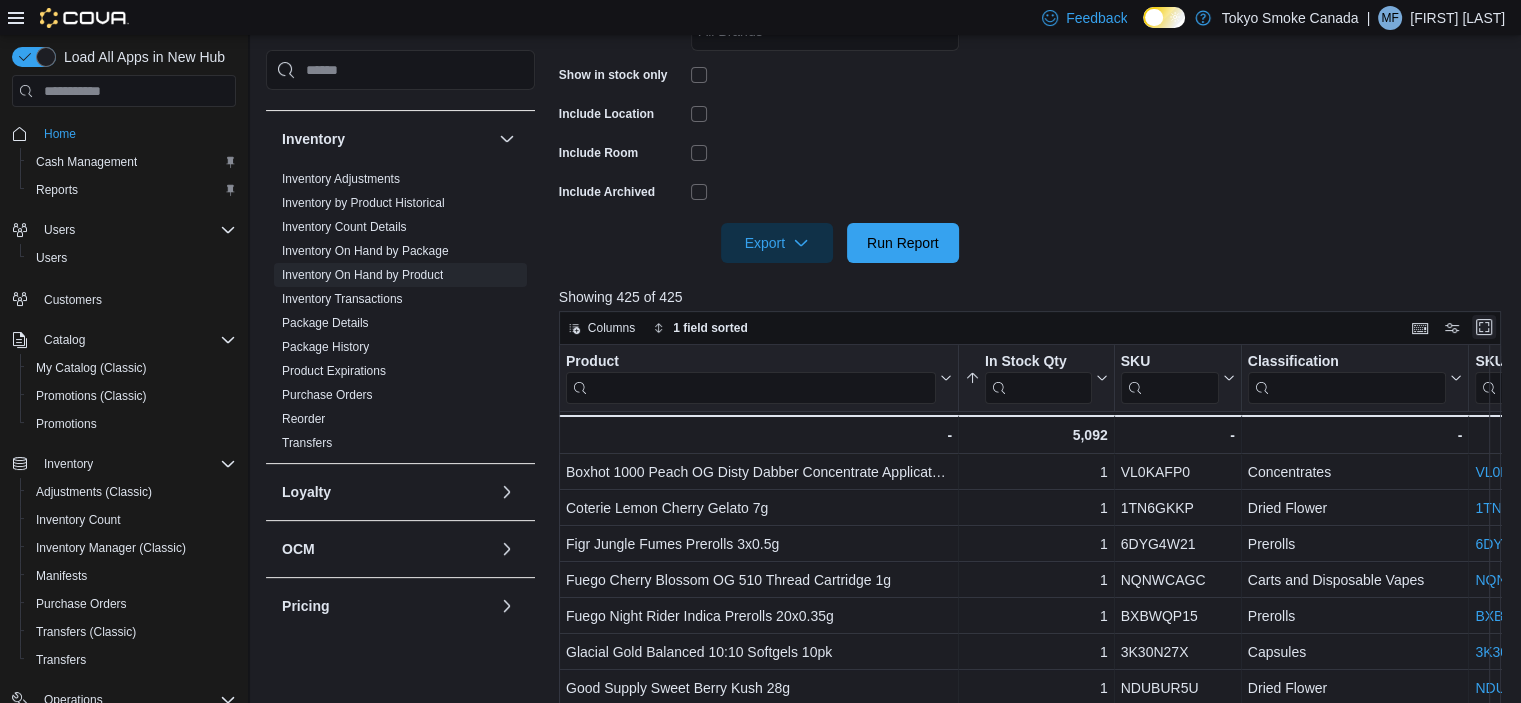 click at bounding box center (1484, 327) 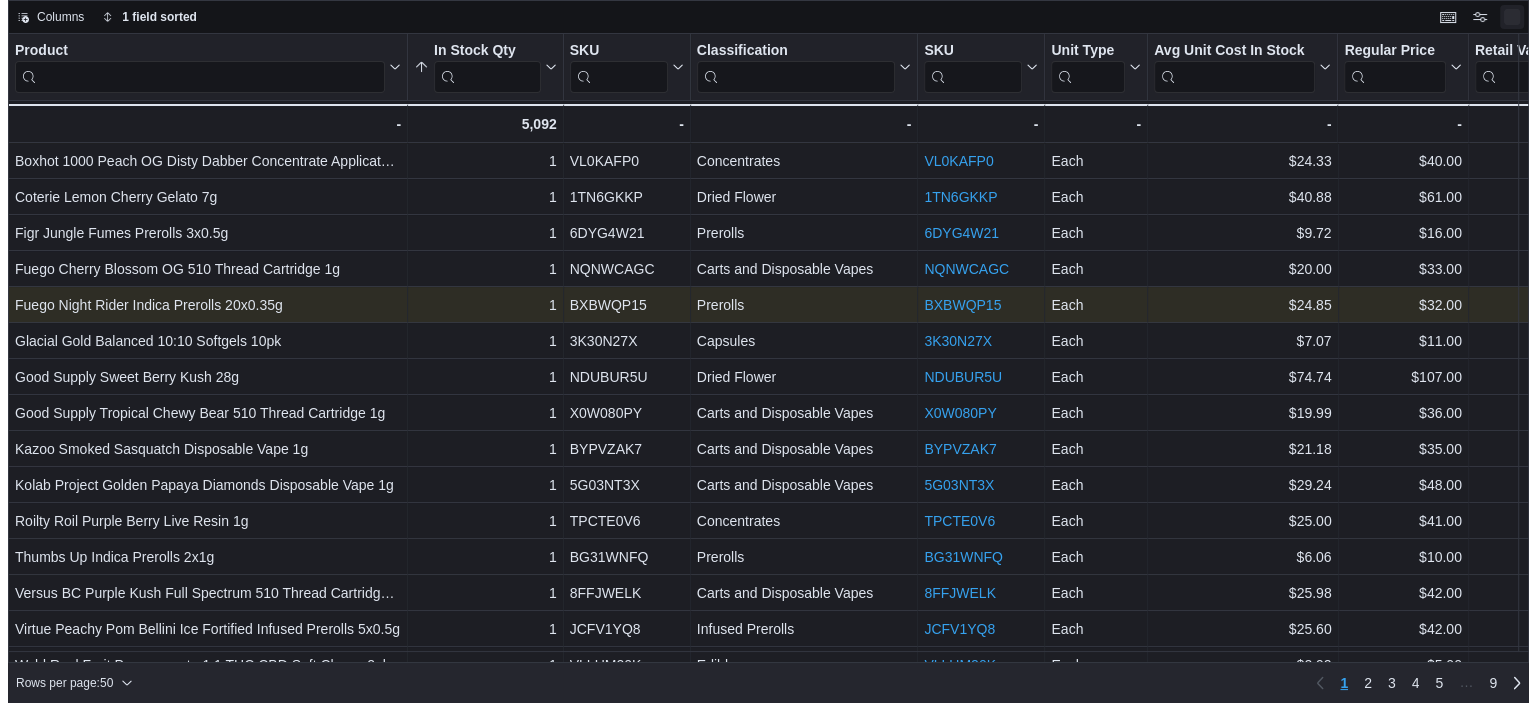 scroll, scrollTop: 0, scrollLeft: 0, axis: both 